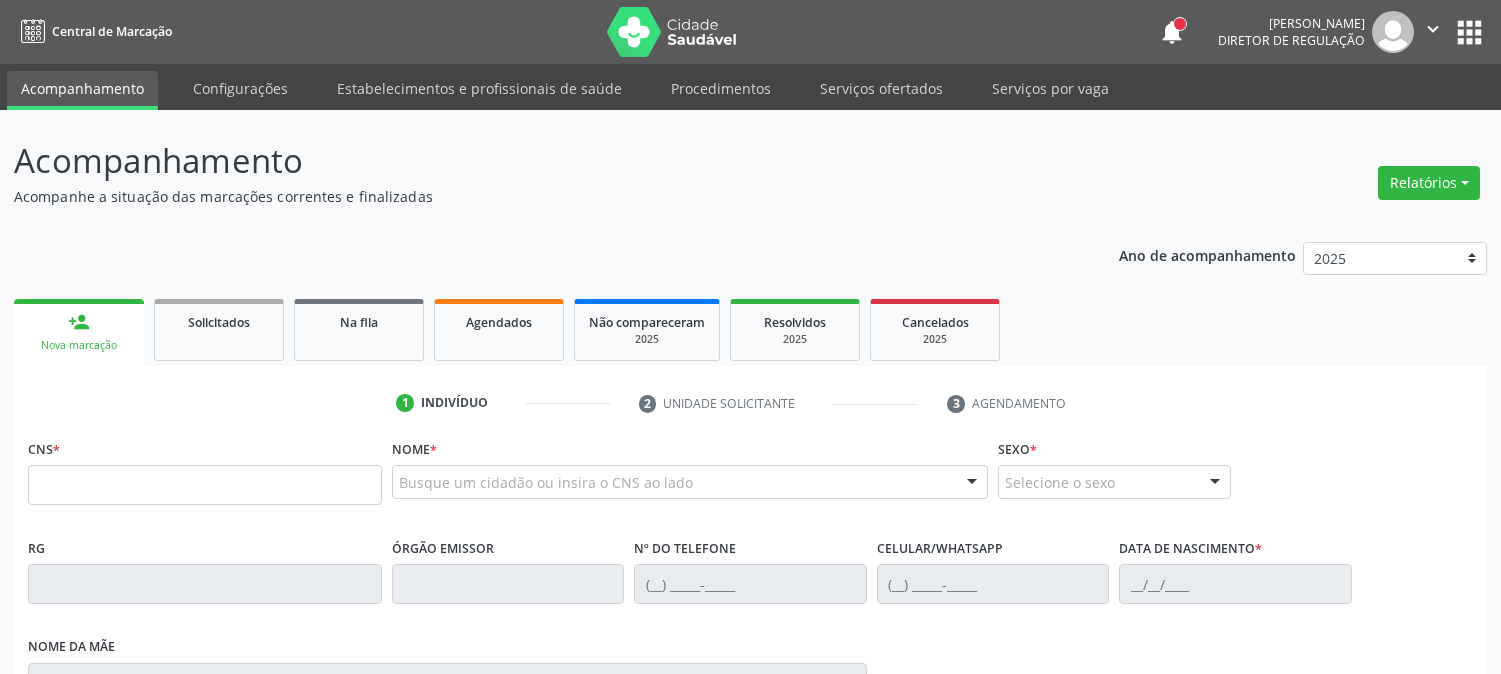 scroll, scrollTop: 0, scrollLeft: 0, axis: both 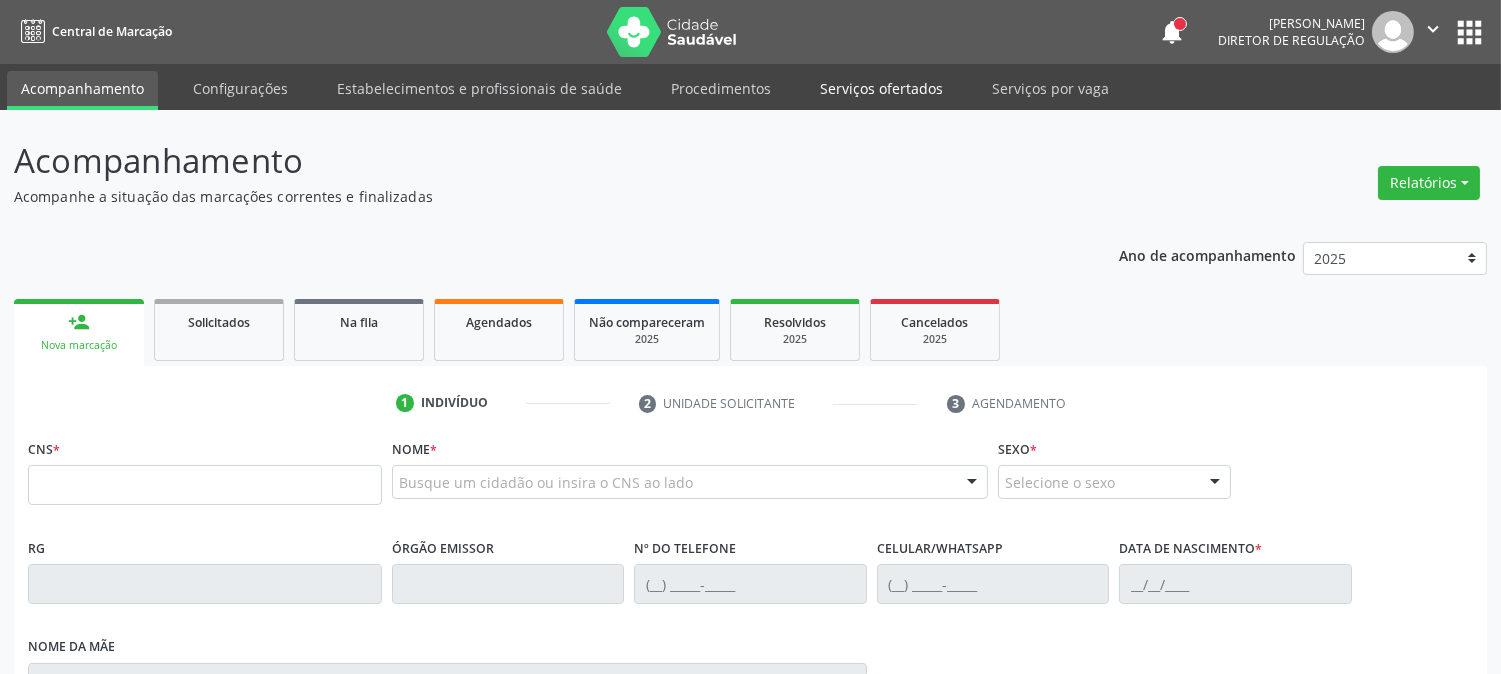 click on "Serviços ofertados" at bounding box center (881, 88) 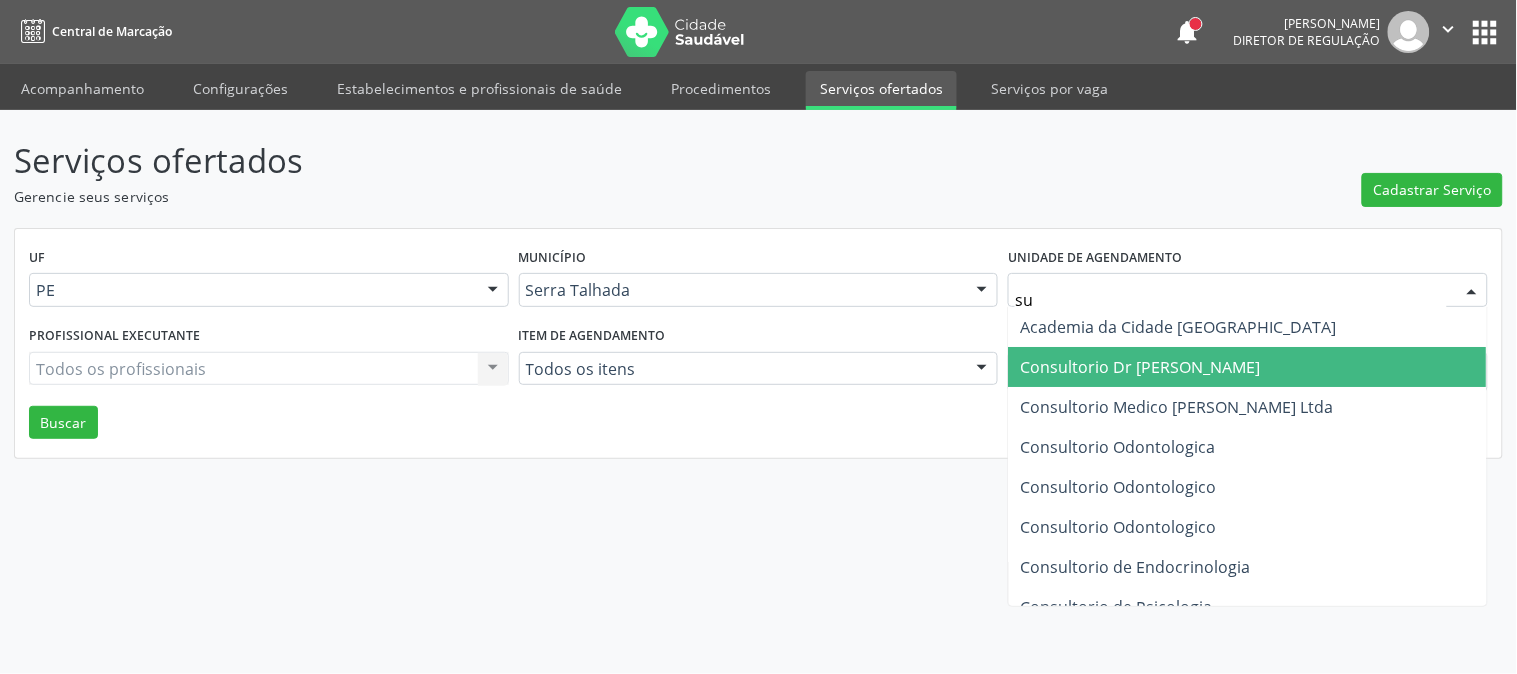type on "sus" 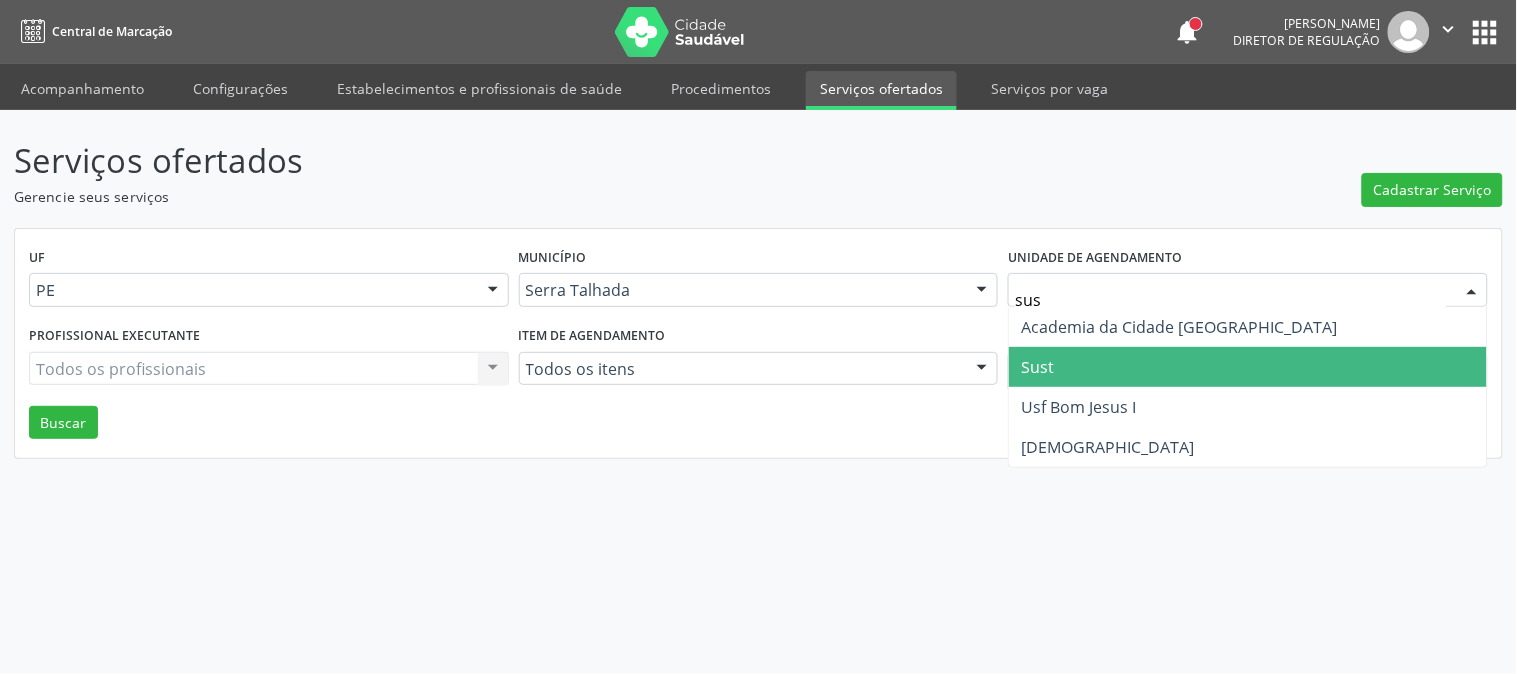click on "Sust" at bounding box center [1248, 367] 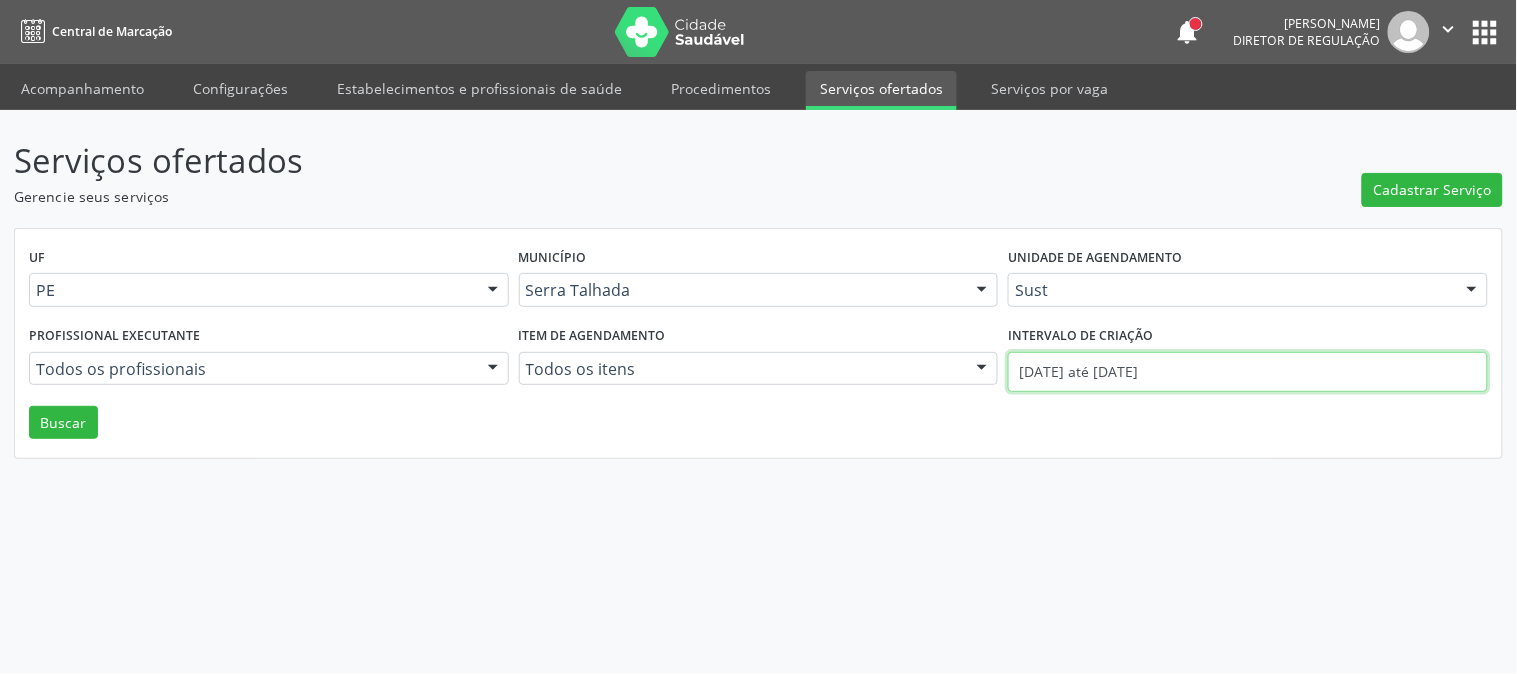 click on "[DATE] até [DATE]" at bounding box center [1248, 372] 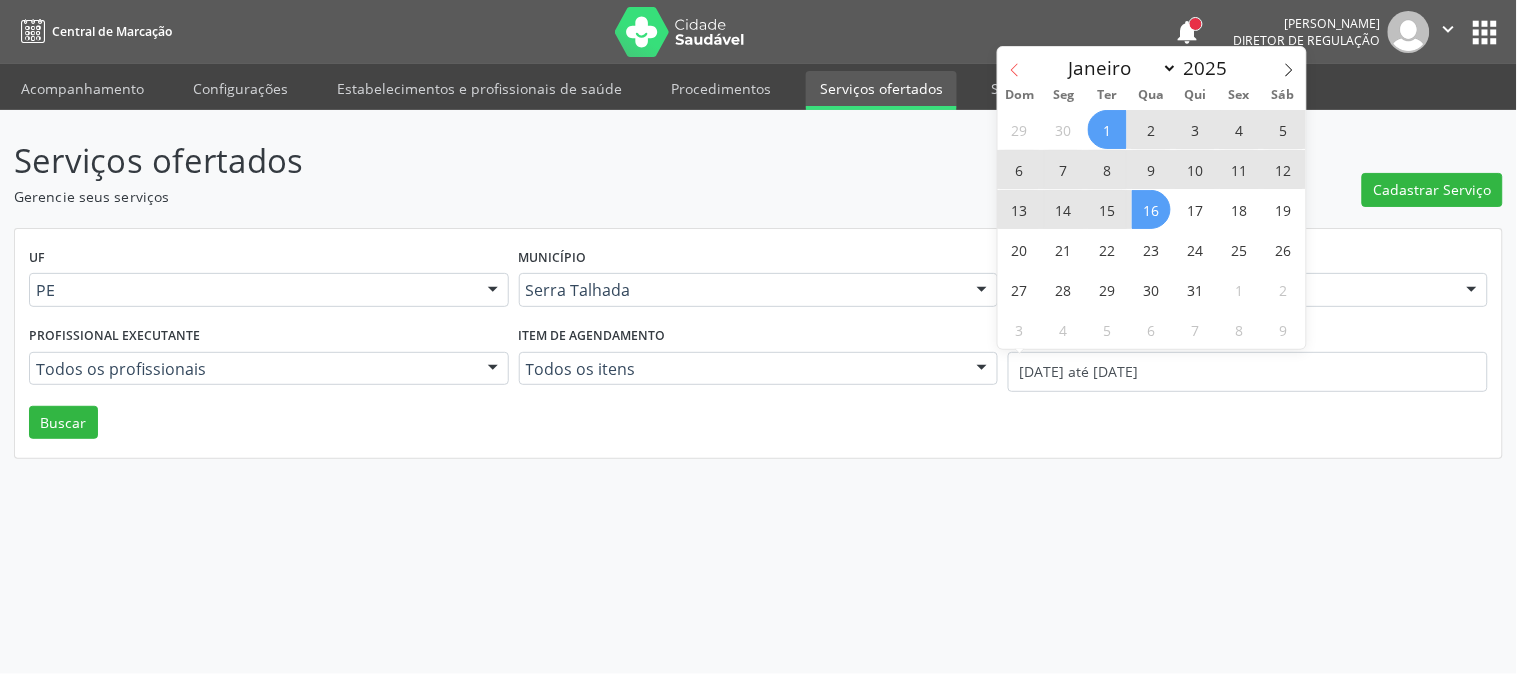 click 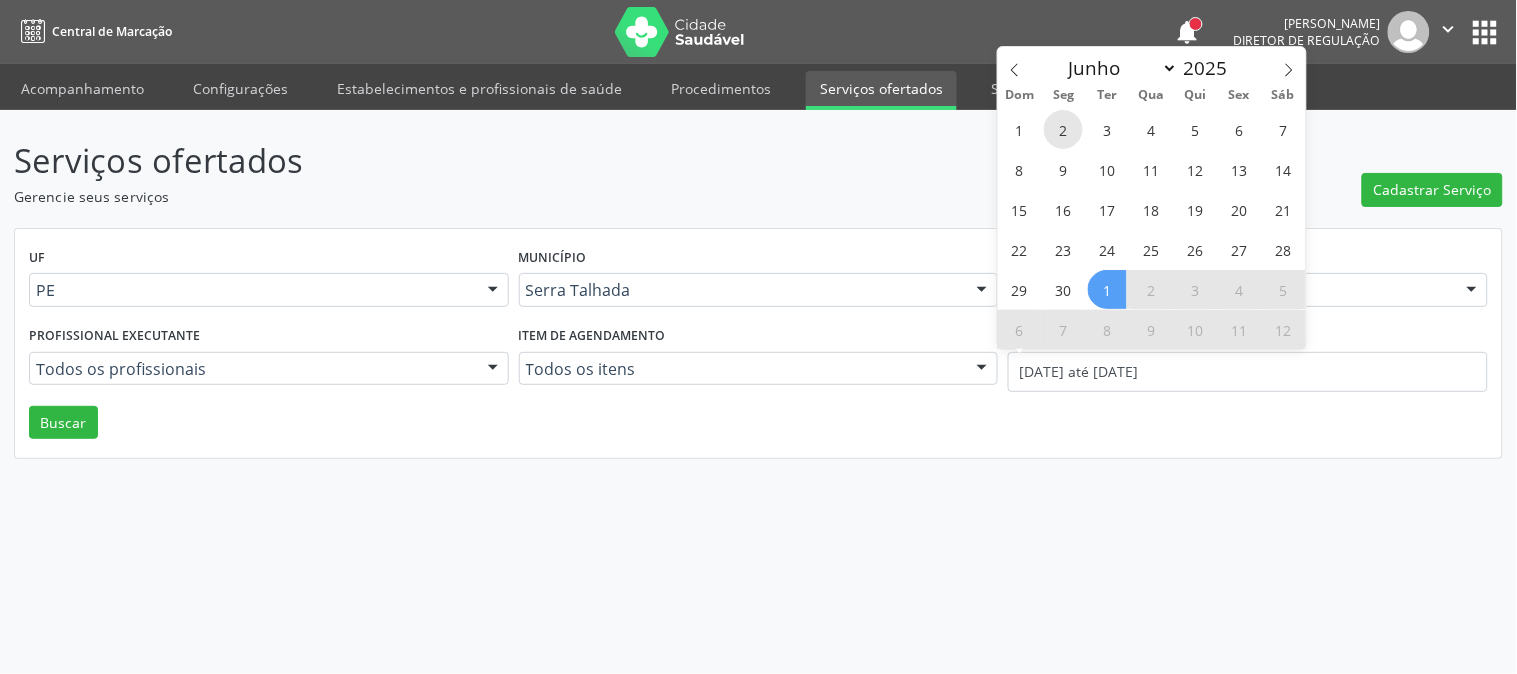 click on "2" at bounding box center (1063, 129) 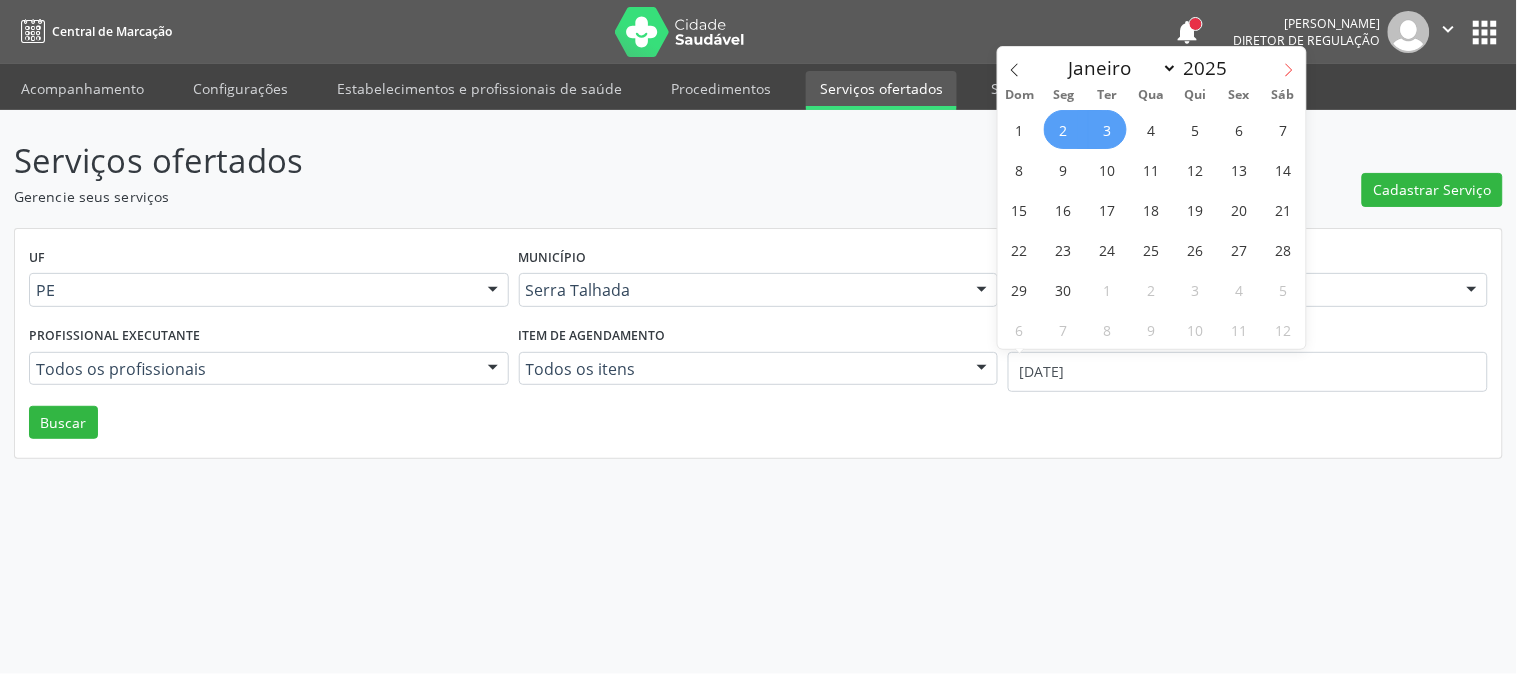click at bounding box center [1289, 64] 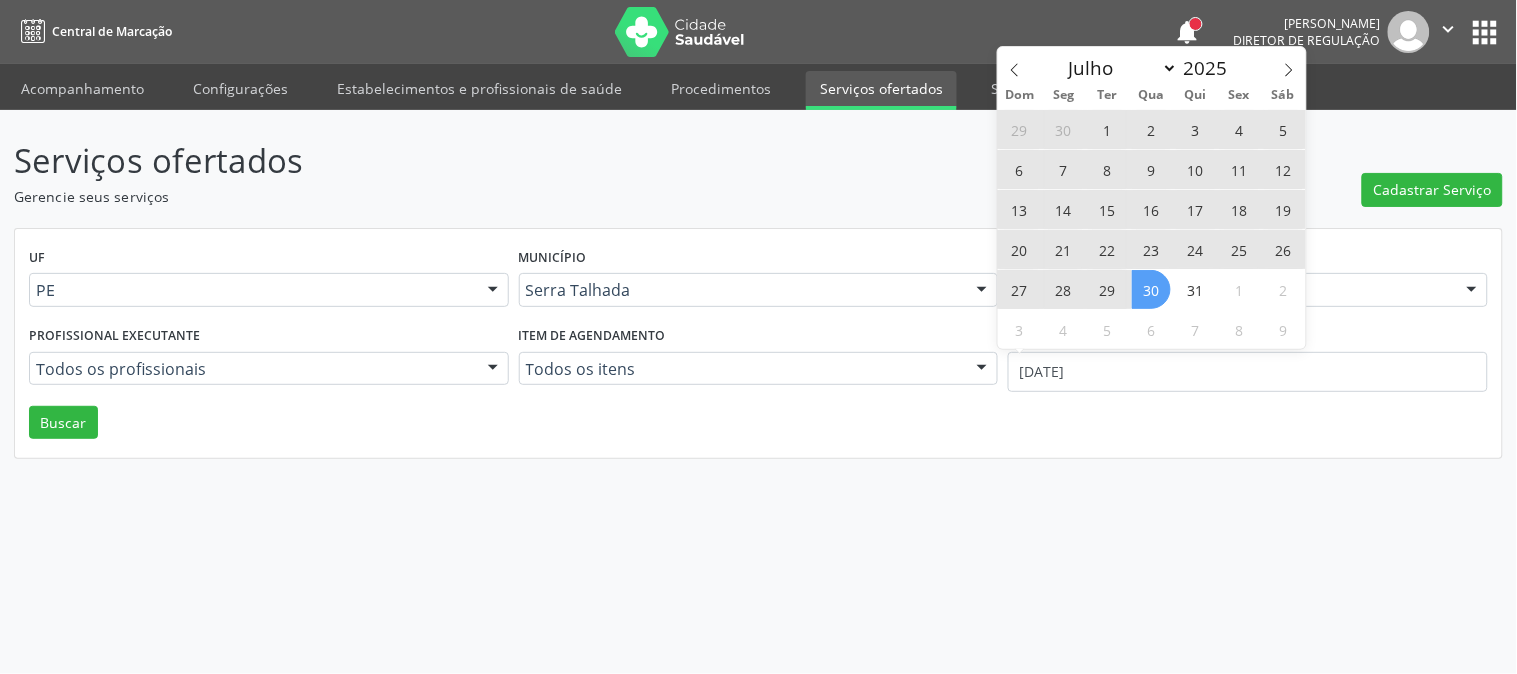 click on "30" at bounding box center [1151, 289] 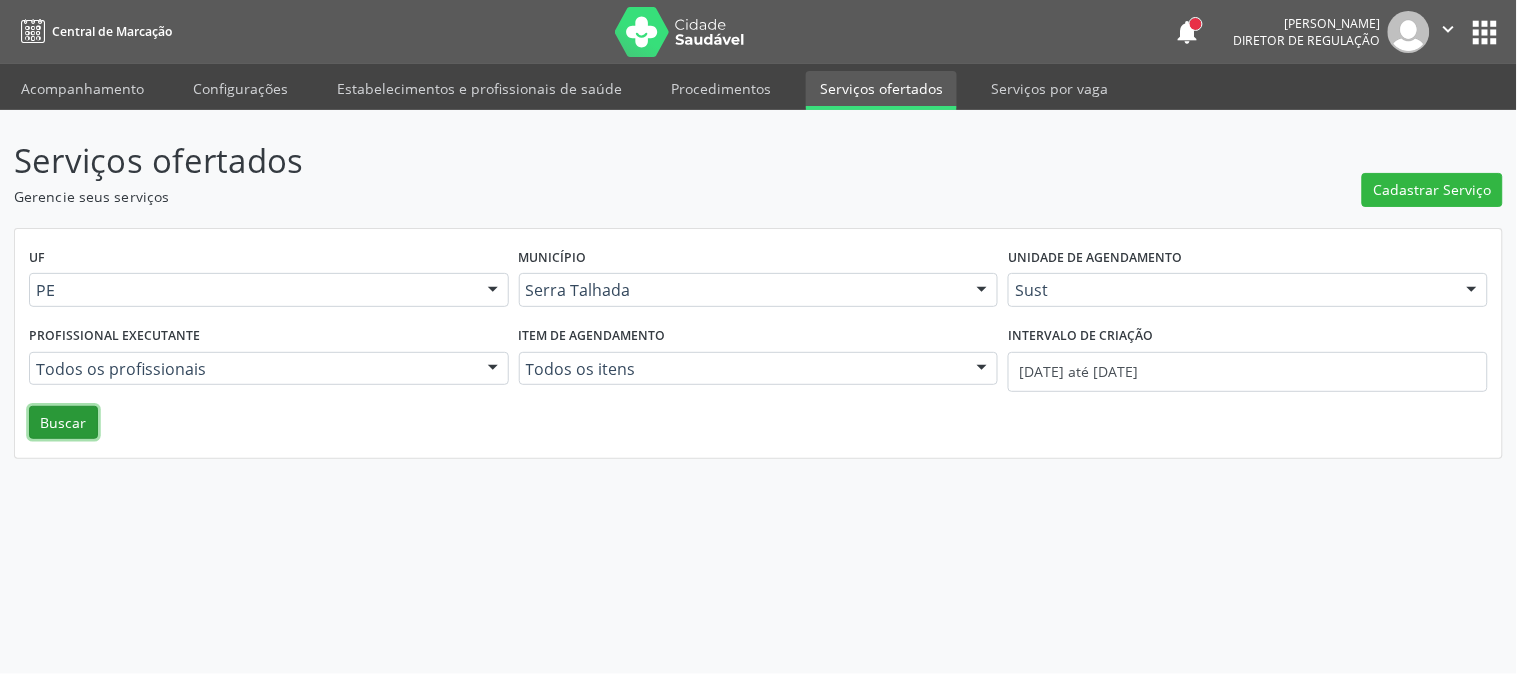 click on "Buscar" at bounding box center [63, 423] 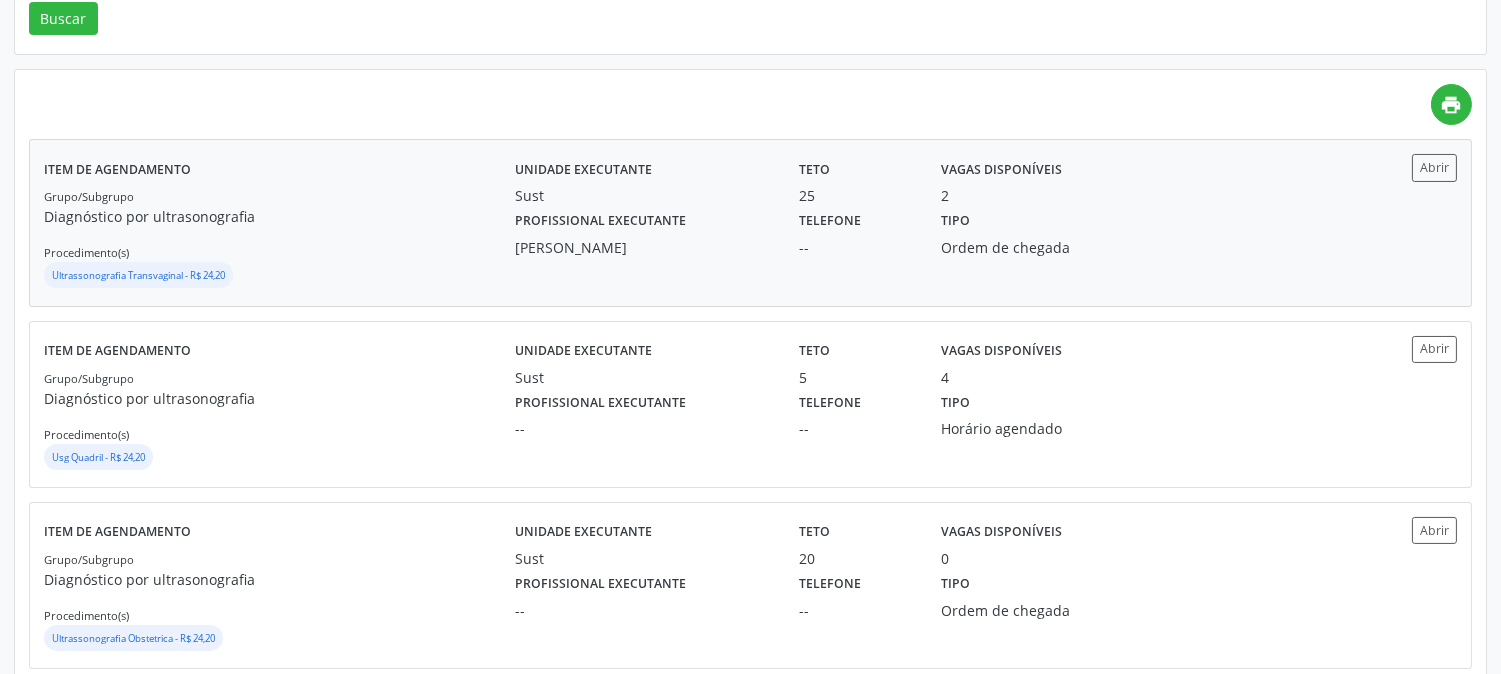 scroll, scrollTop: 442, scrollLeft: 0, axis: vertical 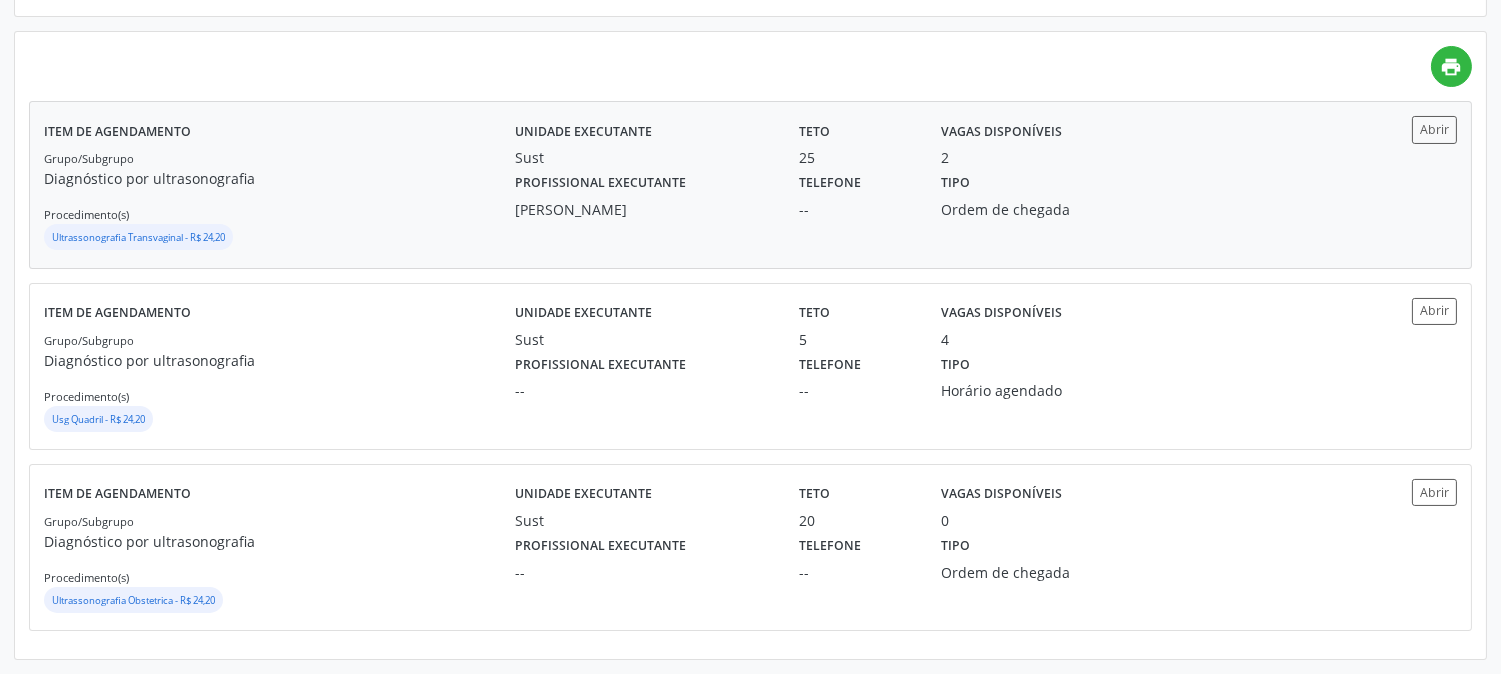 click on "Telefone
--" at bounding box center (856, 194) 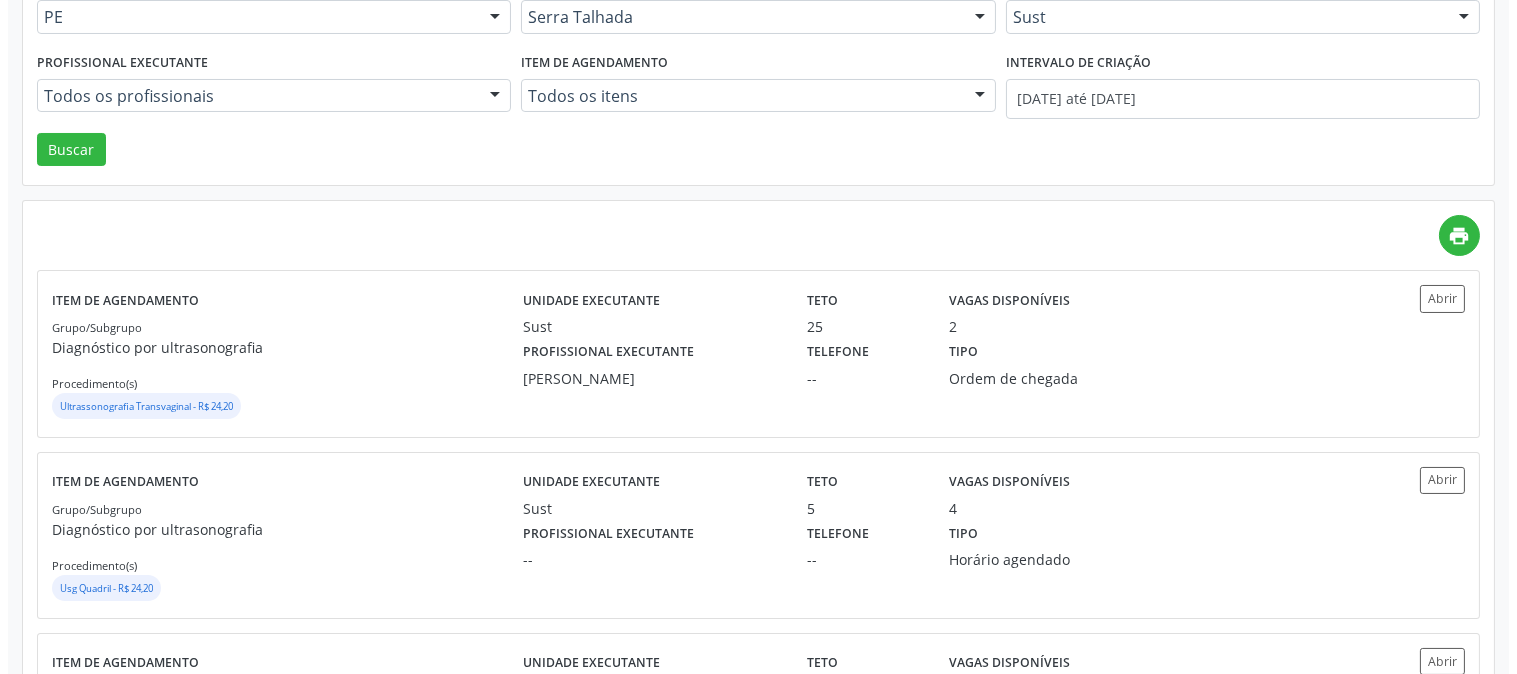scroll, scrollTop: 0, scrollLeft: 0, axis: both 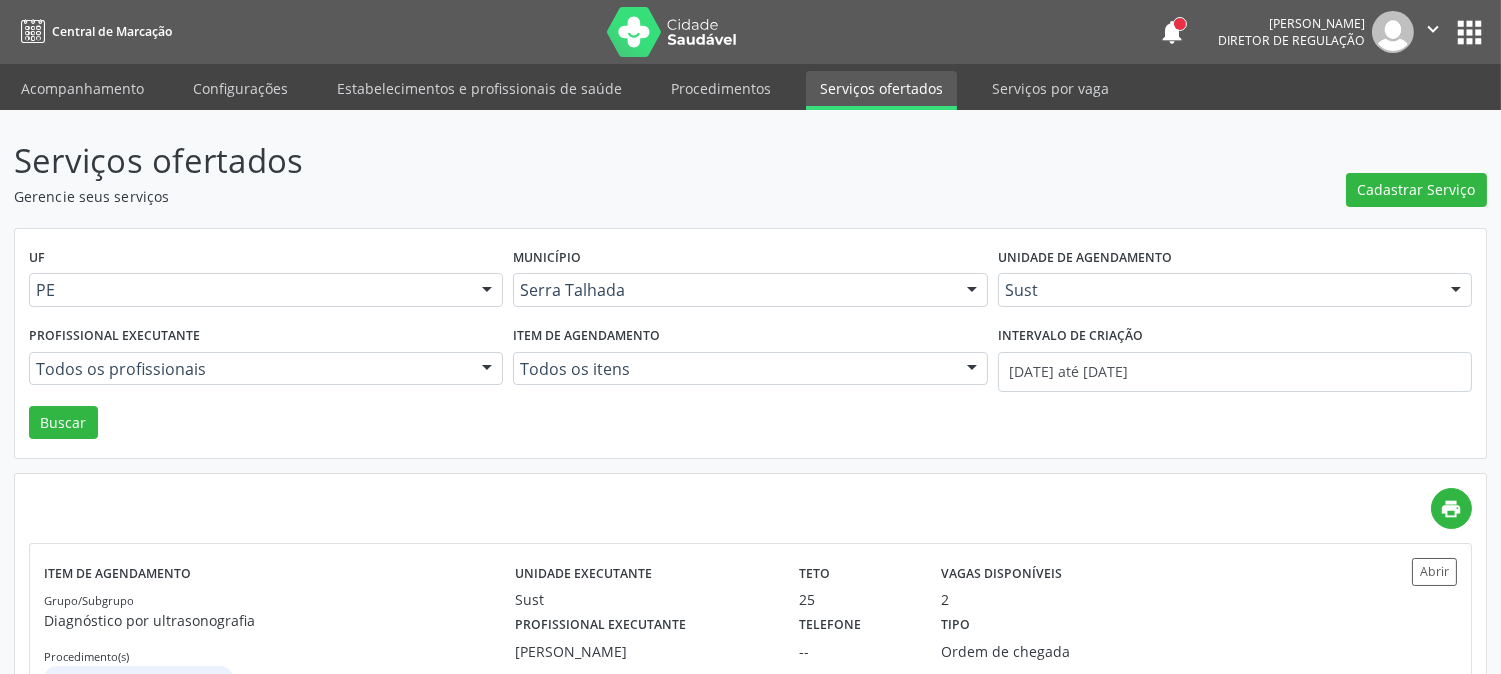 click on "Serviços ofertados" at bounding box center (881, 90) 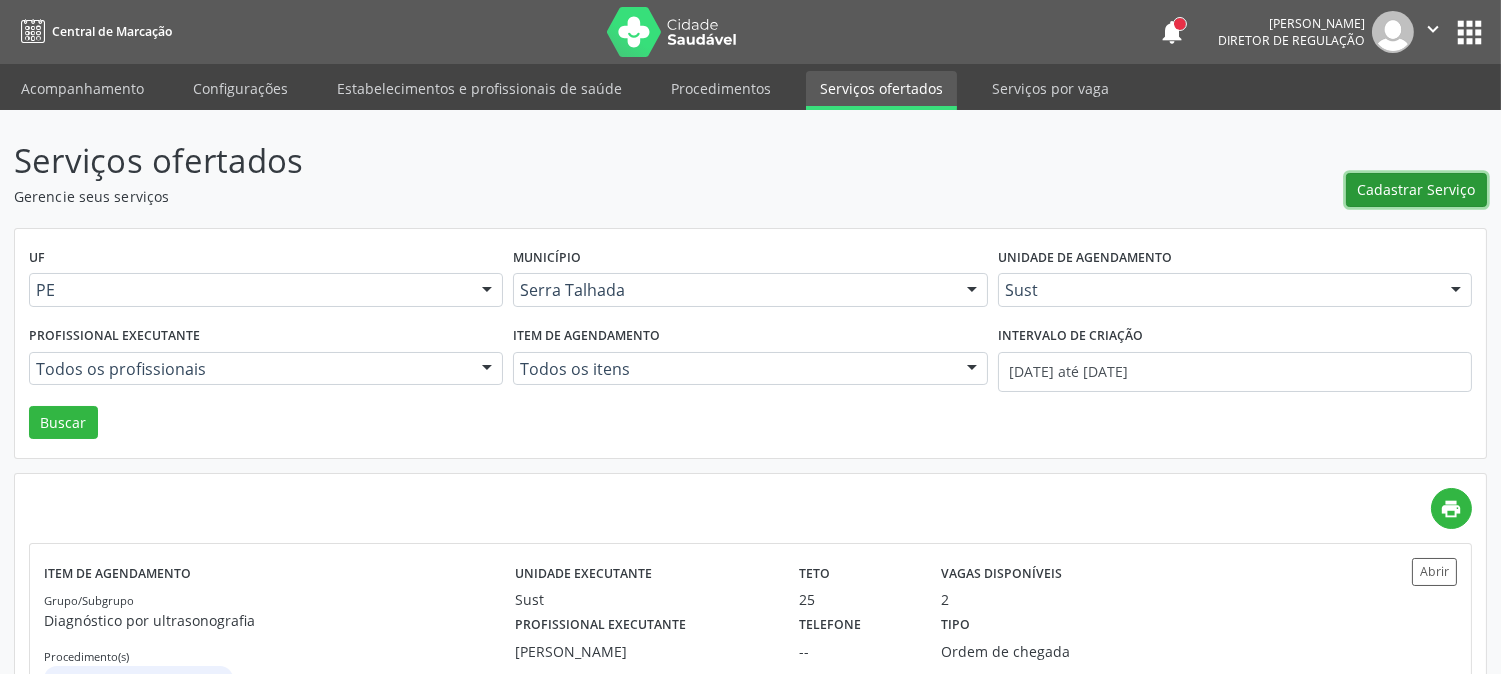 click on "Cadastrar Serviço" at bounding box center (1416, 190) 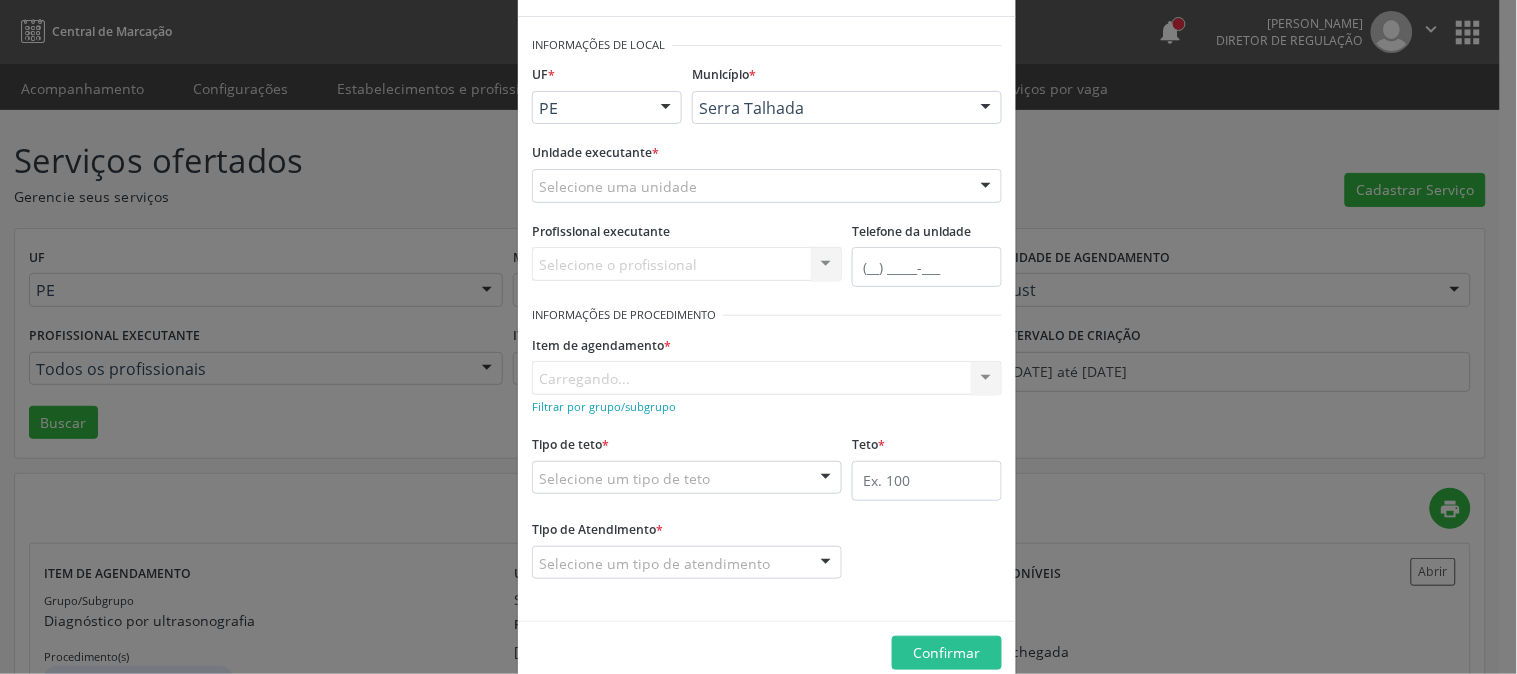 scroll, scrollTop: 98, scrollLeft: 0, axis: vertical 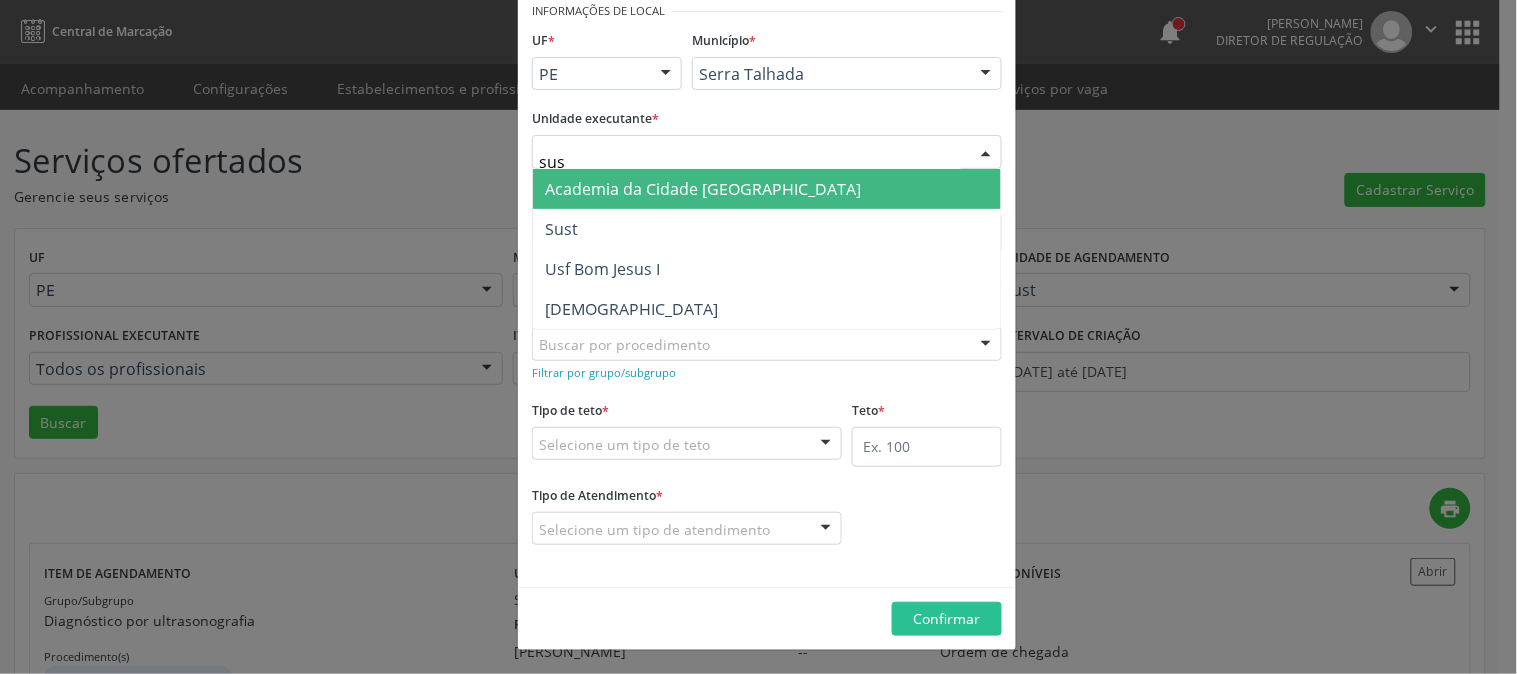 type on "sust" 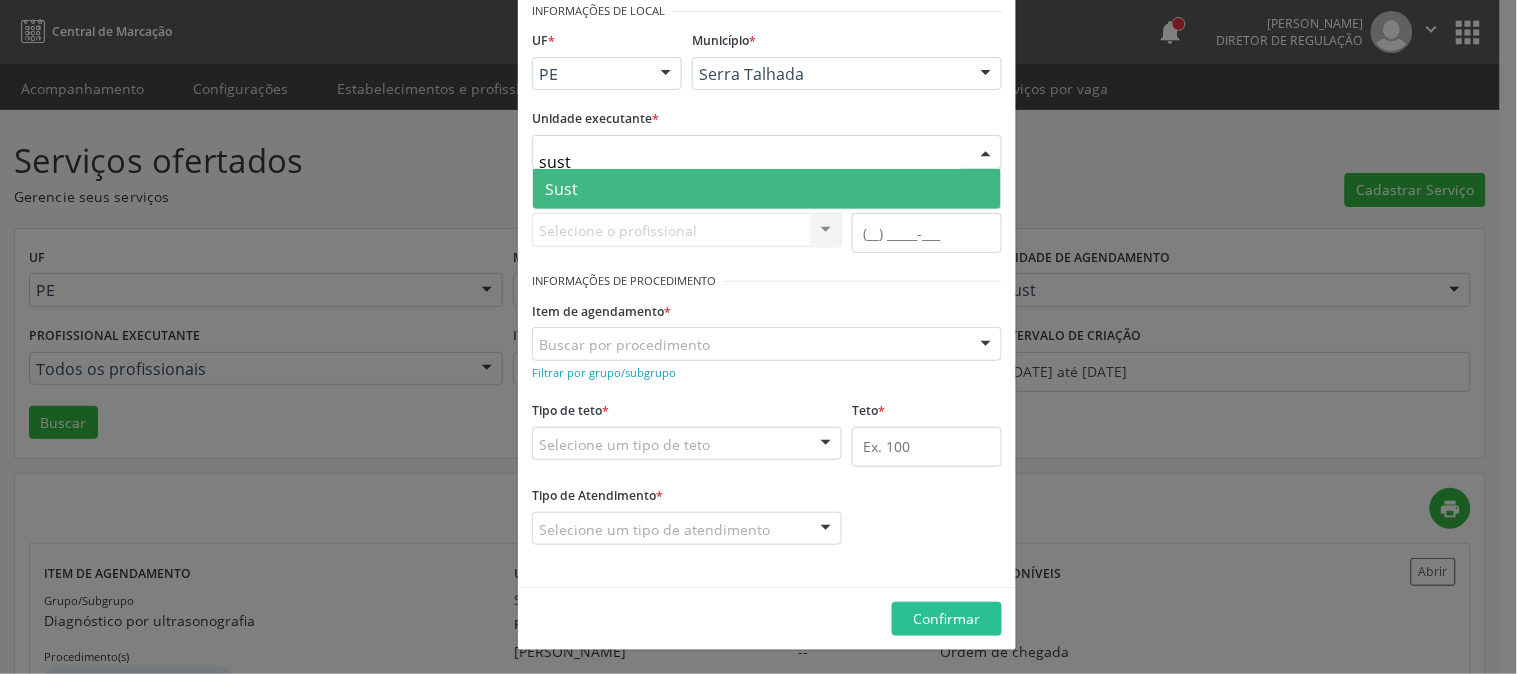 drag, startPoint x: 617, startPoint y: 201, endPoint x: 617, endPoint y: 182, distance: 19 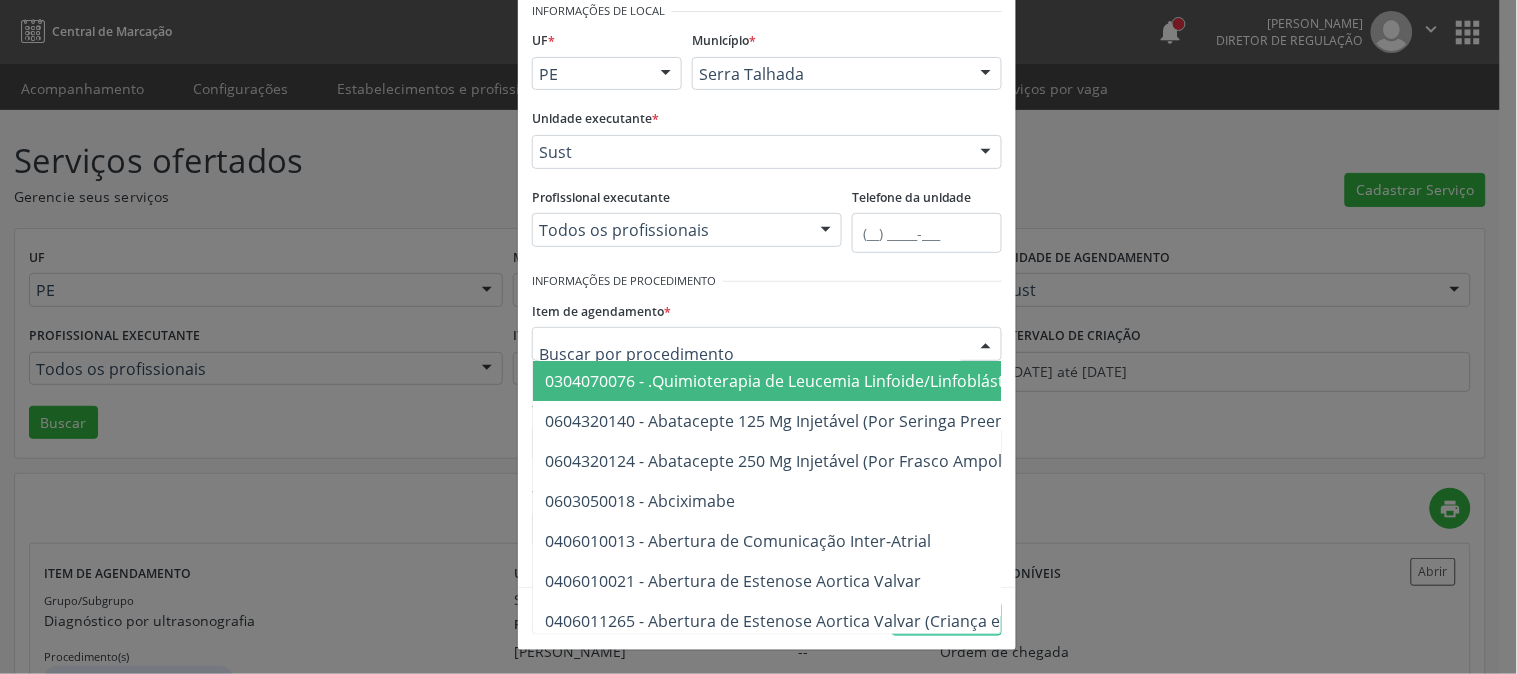 click at bounding box center [767, 344] 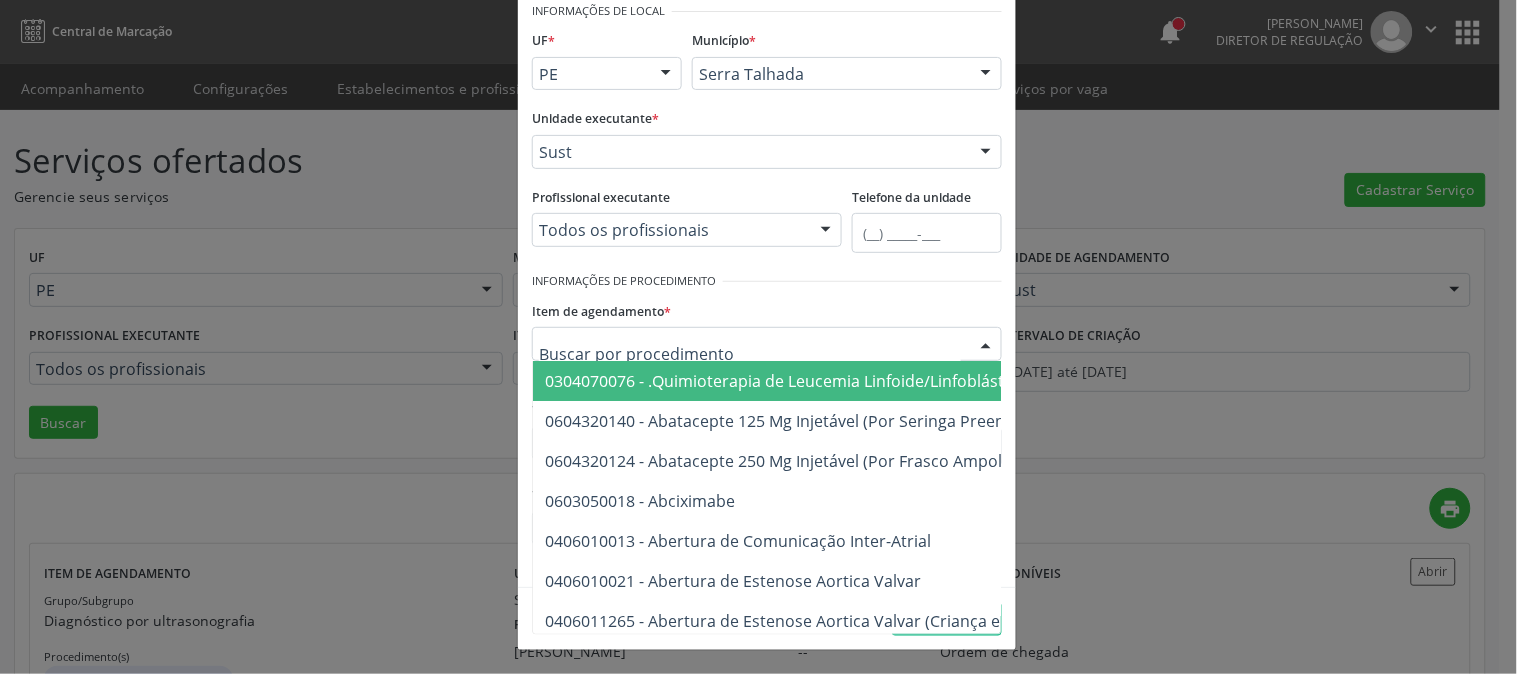 click on "Todos os profissionais" at bounding box center [687, 230] 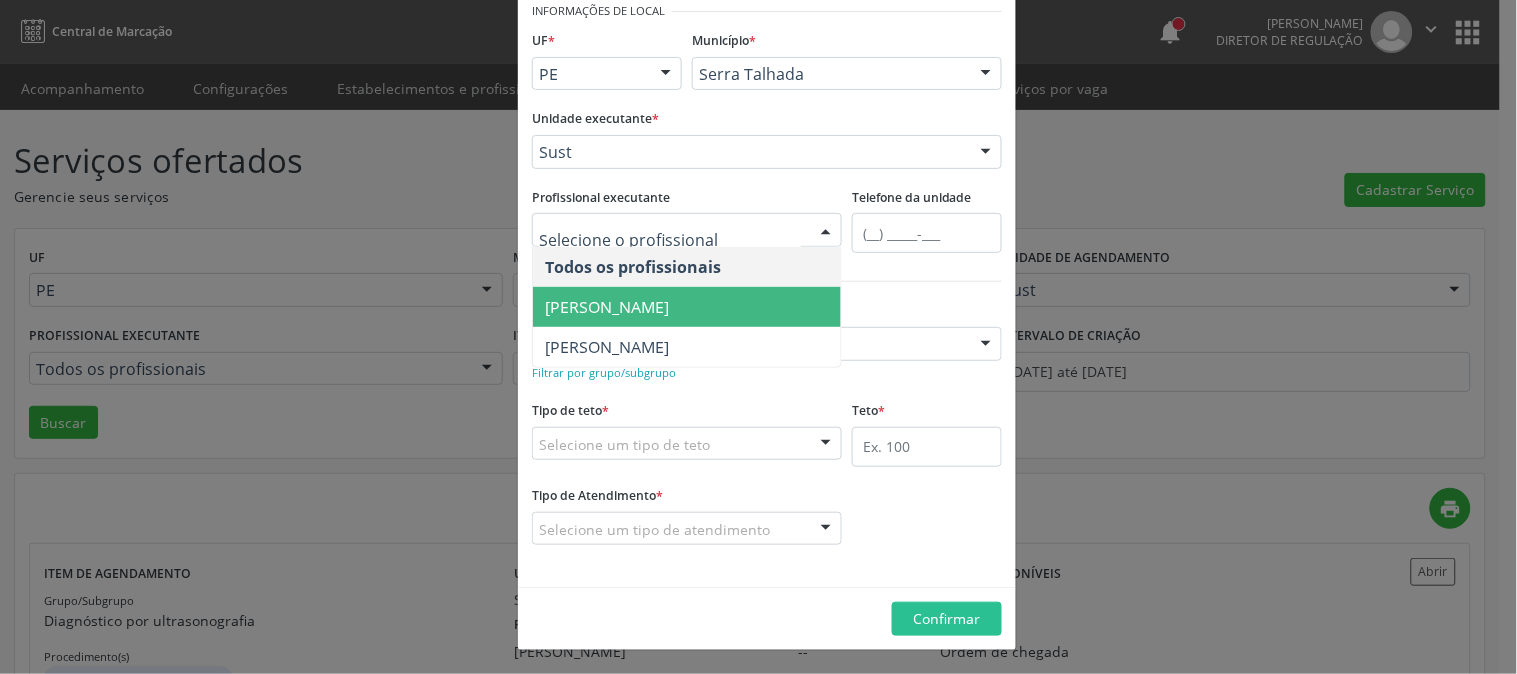 click on "[PERSON_NAME]" at bounding box center [607, 307] 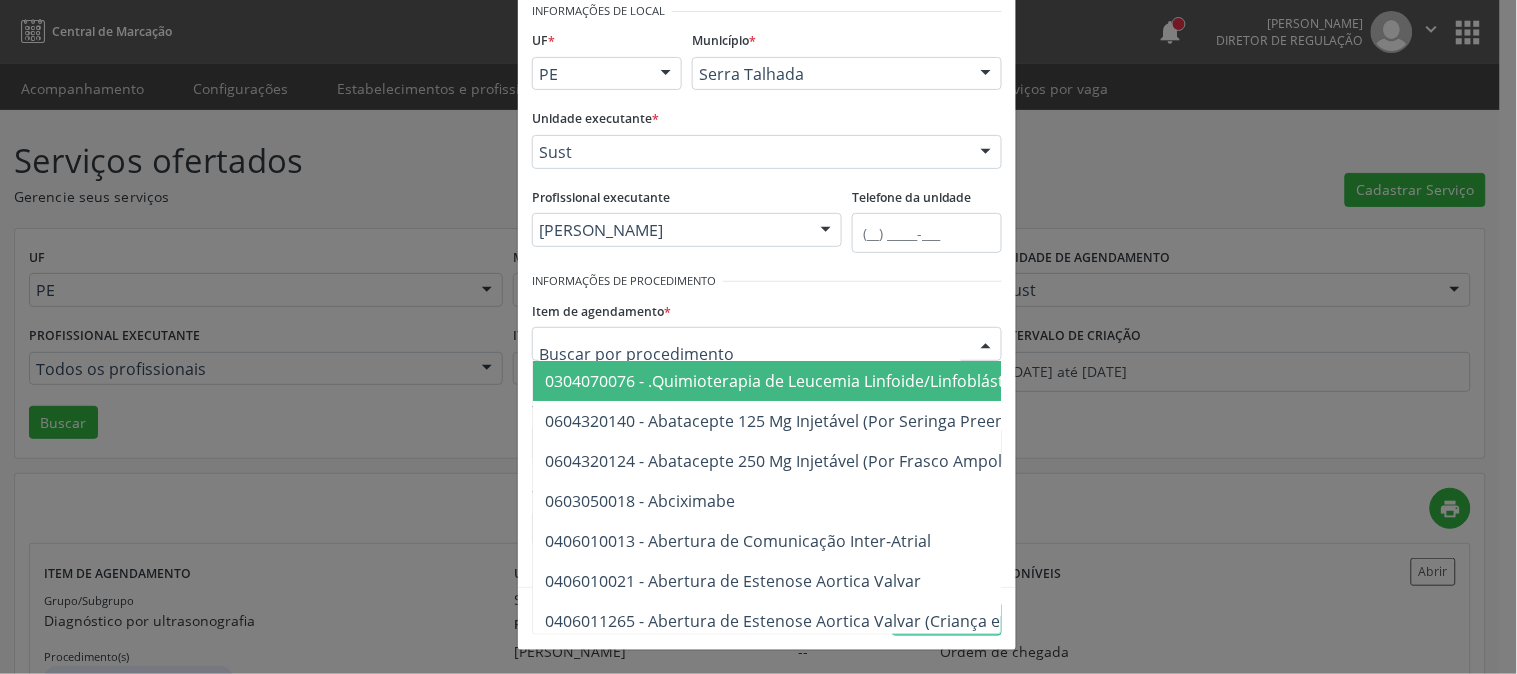 click on "Item de agendamento
*
0304070076 - .Quimioterapia de Leucemia Linfoide/Linfoblástica Aguda, Leucemia Mieloide Aguda e Leucemia Promielocítica Aguda Na Infância e Adolescência - 1ª Linha - Fase de Manutenção   0604320140 - Abatacepte 125 Mg Injetável (Por Seringa Preenchida)   0604320124 - Abatacepte 250 Mg Injetável (Por Frasco Ampola).   0603050018 - Abciximabe   0406010013 - Abertura de Comunicação Inter-Atrial   0406010021 - Abertura de Estenose Aortica Valvar   0406011265 - Abertura de Estenose Aortica Valvar (Criança e Adolescente)   0406010030 - Abertura de Estenose Pulmonar Valvar   0406011273 - Abertura de Estenose Pulmonar Valvar (Criança e Adolescente)   0301080011 - Abordagem Cognitiva Comportamental do Fumante (Por Atendimento / Paciente)   0307020010 - Acesso A Polpa Dentaria e Medicacao (Por Dente)   0604660030 - Acetazolamida 250 Mg (Por Comprimido)   0202010783 - Acidez Titulável no Leite Humano (Dornic)" at bounding box center (767, 328) 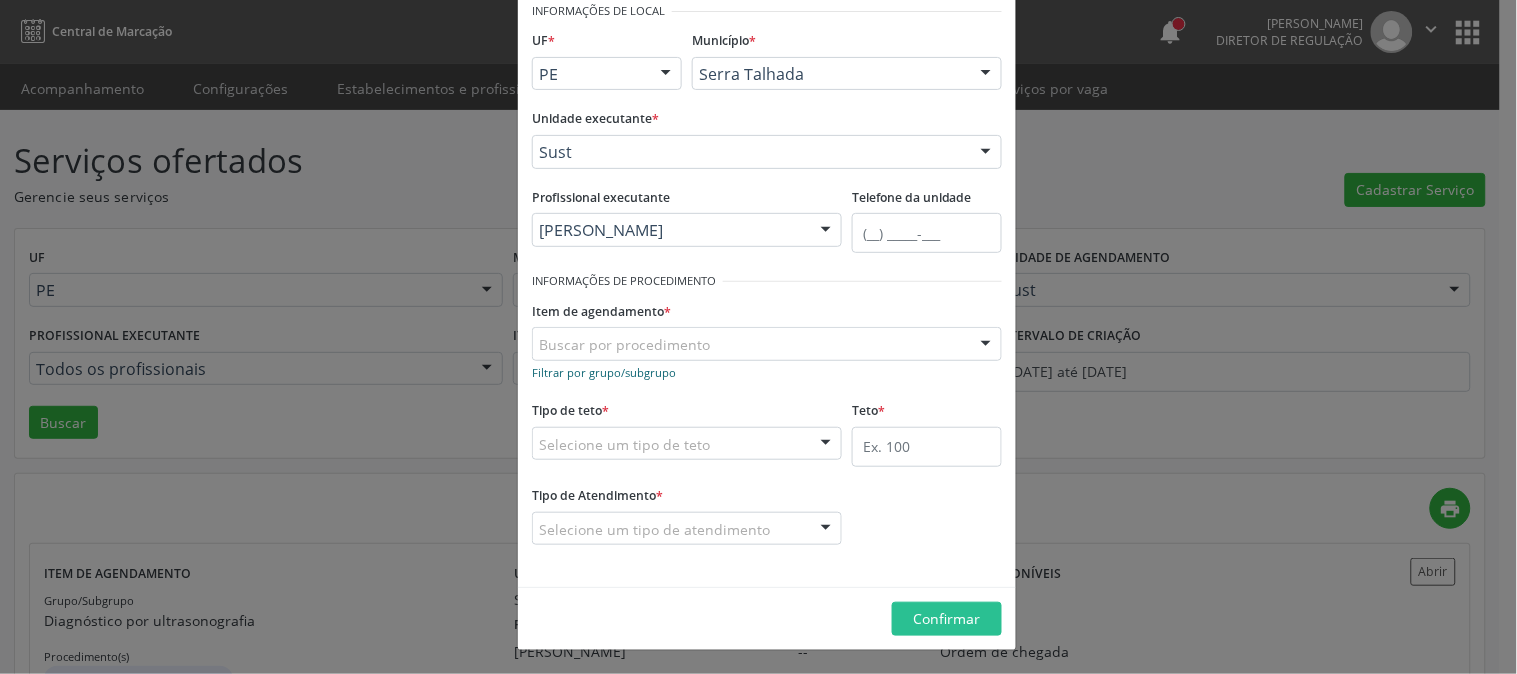 click on "Filtrar por grupo/subgrupo" at bounding box center [604, 372] 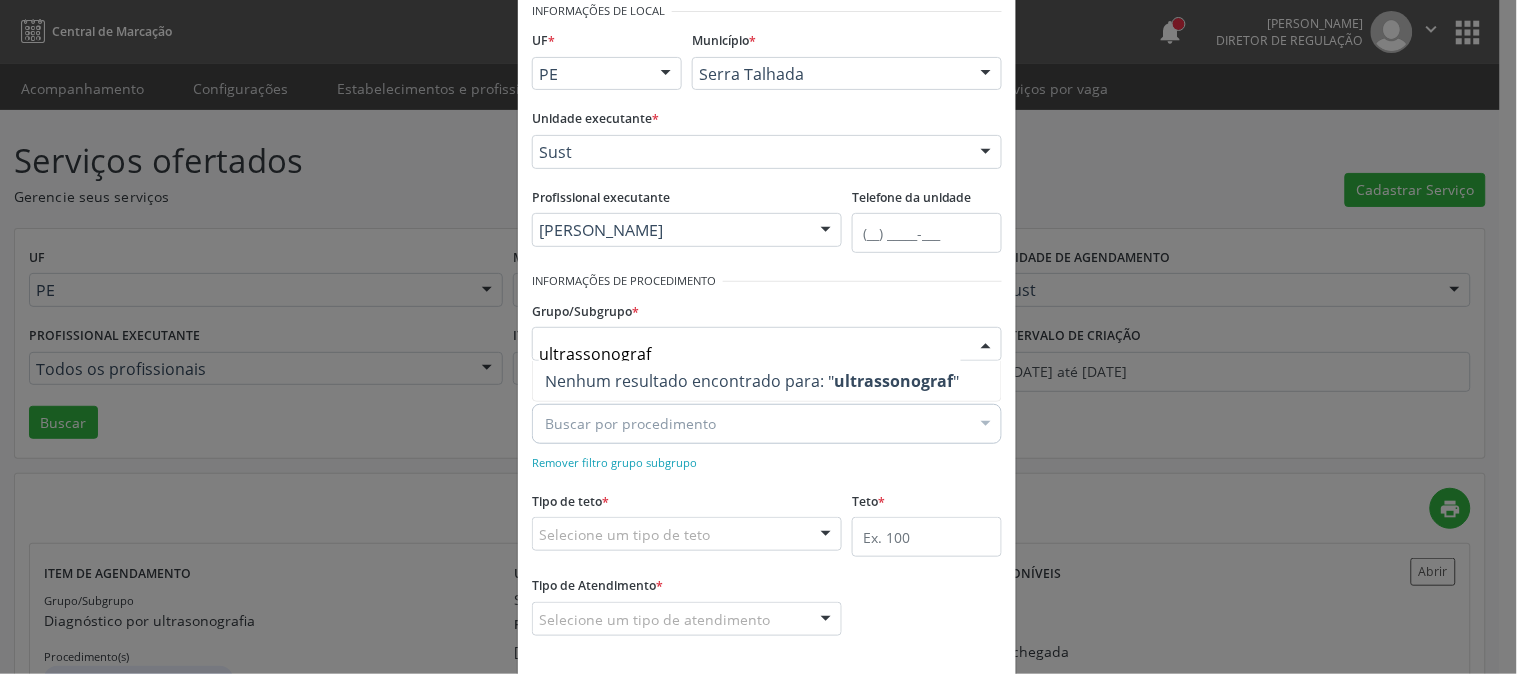 drag, startPoint x: 673, startPoint y: 313, endPoint x: 665, endPoint y: 321, distance: 11.313708 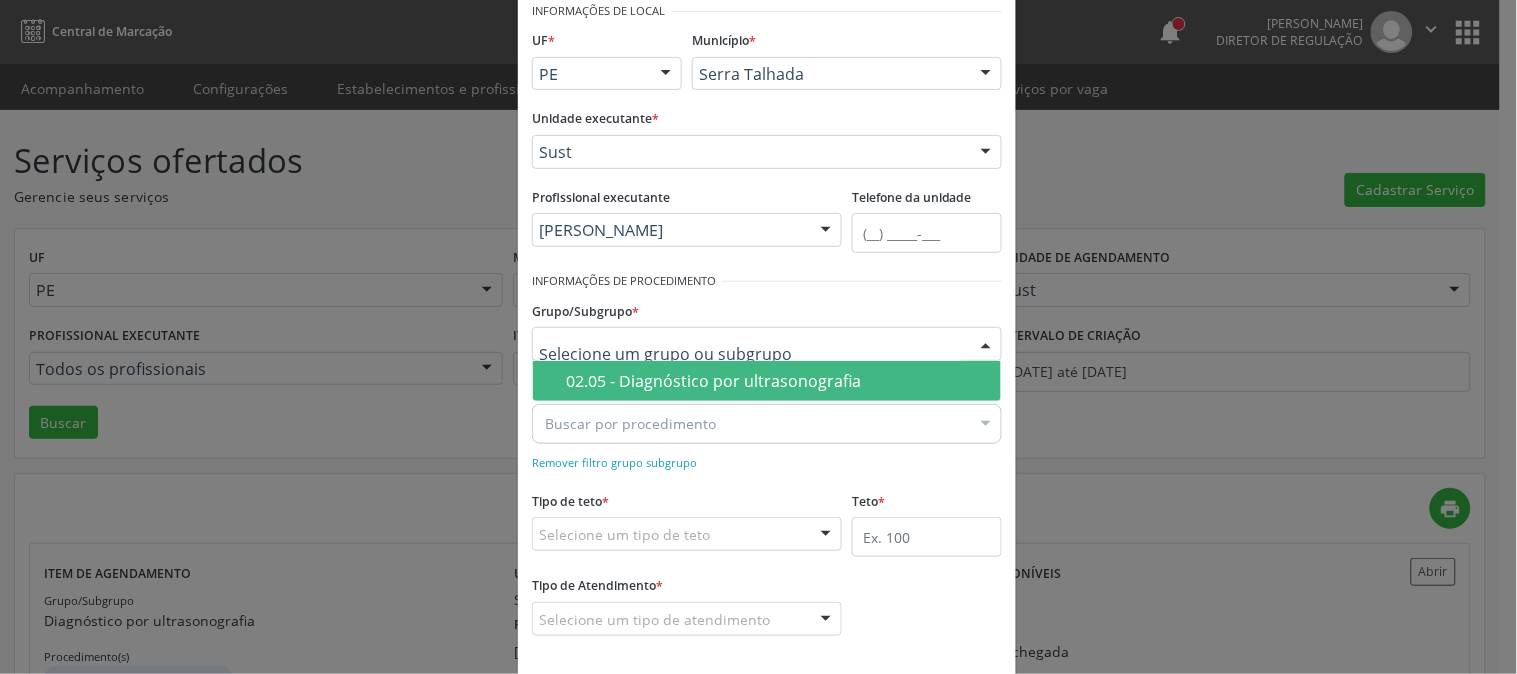 click on "Buscar por procedimento" at bounding box center [767, 424] 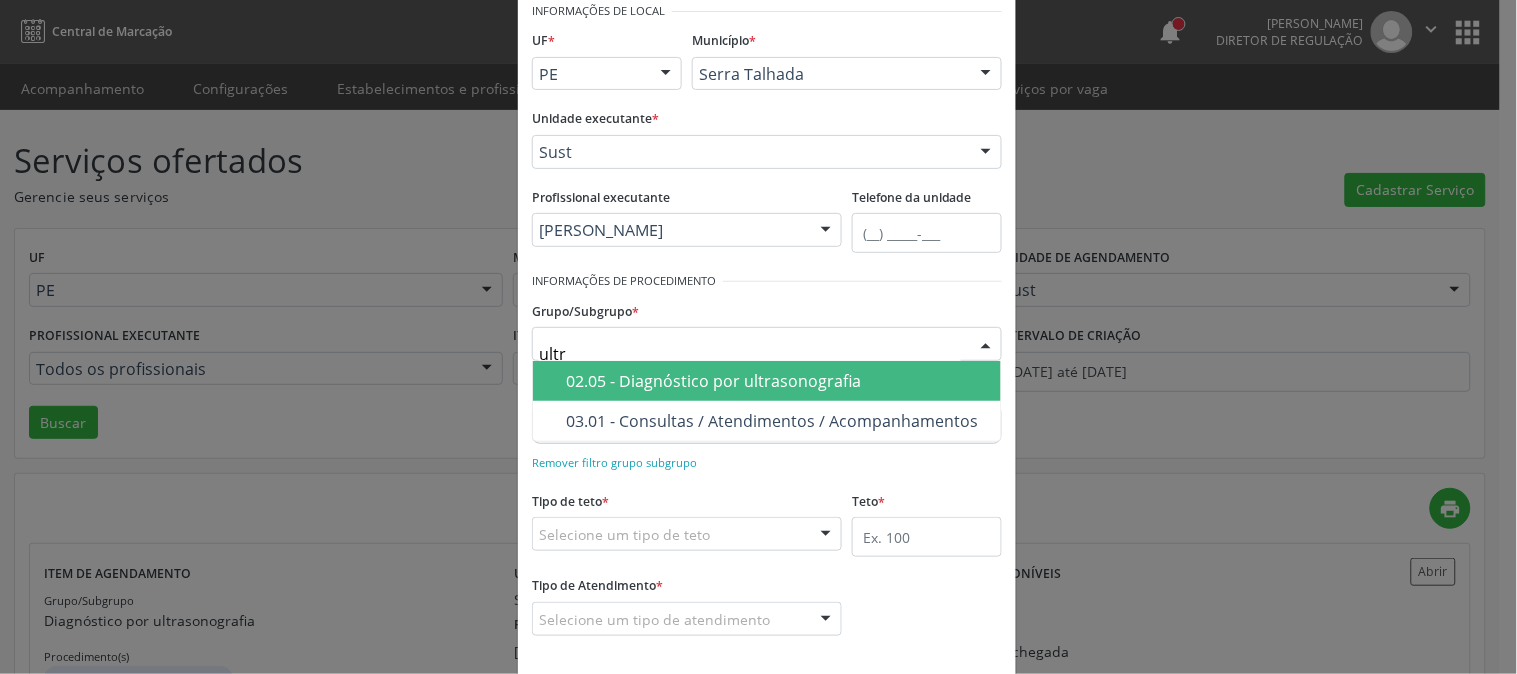 type on "ultra" 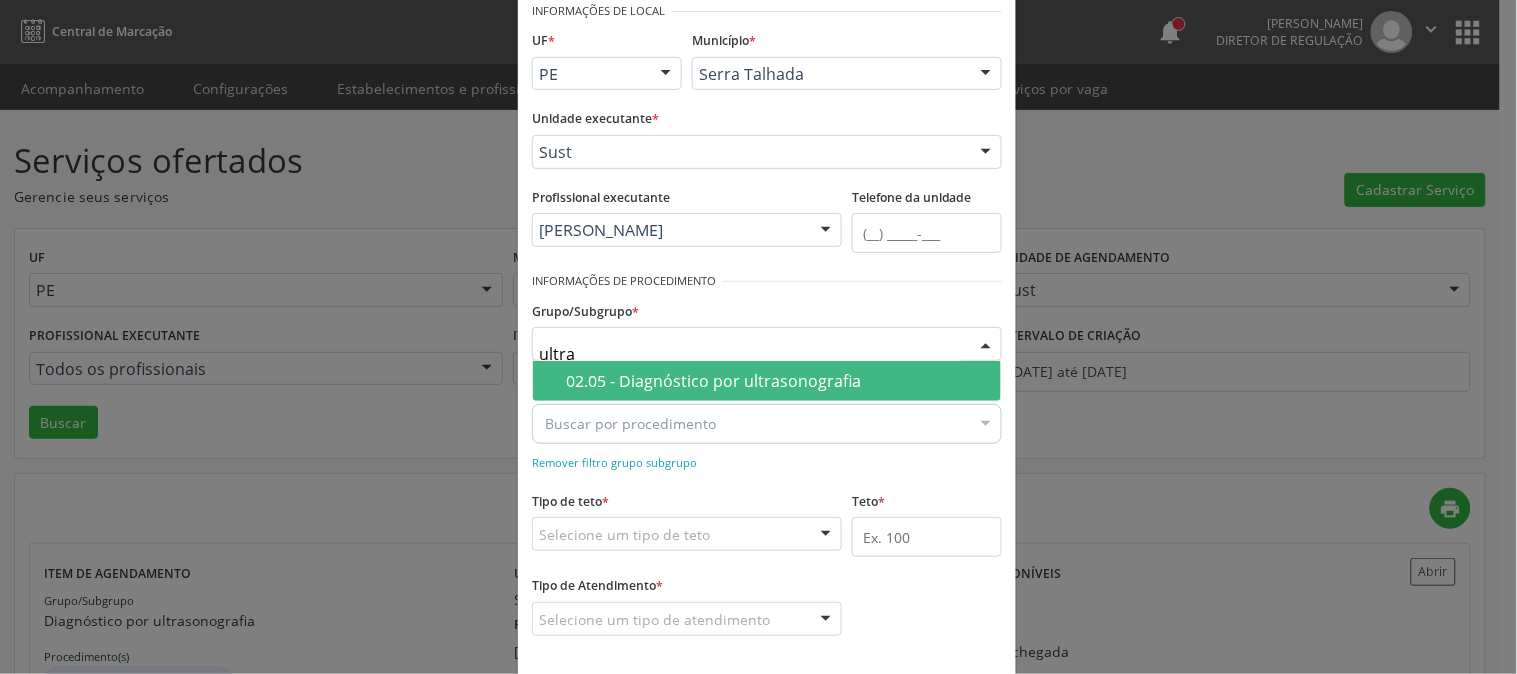 click on "02.05 - Diagnóstico por ultrasonografia" at bounding box center [777, 381] 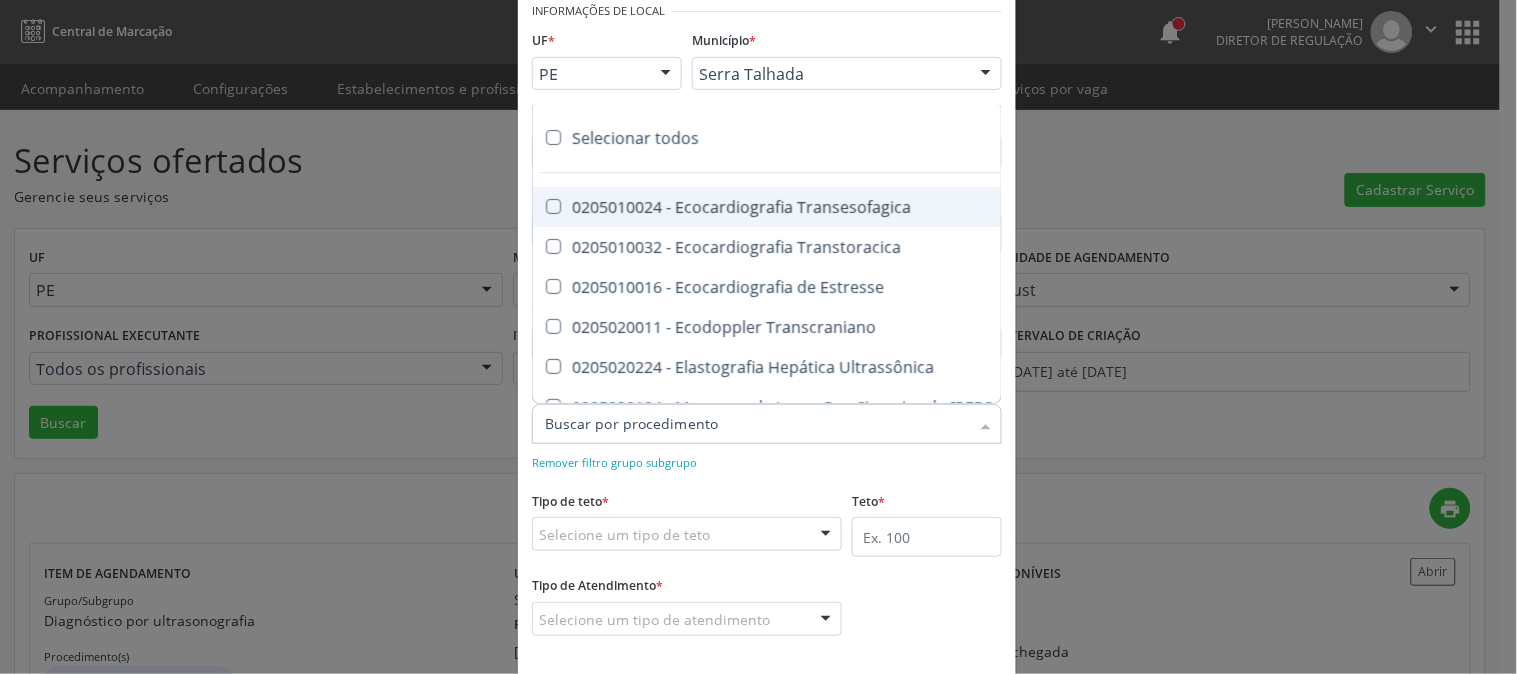 click on "Remover filtro grupo subgrupo" at bounding box center [767, 461] 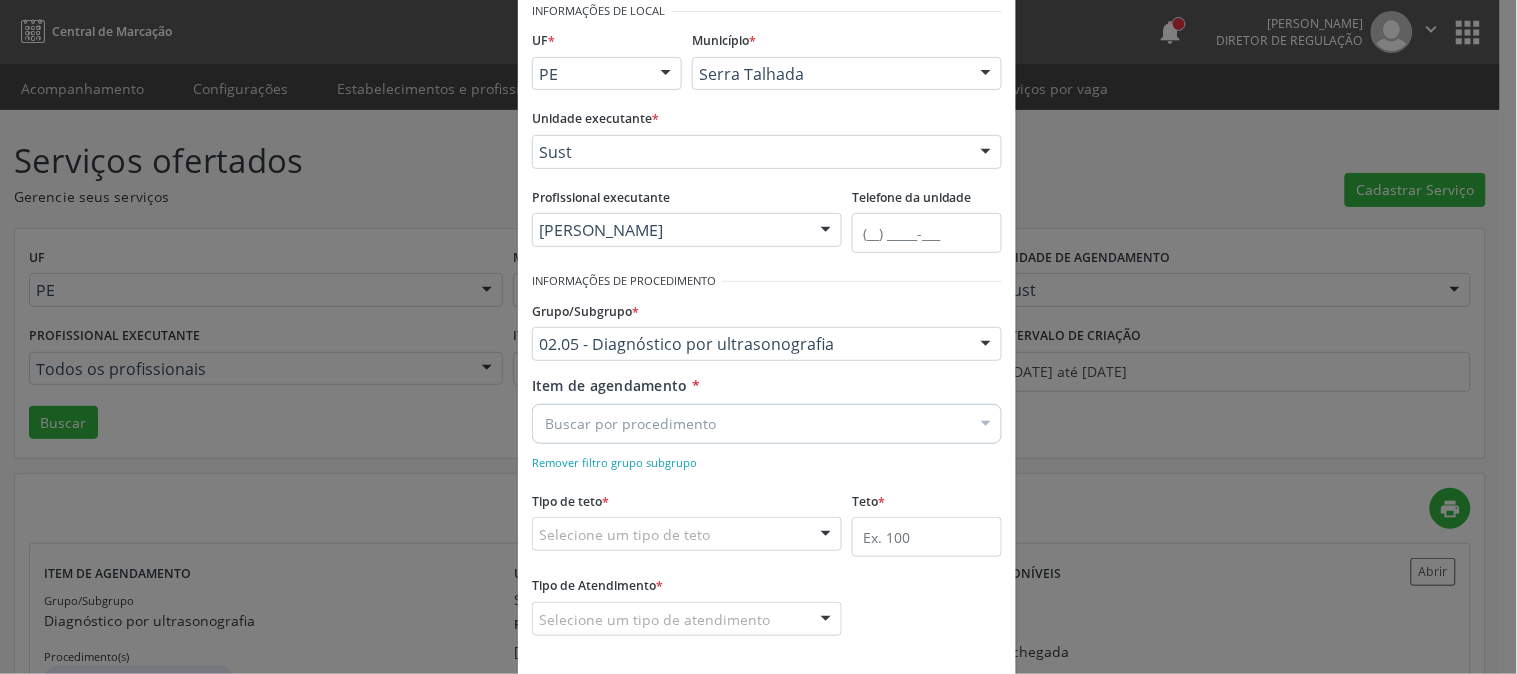 click on "Buscar por procedimento" at bounding box center [767, 424] 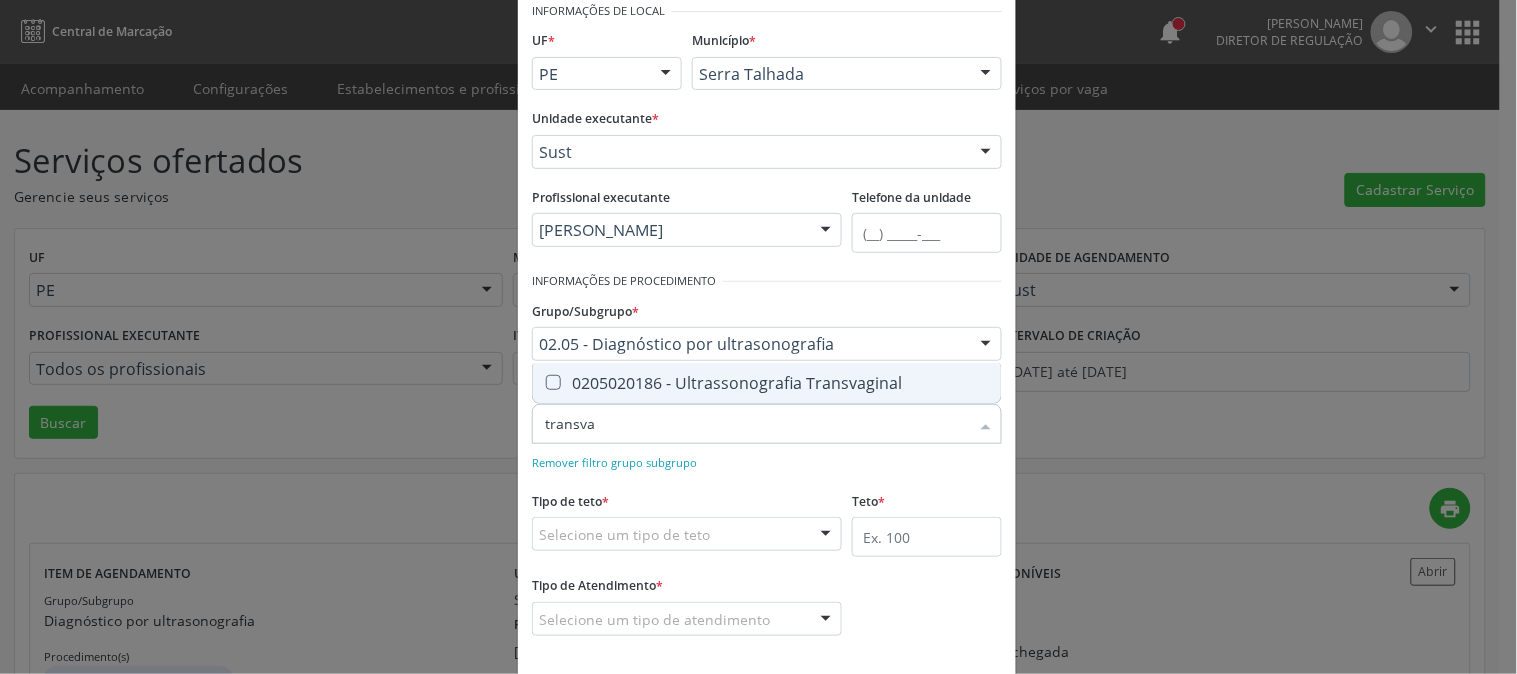 type on "transvag" 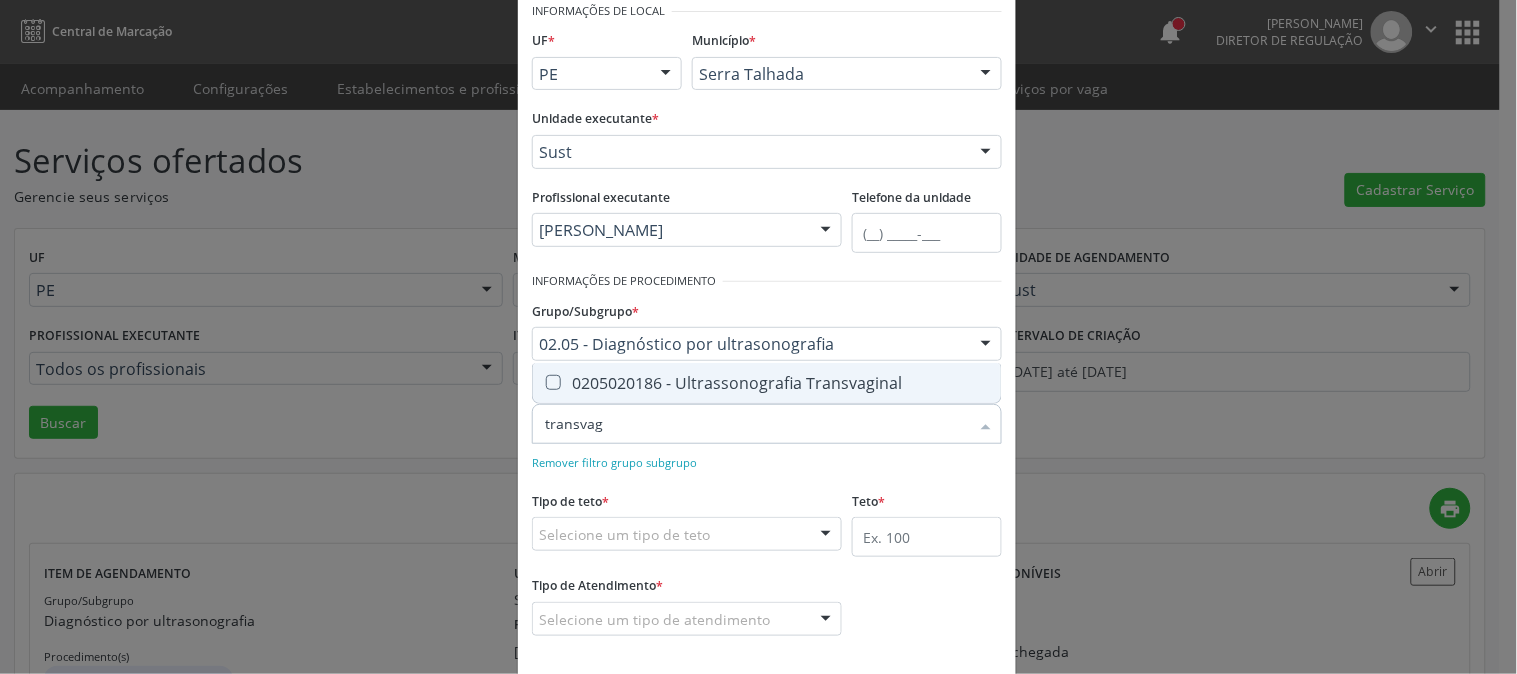 click on "0205020186 - Ultrassonografia Transvaginal" at bounding box center [767, 383] 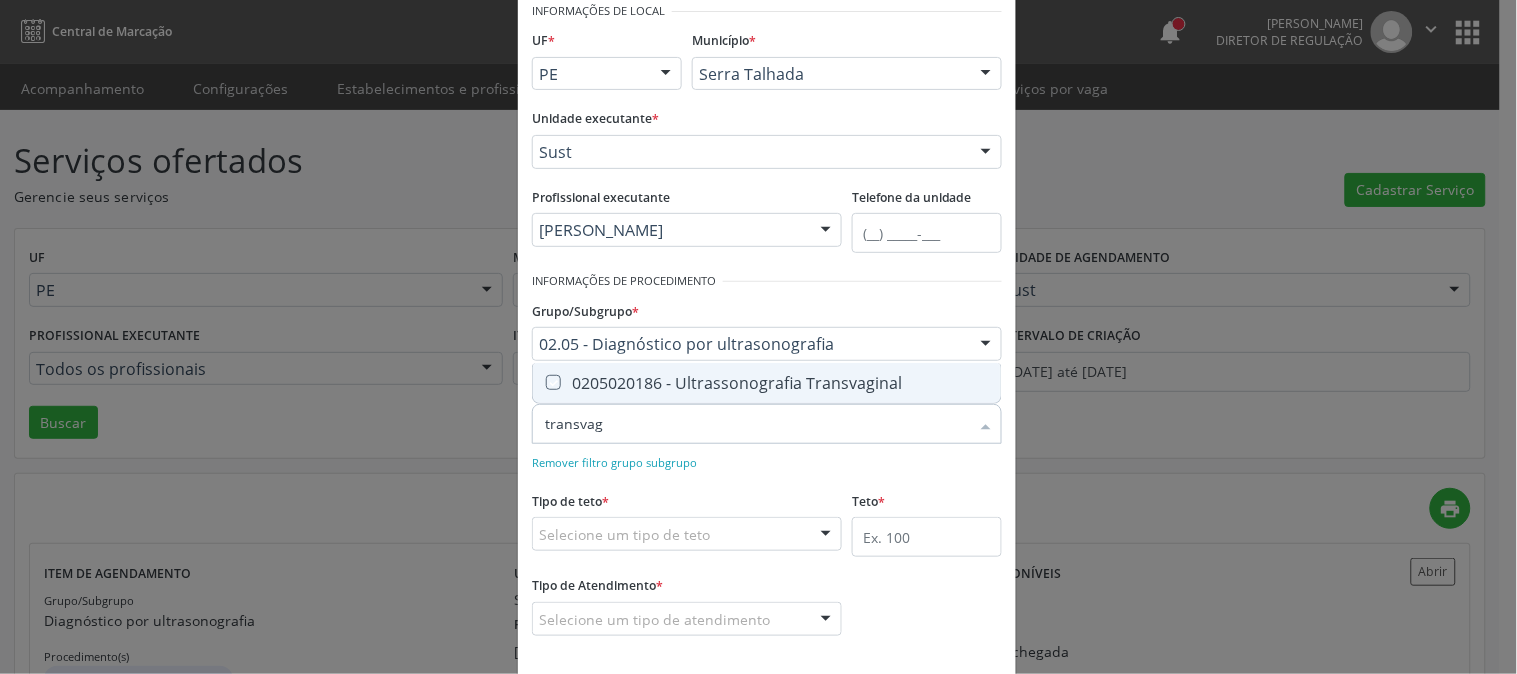 checkbox on "true" 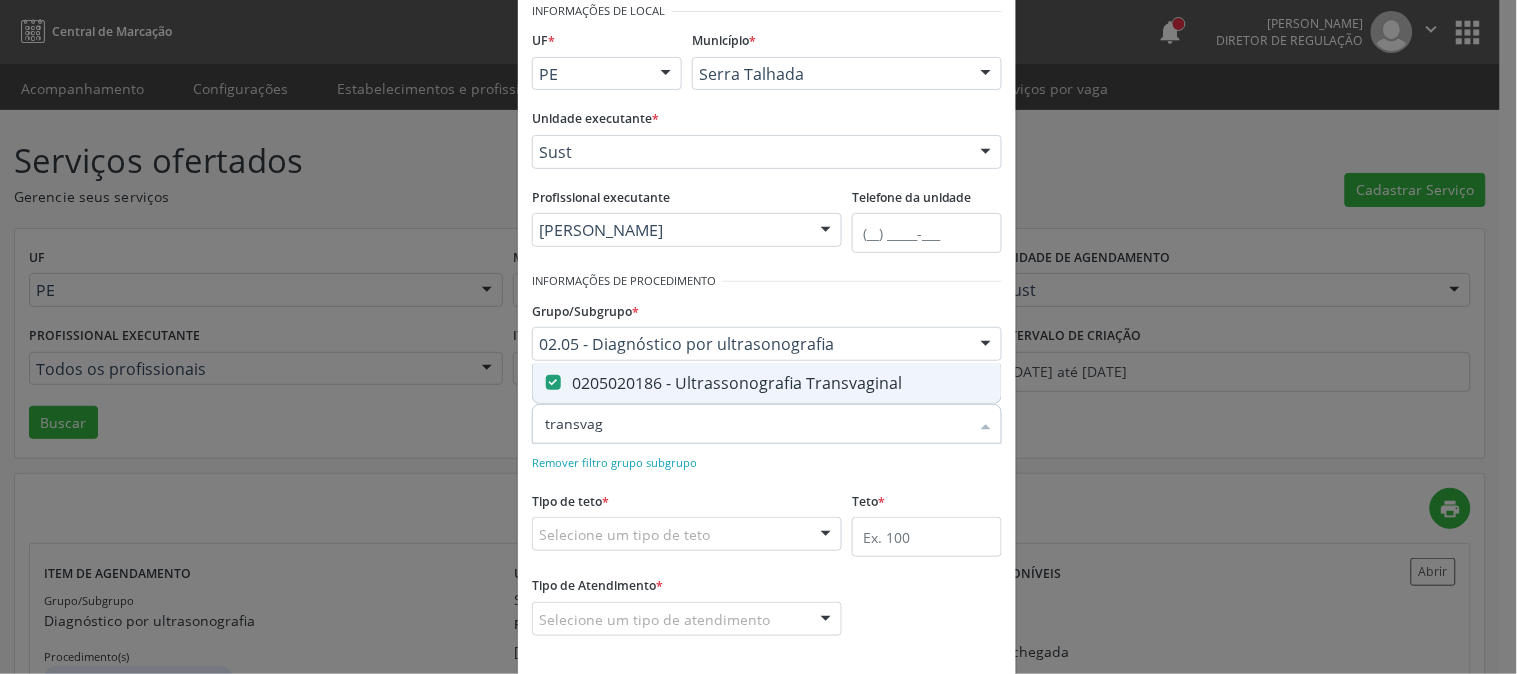 click on "transvag" at bounding box center (757, 424) 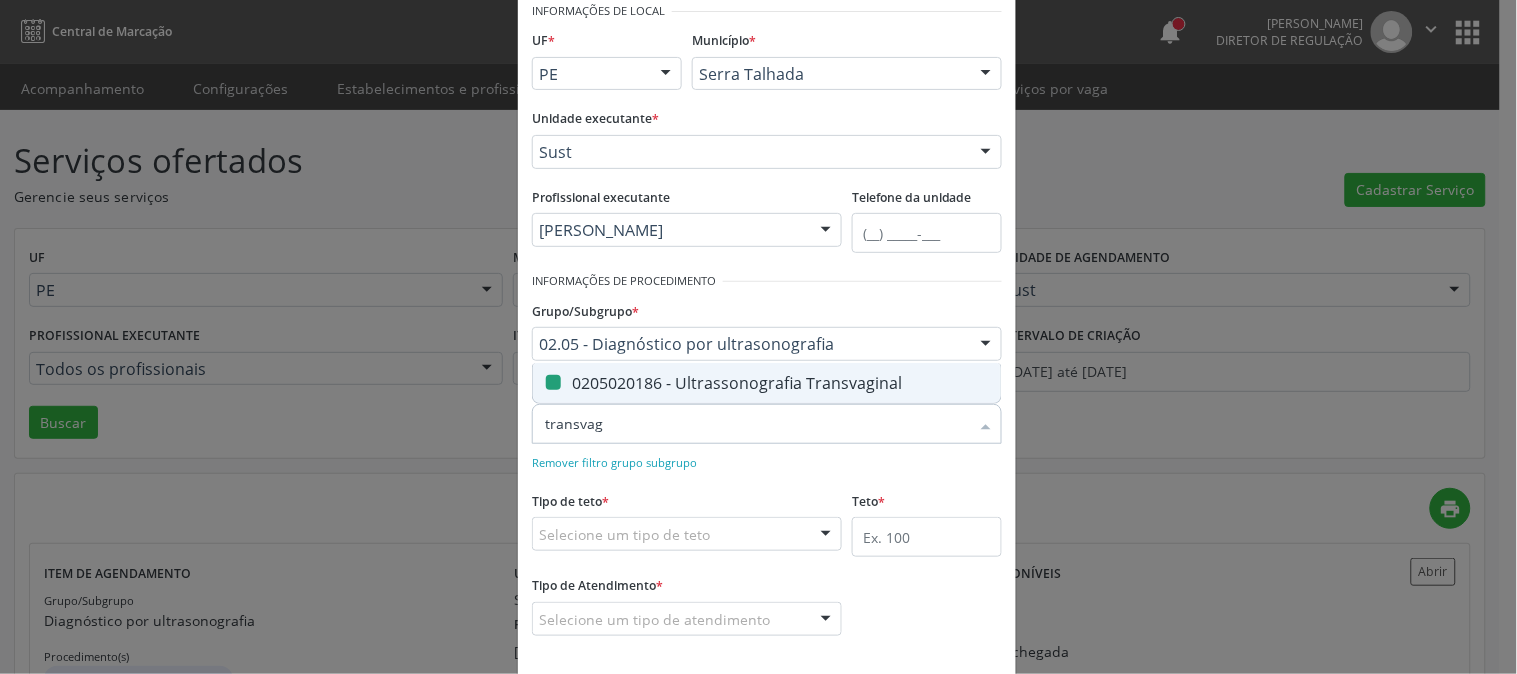 type on "a" 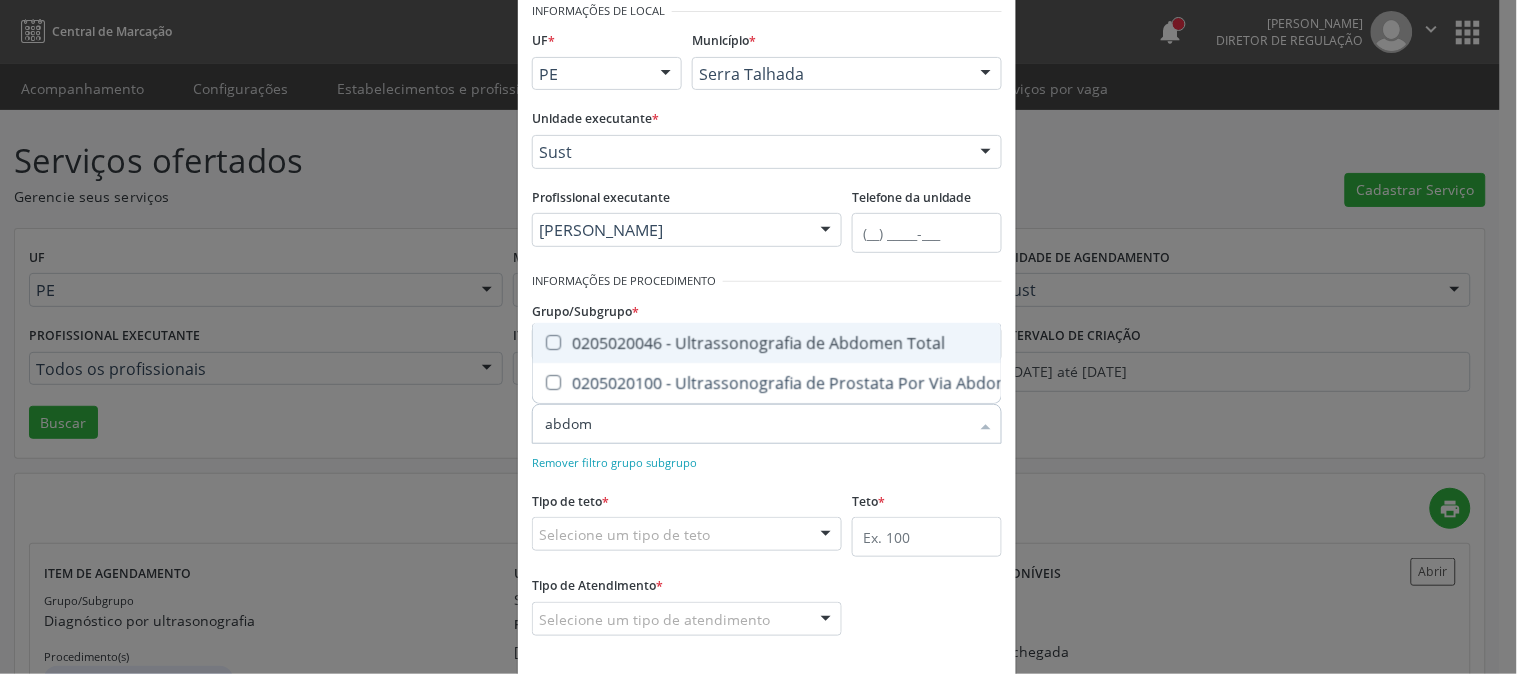 type on "abdome" 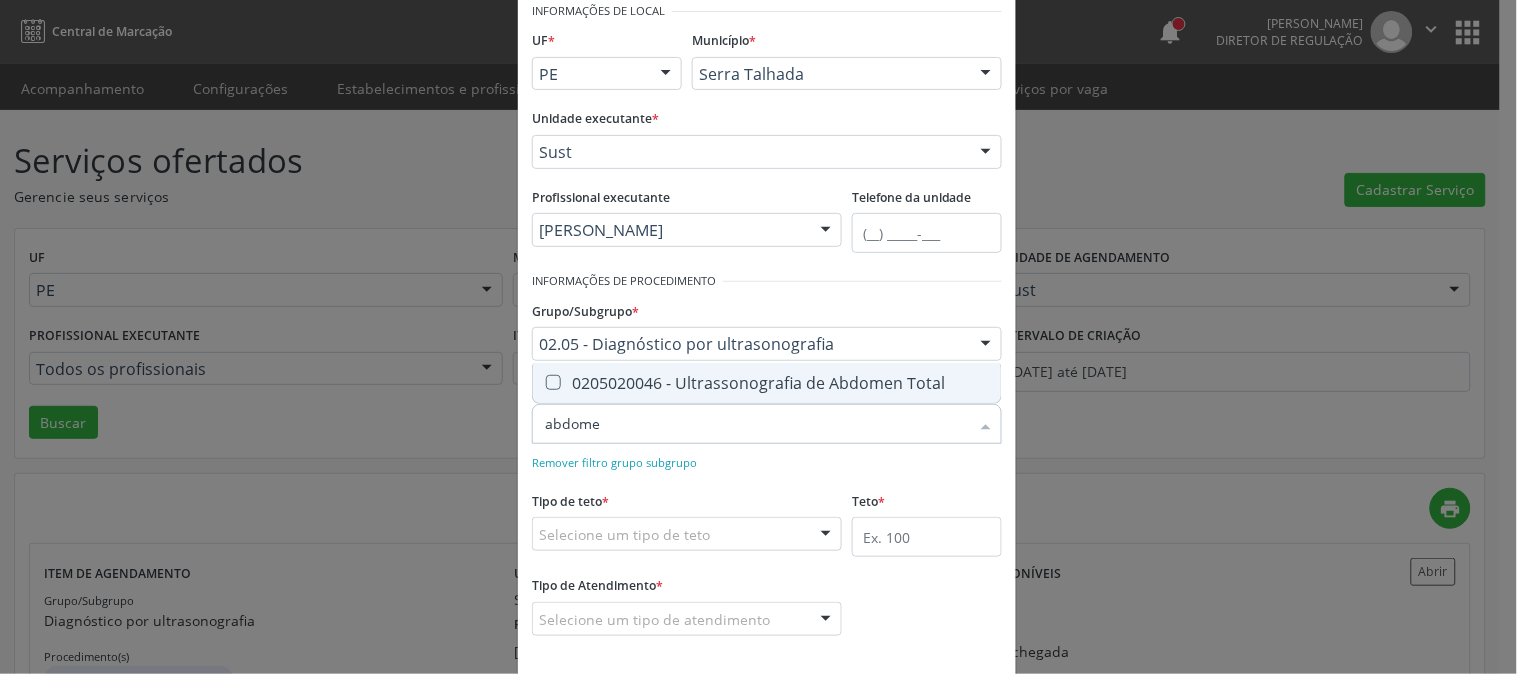 click on "0205020046 - Ultrassonografia de Abdomen Total" at bounding box center [767, 383] 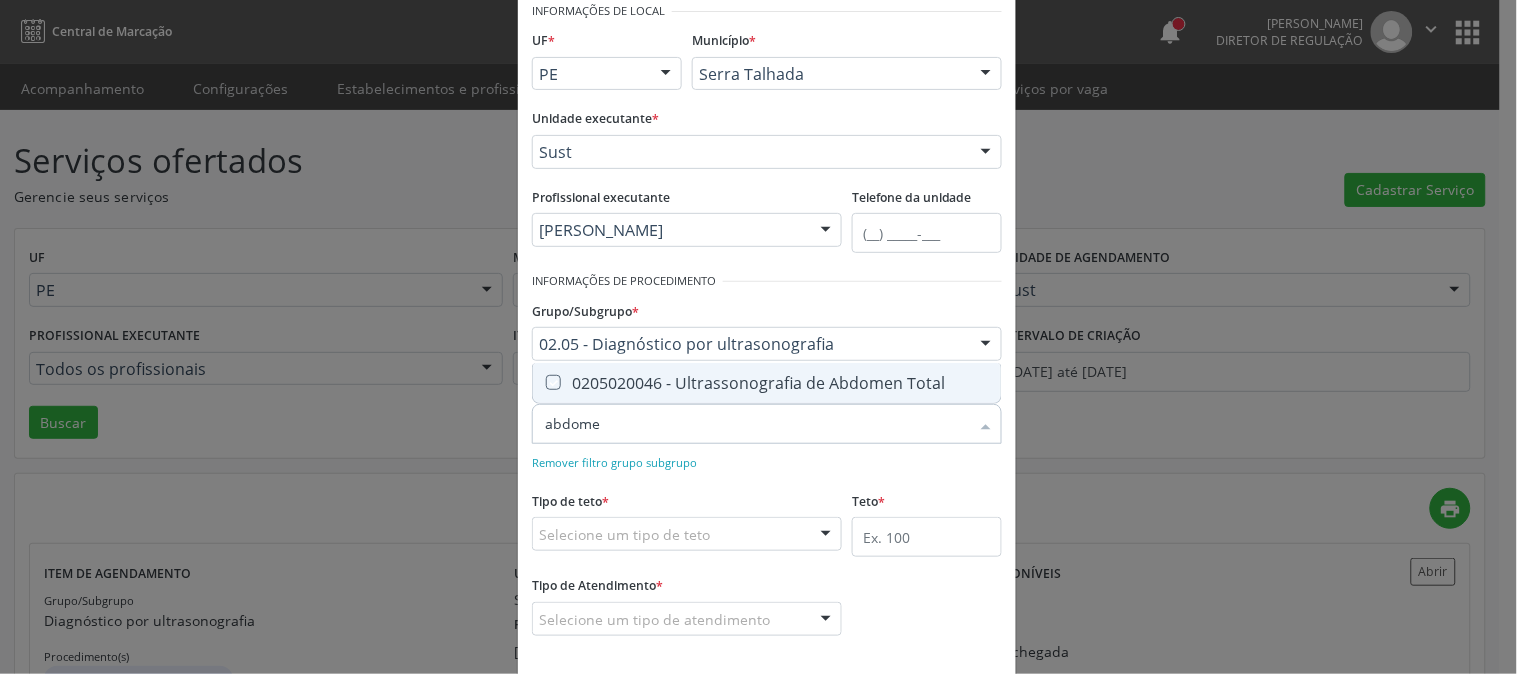 checkbox on "true" 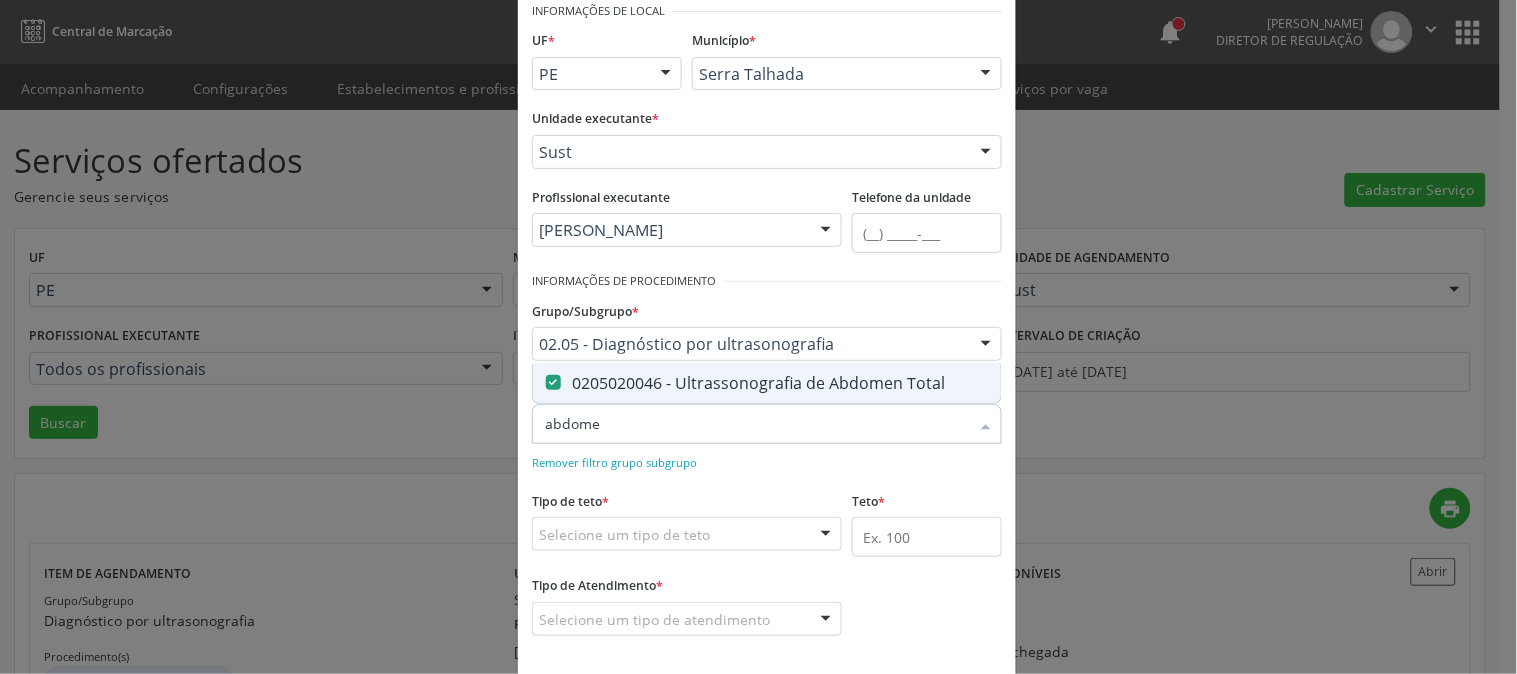 click on "abdome" at bounding box center (757, 424) 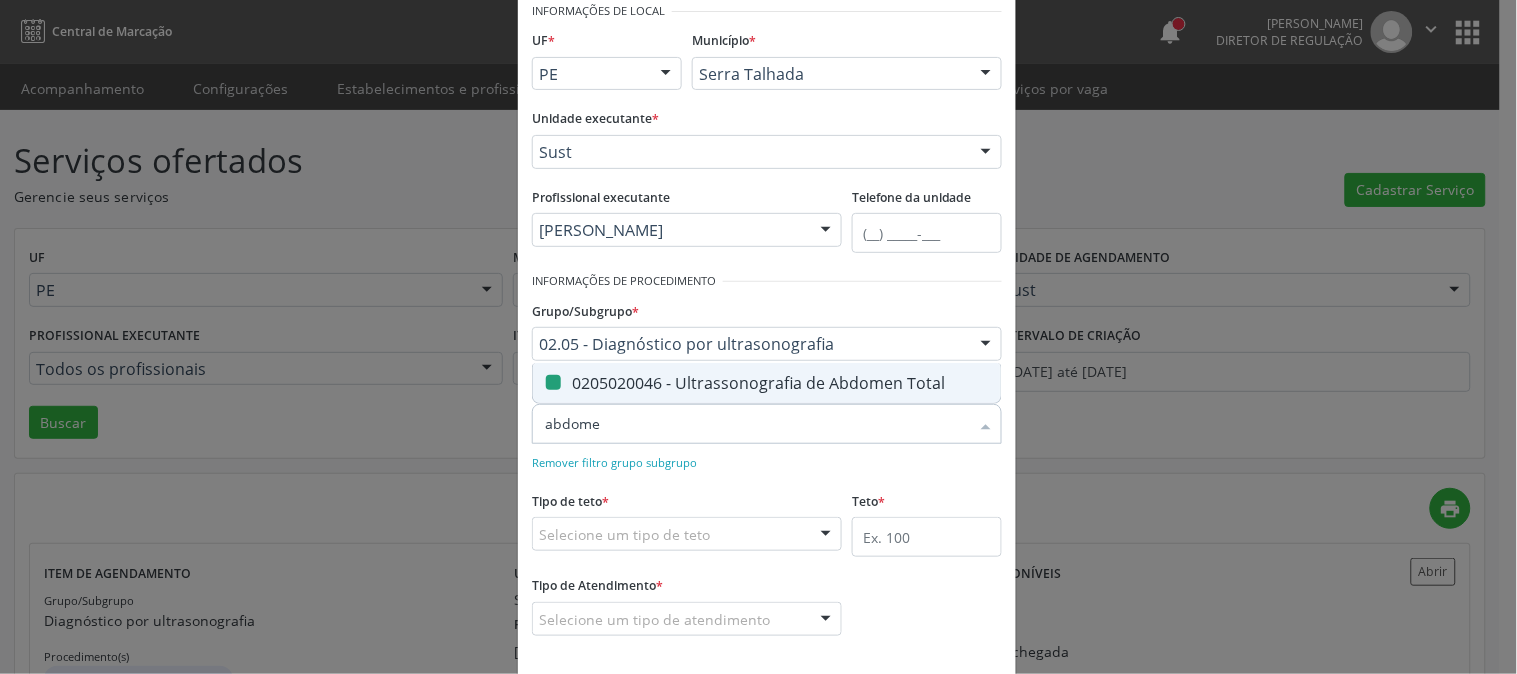 type on "a" 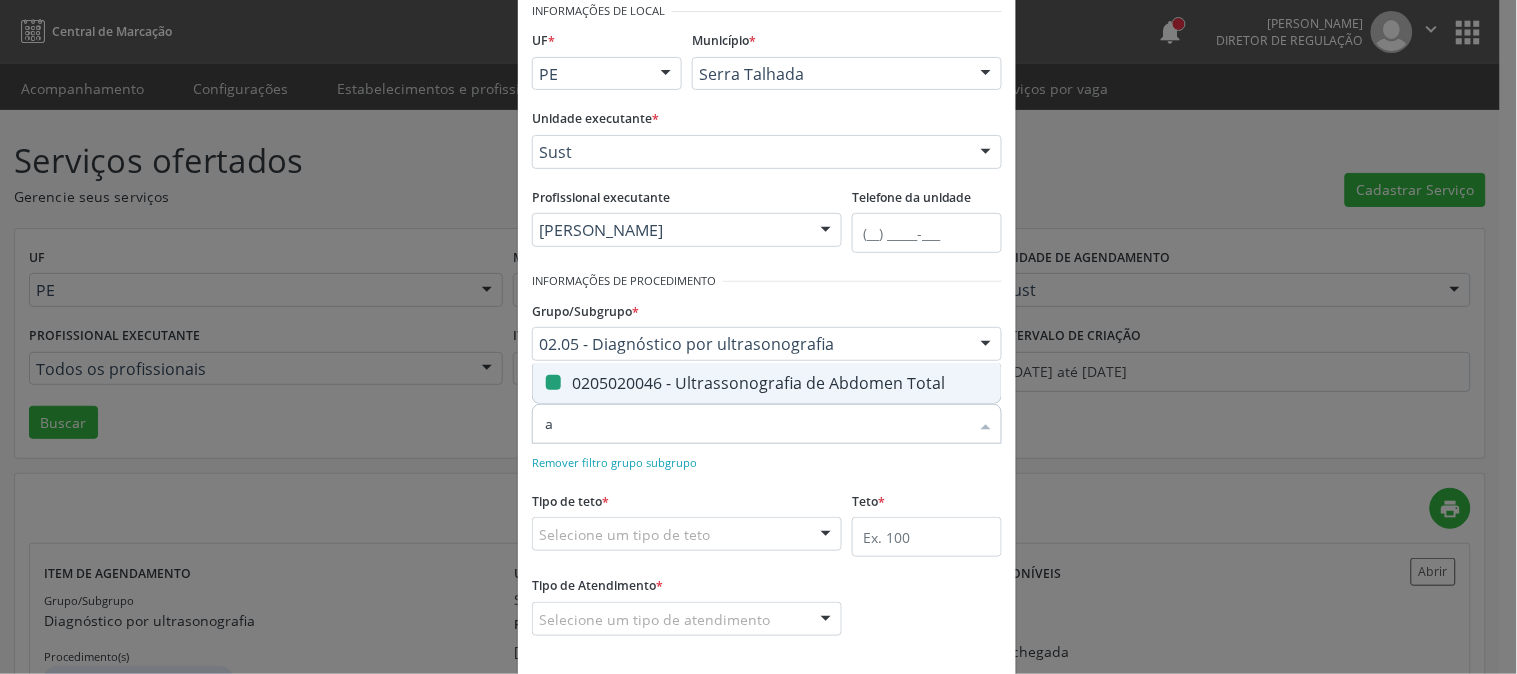 checkbox on "false" 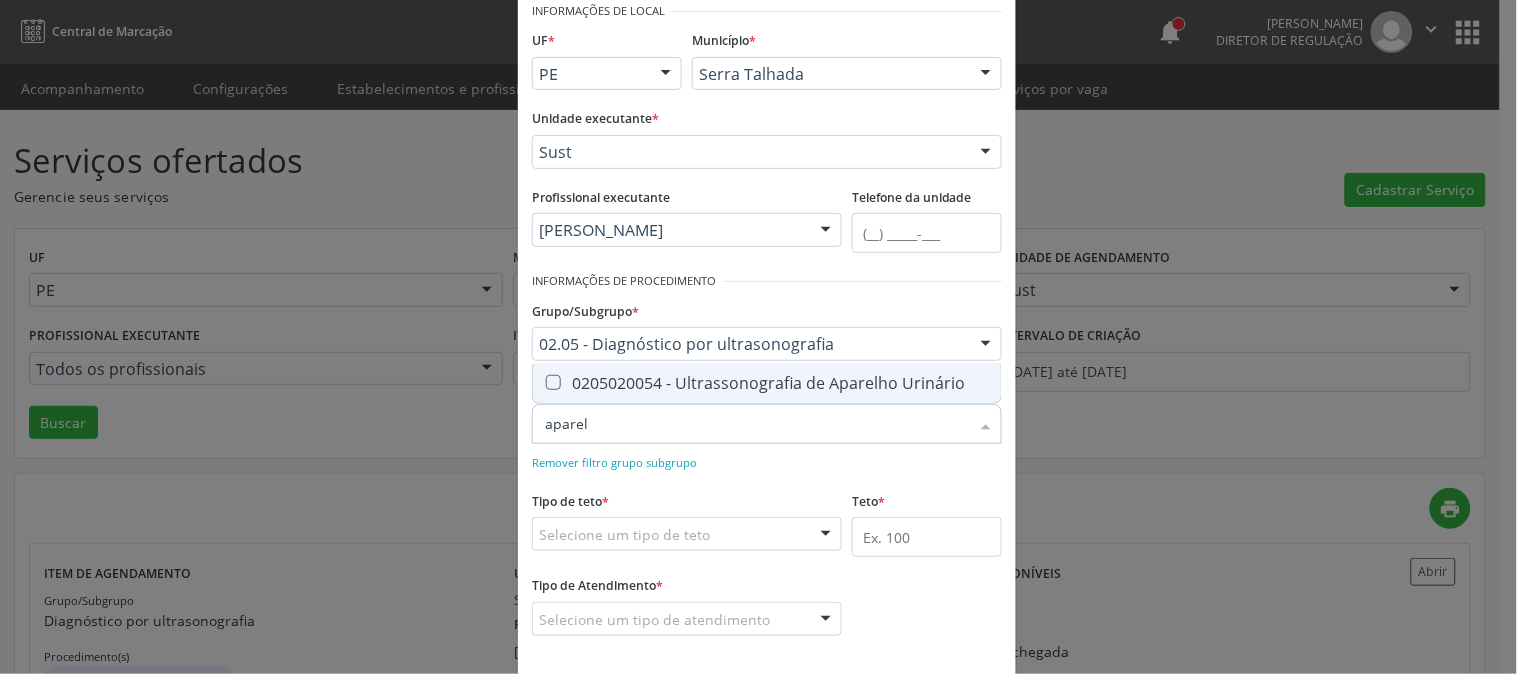 type on "aparelh" 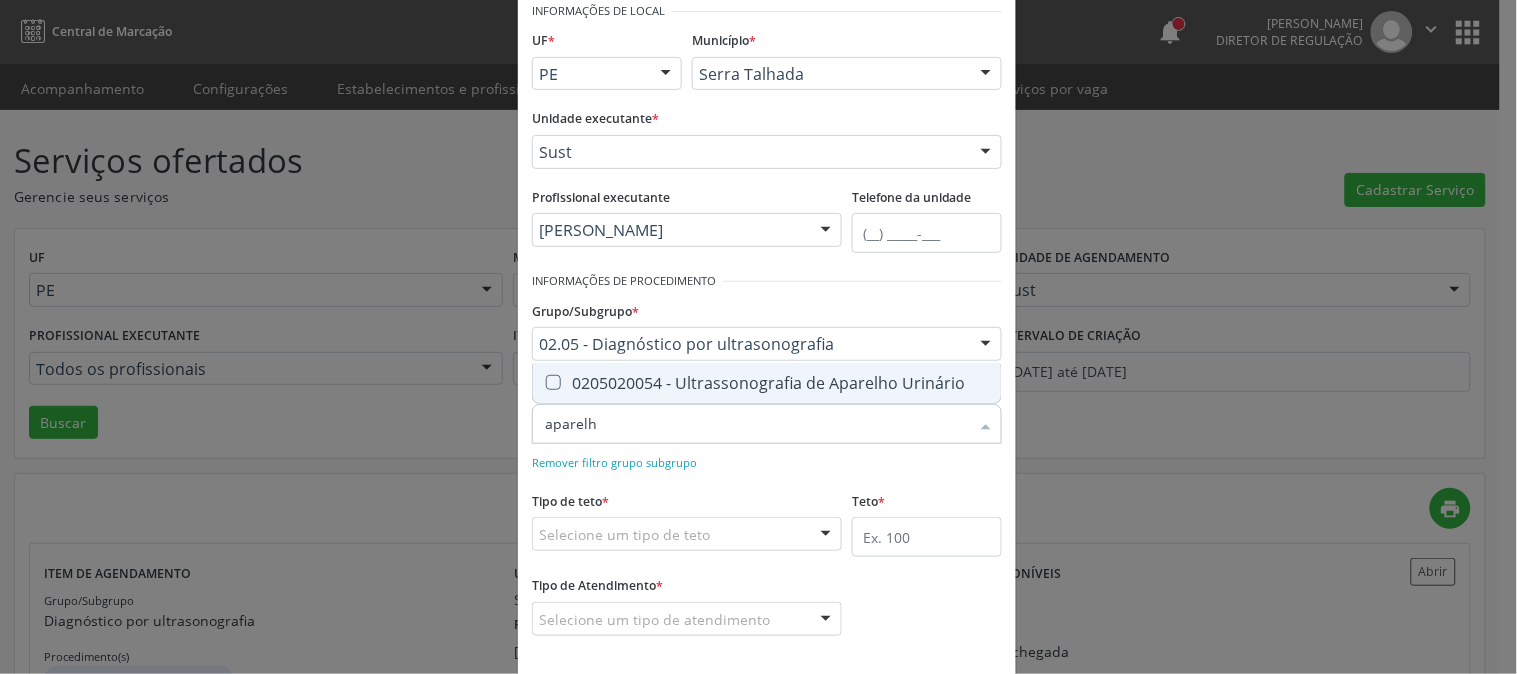 click on "0205020054 - Ultrassonografia de Aparelho Urinário" at bounding box center [767, 383] 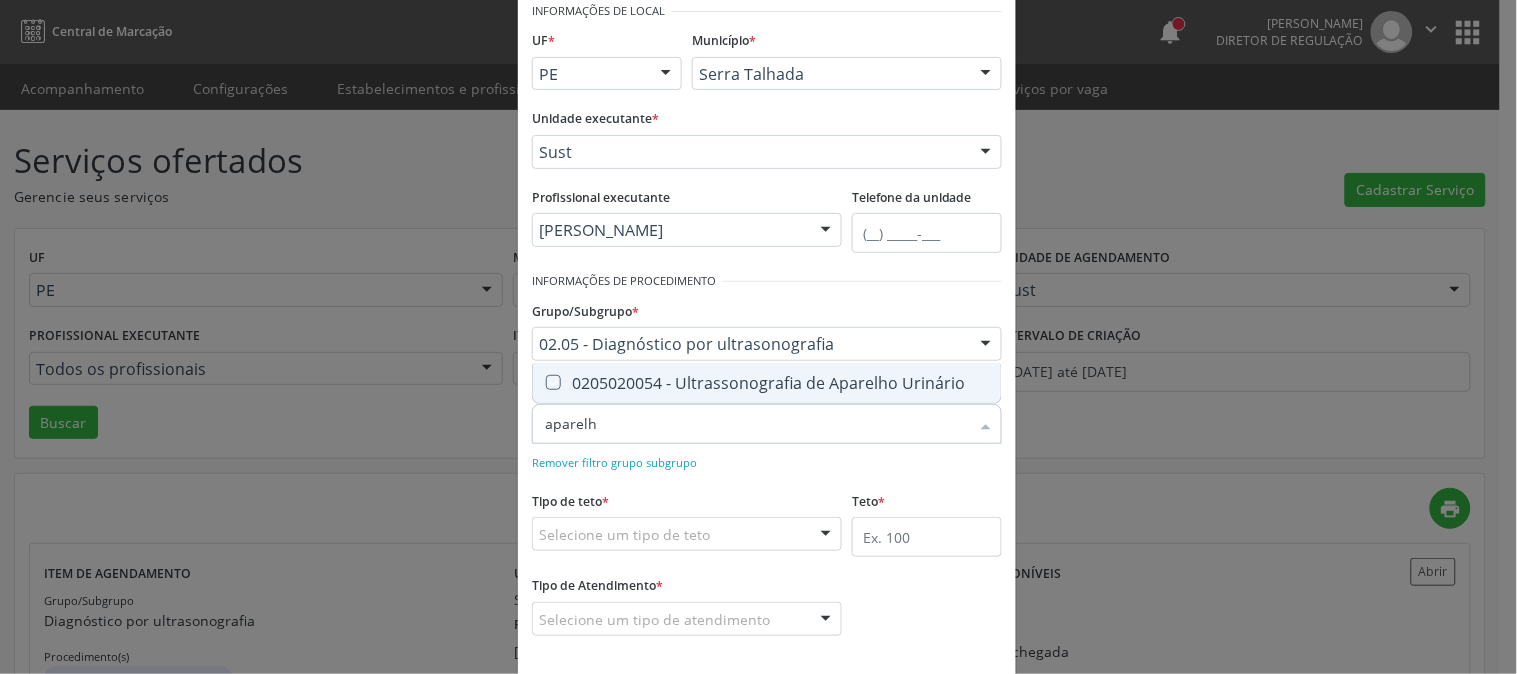 checkbox on "true" 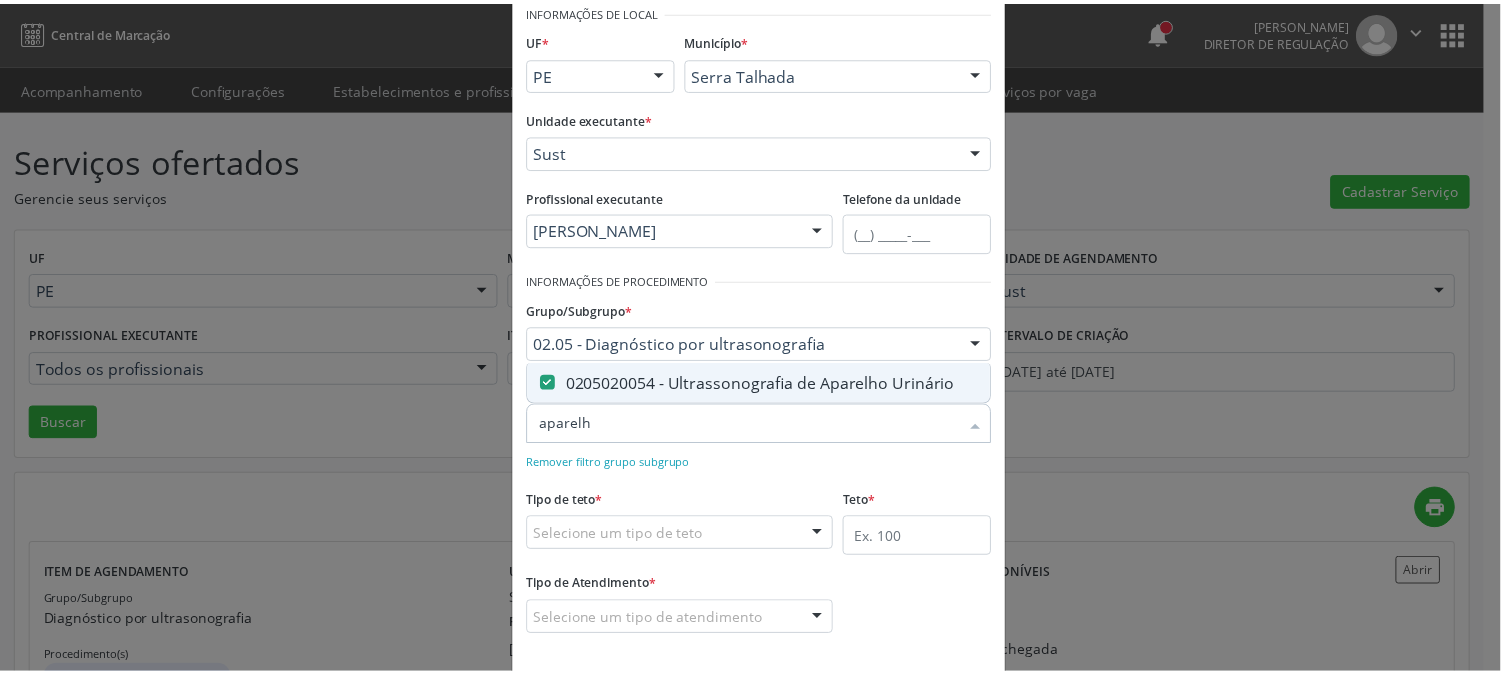 scroll, scrollTop: 190, scrollLeft: 0, axis: vertical 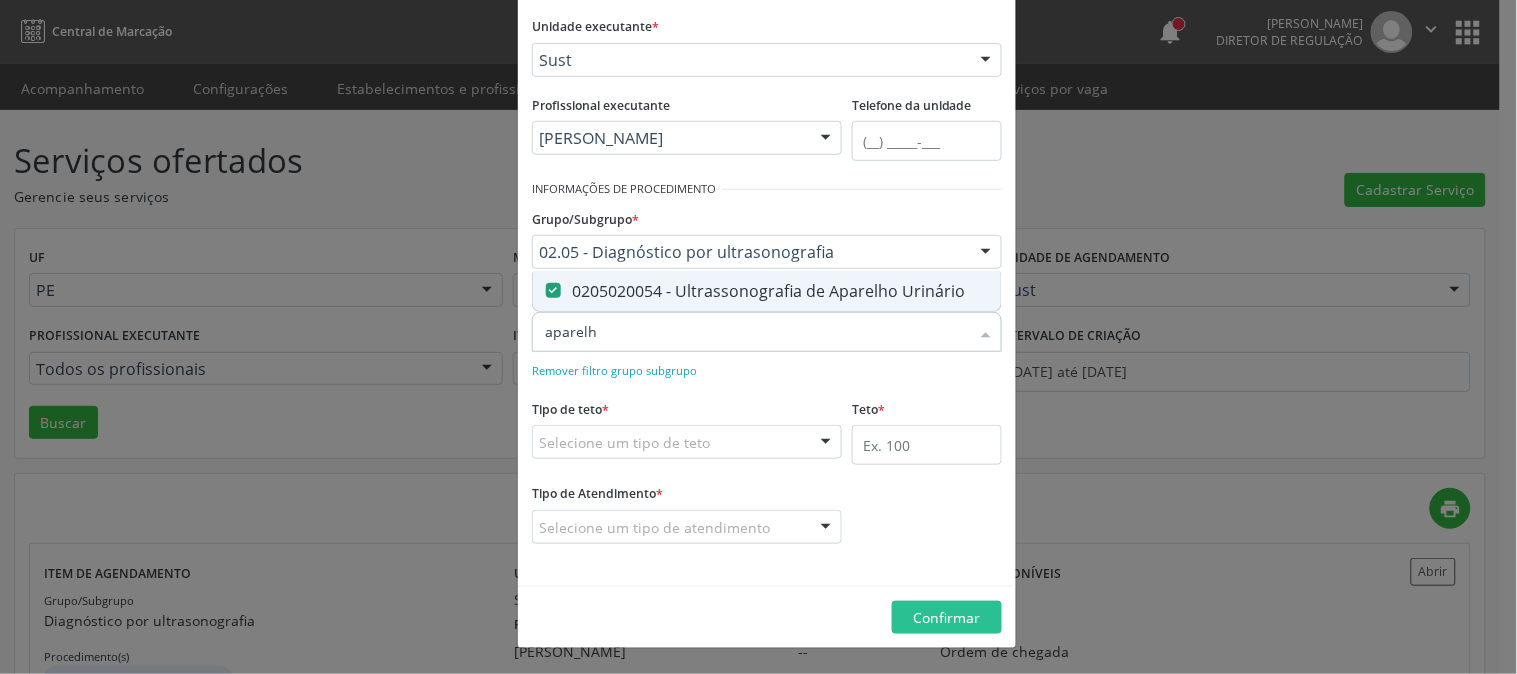 click on "Selecione um tipo de teto" at bounding box center [687, 442] 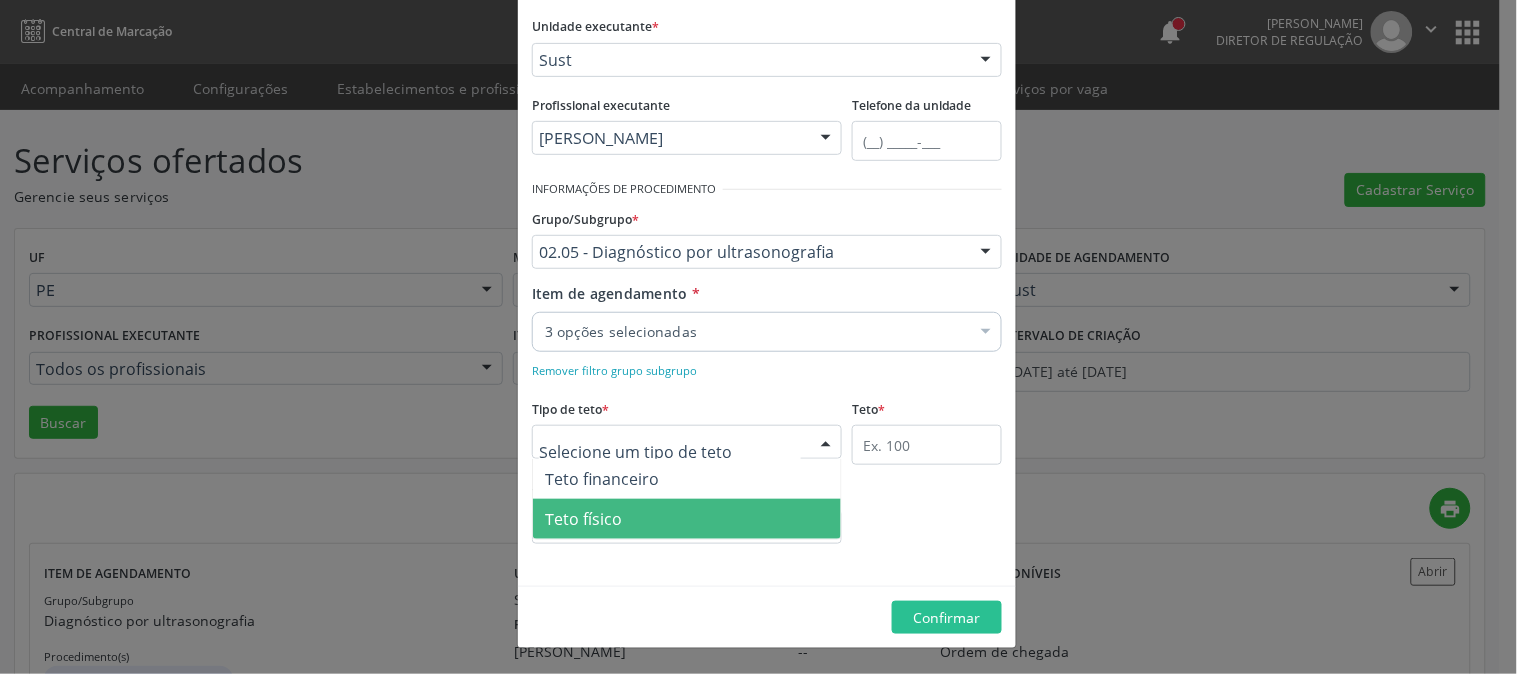 click on "Teto físico" at bounding box center (687, 519) 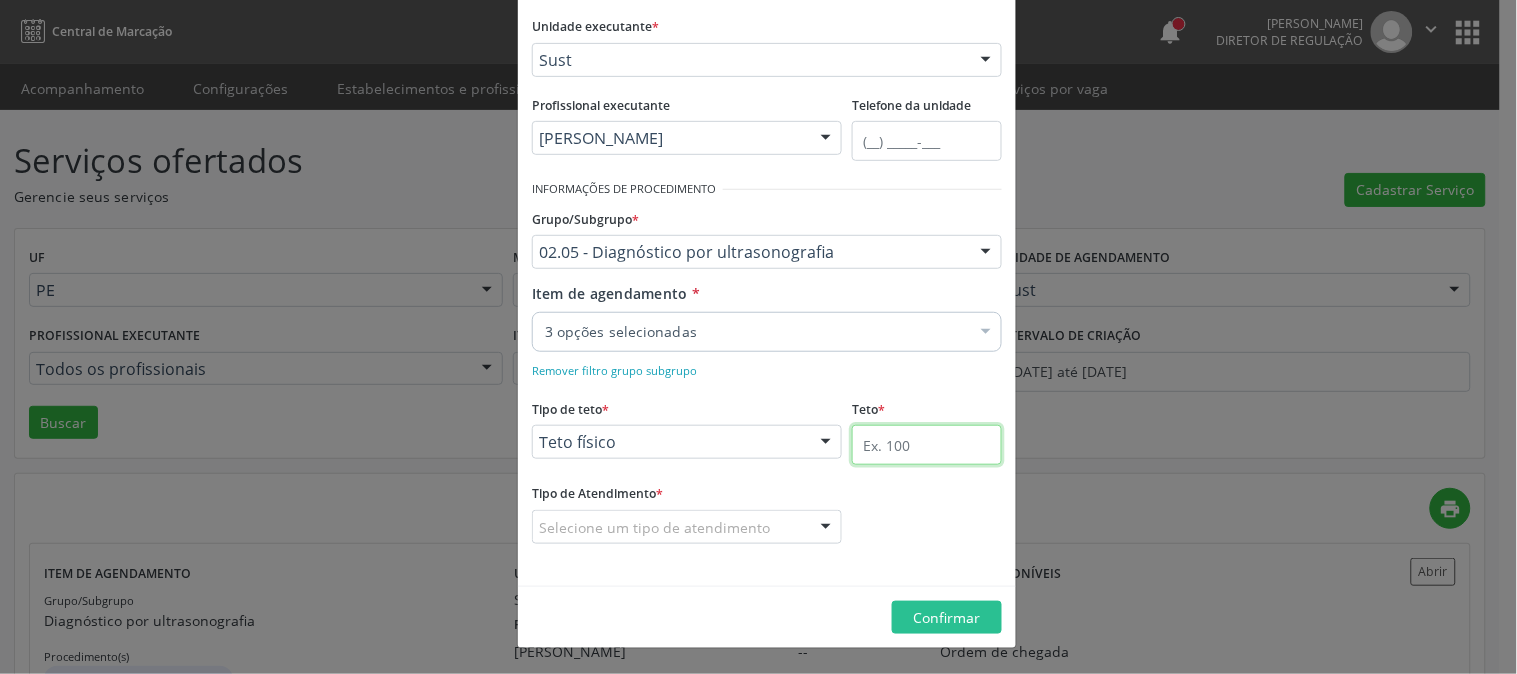click at bounding box center (927, 445) 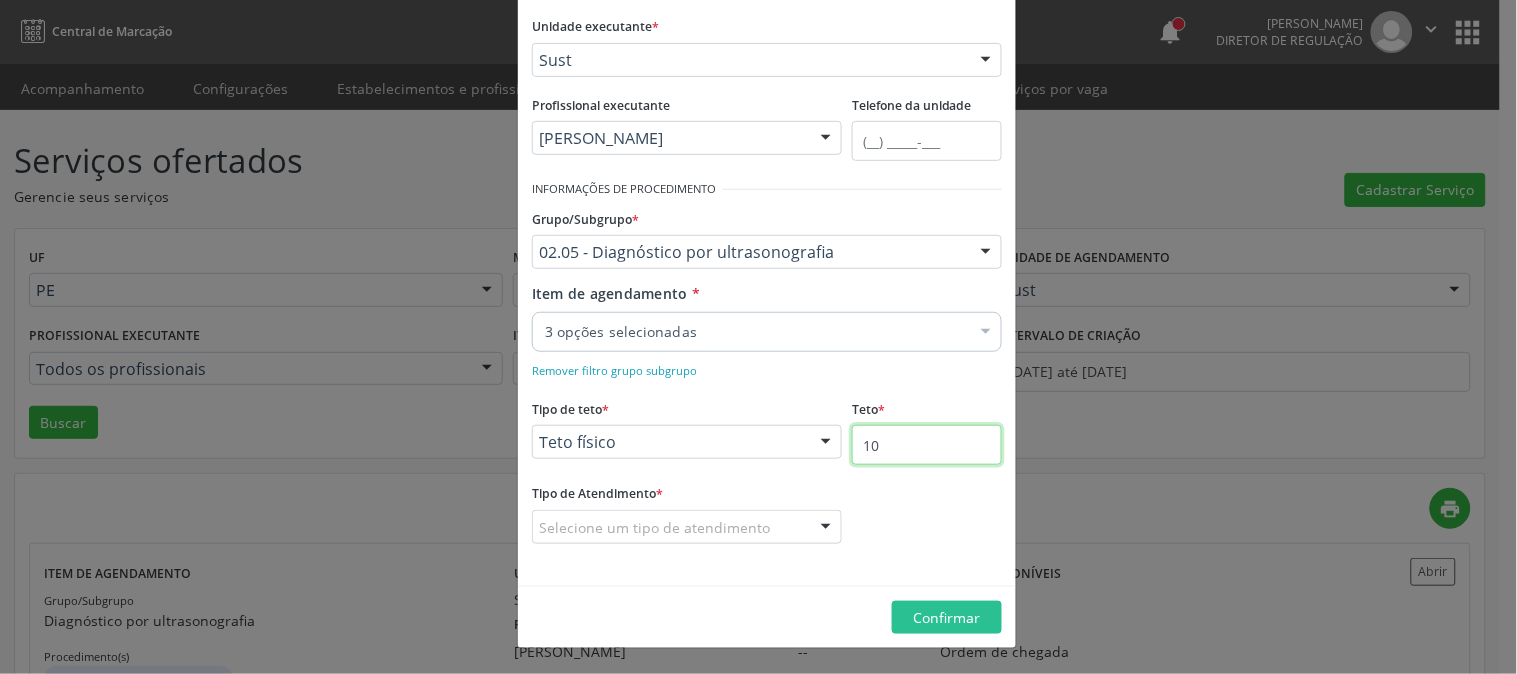 type on "10" 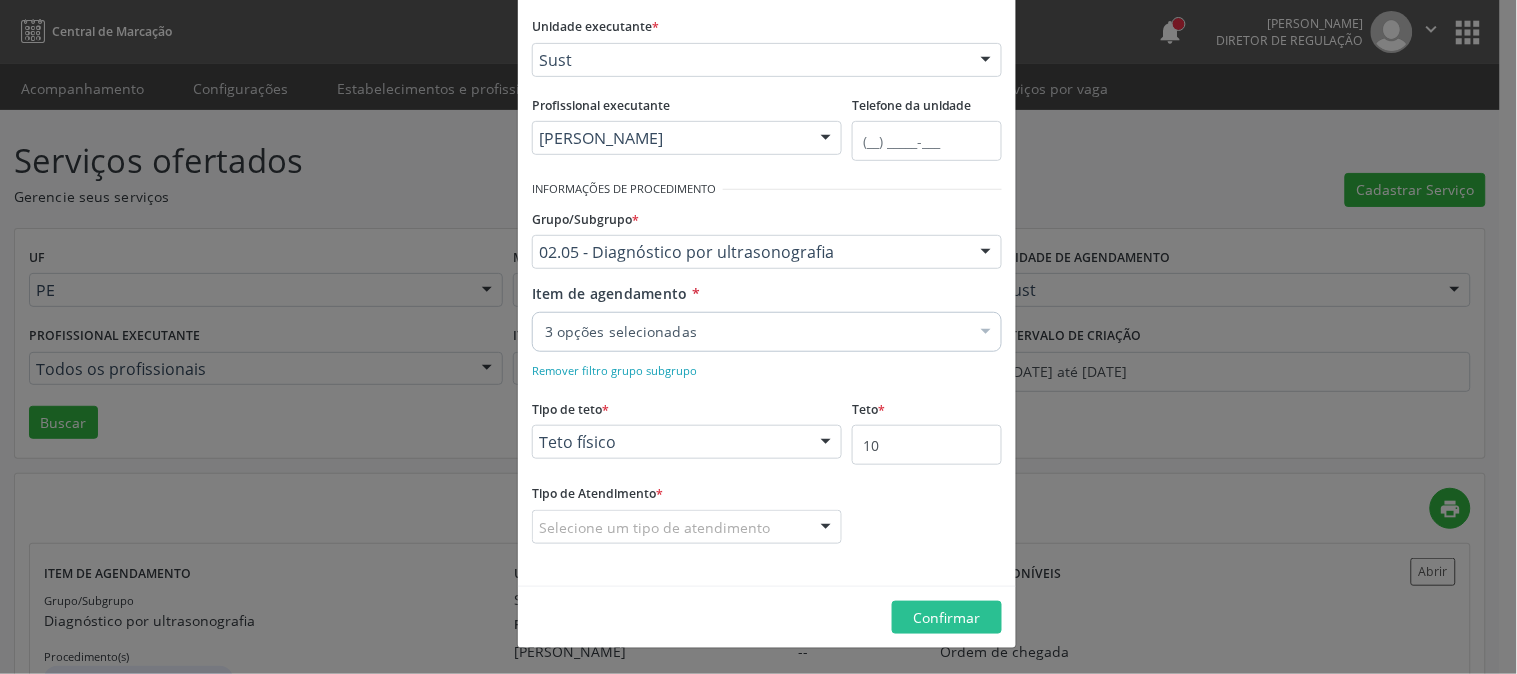 click on "Selecione um tipo de atendimento" at bounding box center [687, 527] 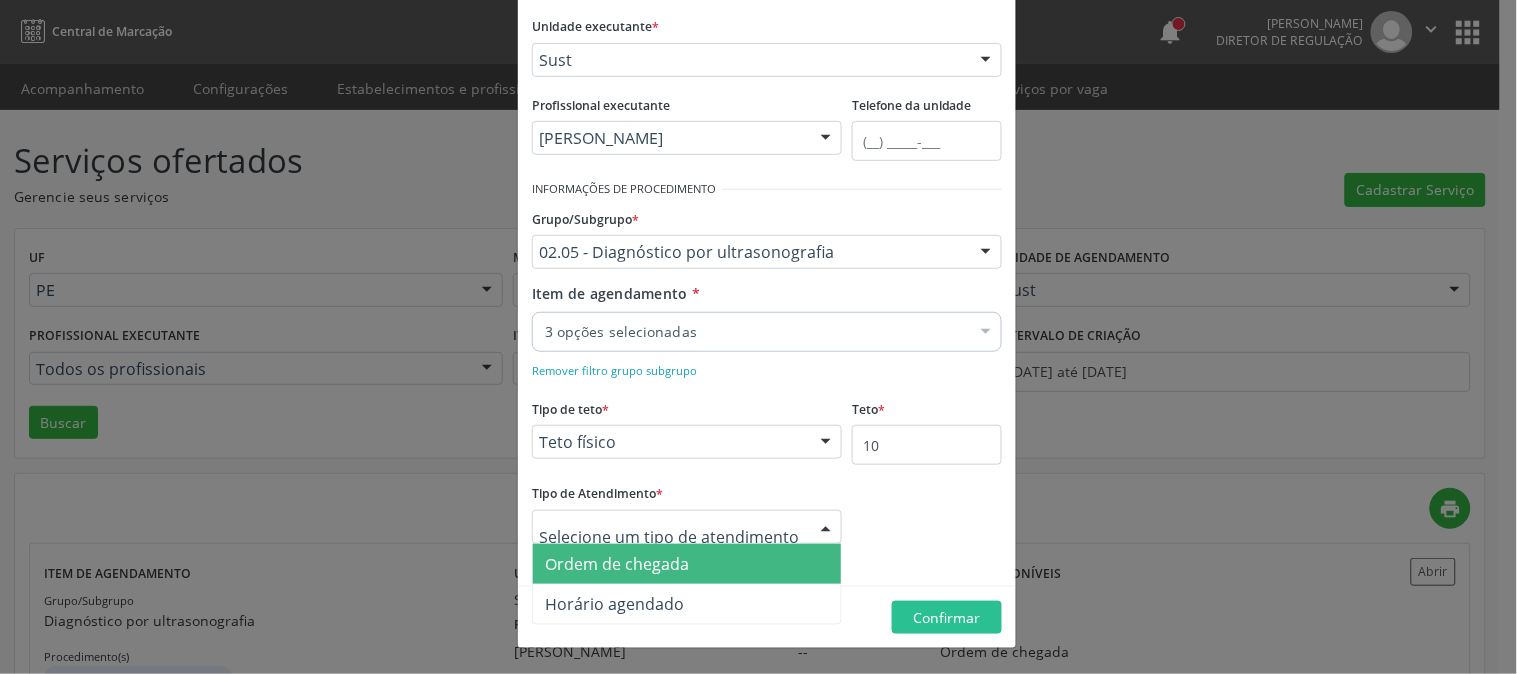 click on "Ordem de chegada" at bounding box center (687, 564) 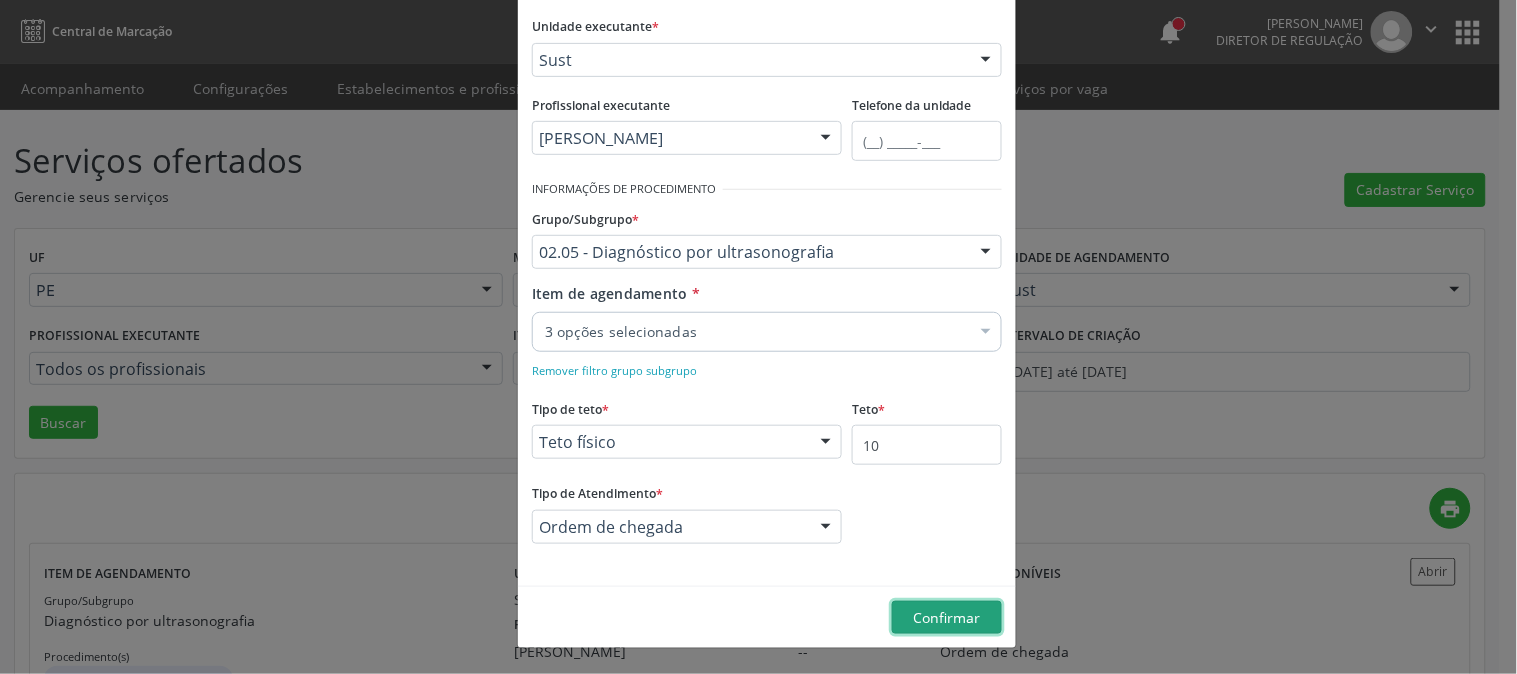 click on "Confirmar" at bounding box center (947, 617) 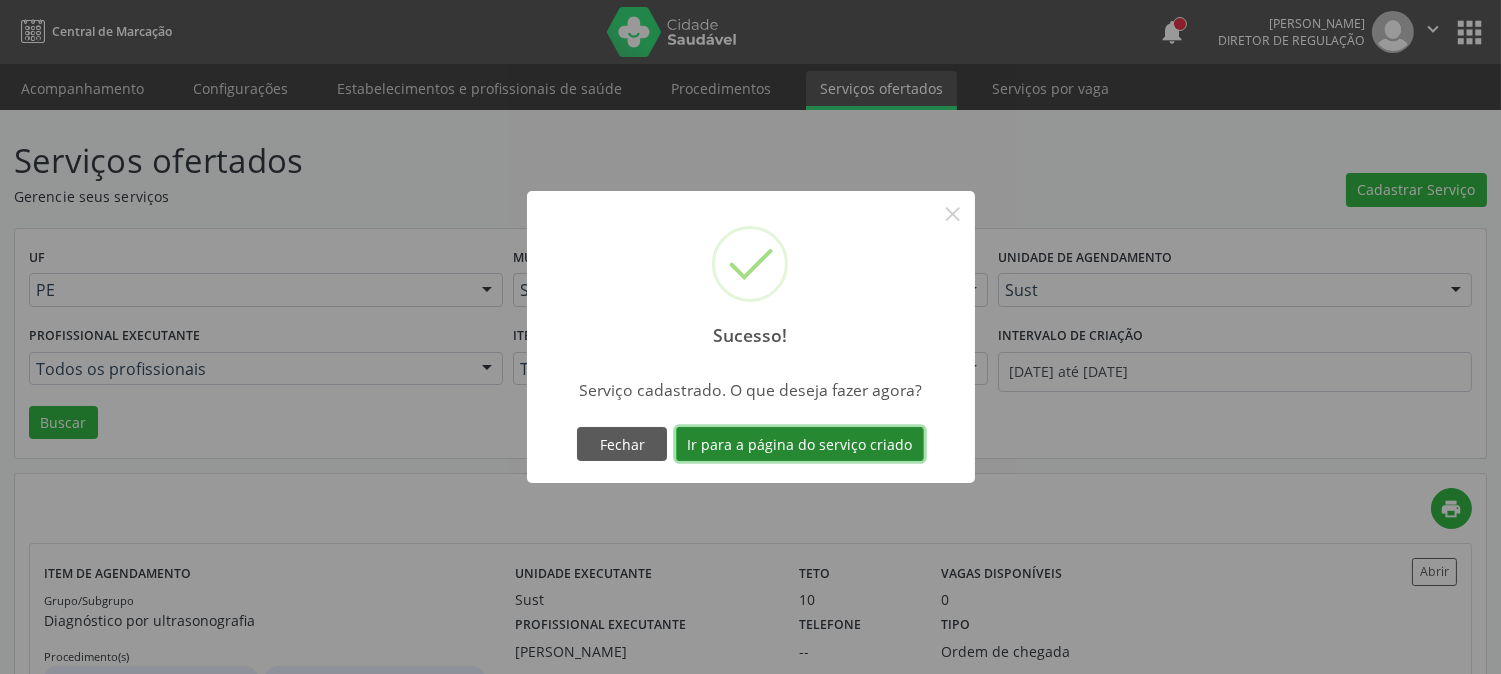 click on "Ir para a página do serviço criado" at bounding box center [800, 444] 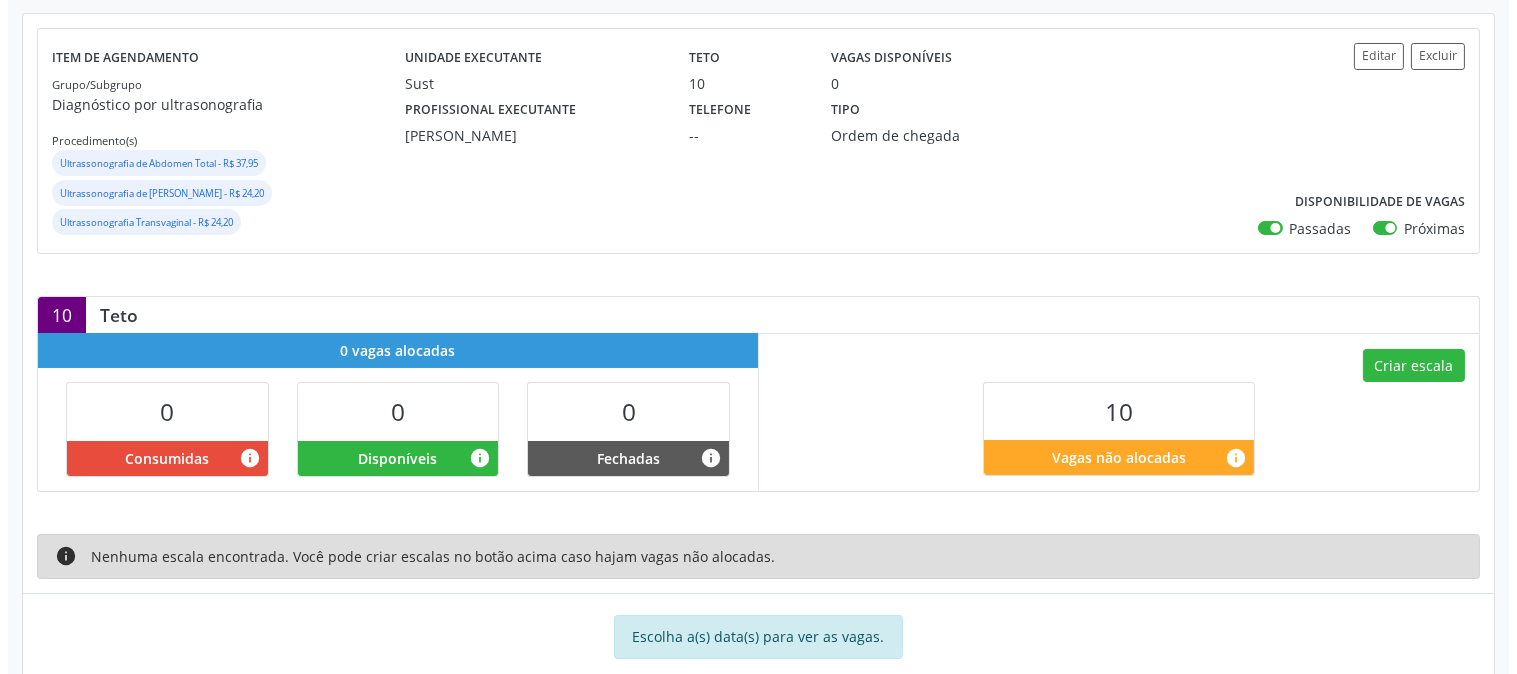 scroll, scrollTop: 222, scrollLeft: 0, axis: vertical 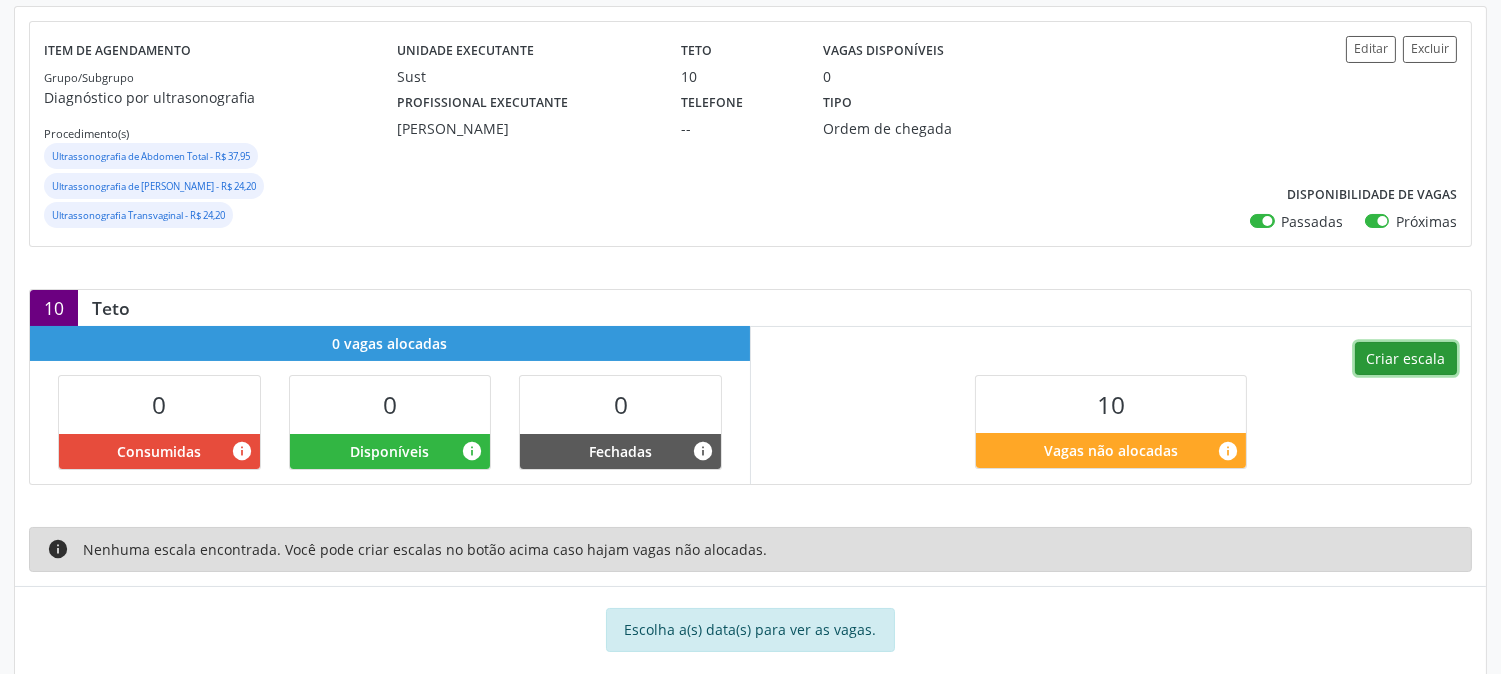 click on "Criar escala" at bounding box center [1406, 359] 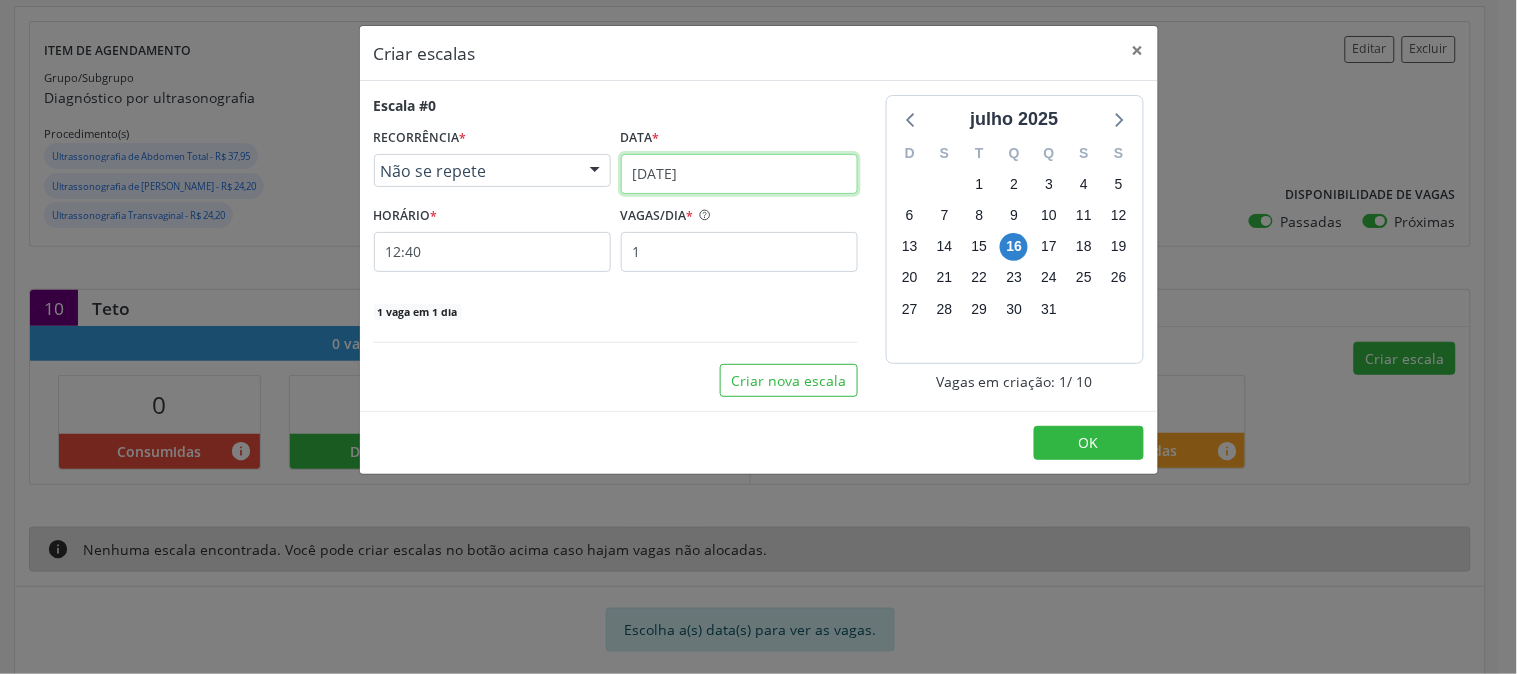 click on "[DATE]" at bounding box center (739, 174) 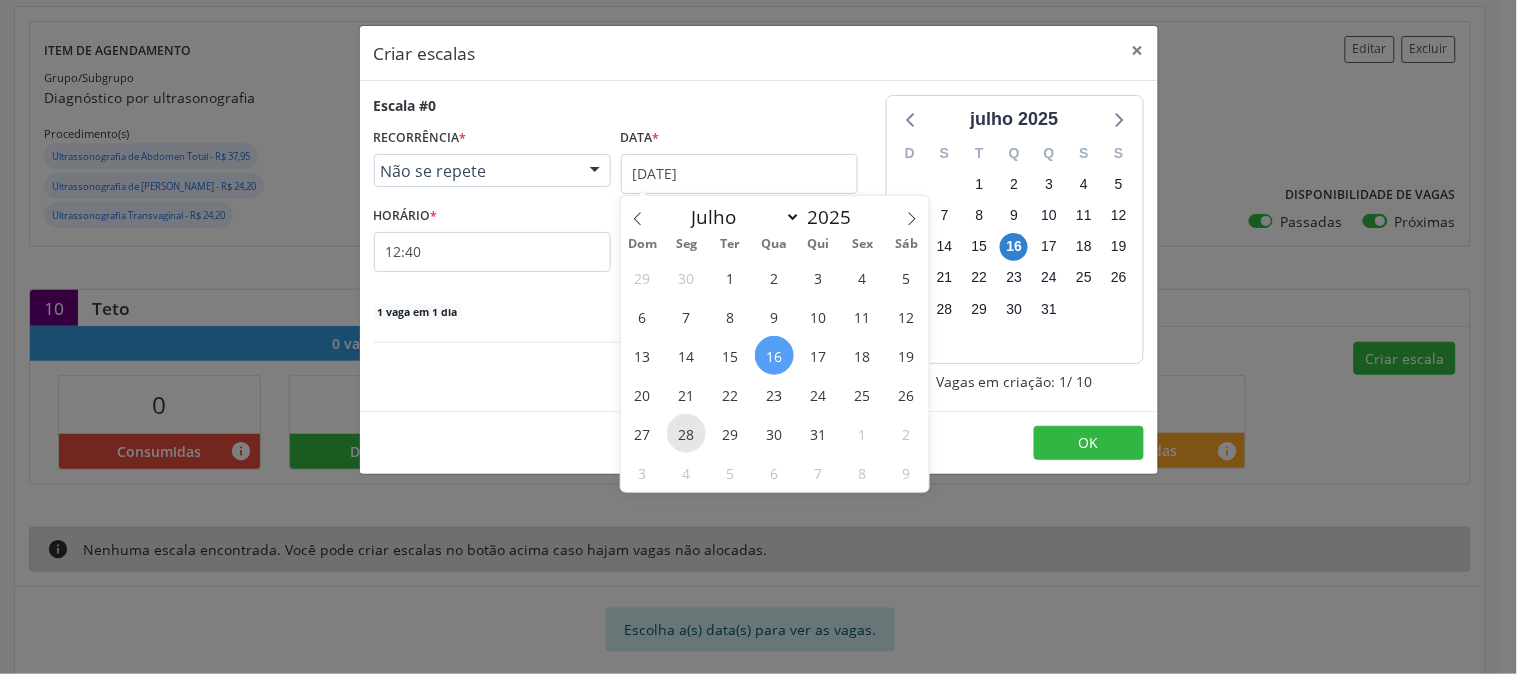 click on "28" at bounding box center (686, 433) 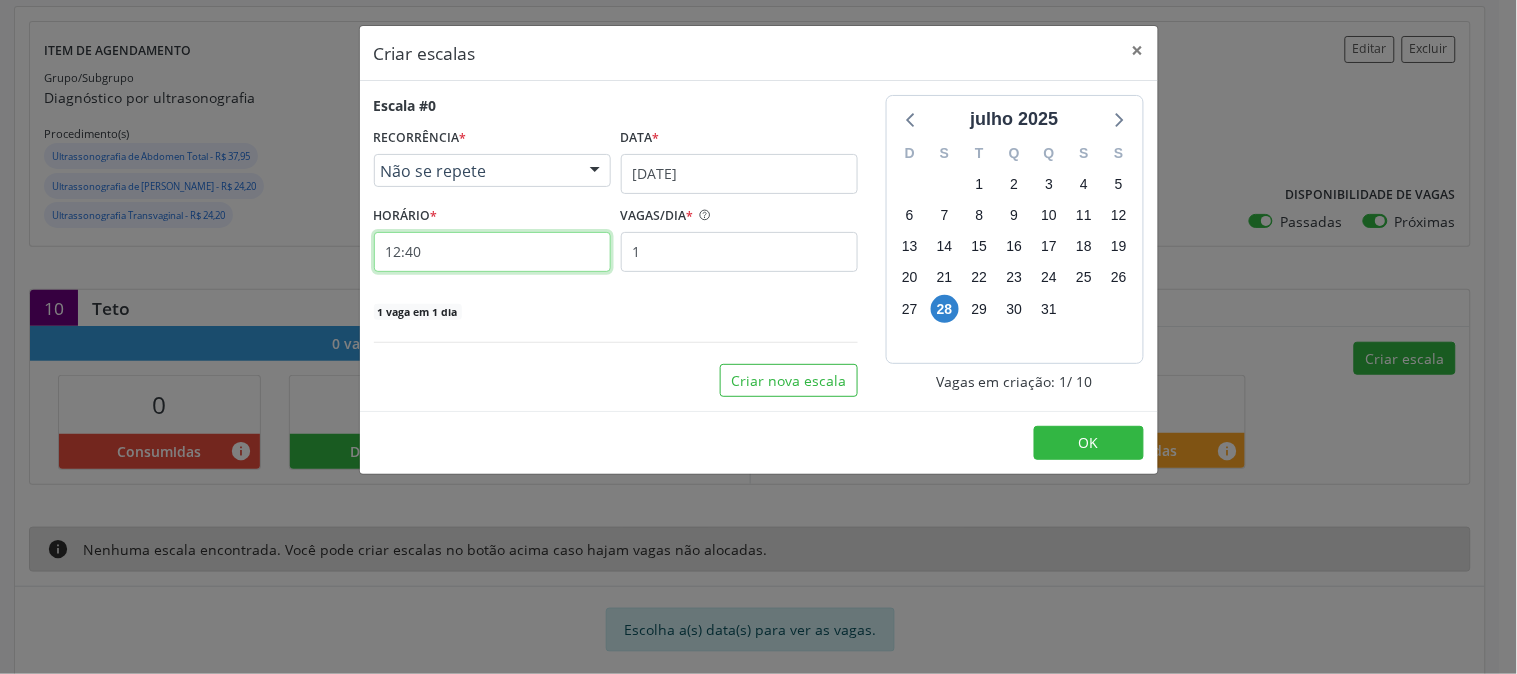 click on "12:40" at bounding box center [492, 252] 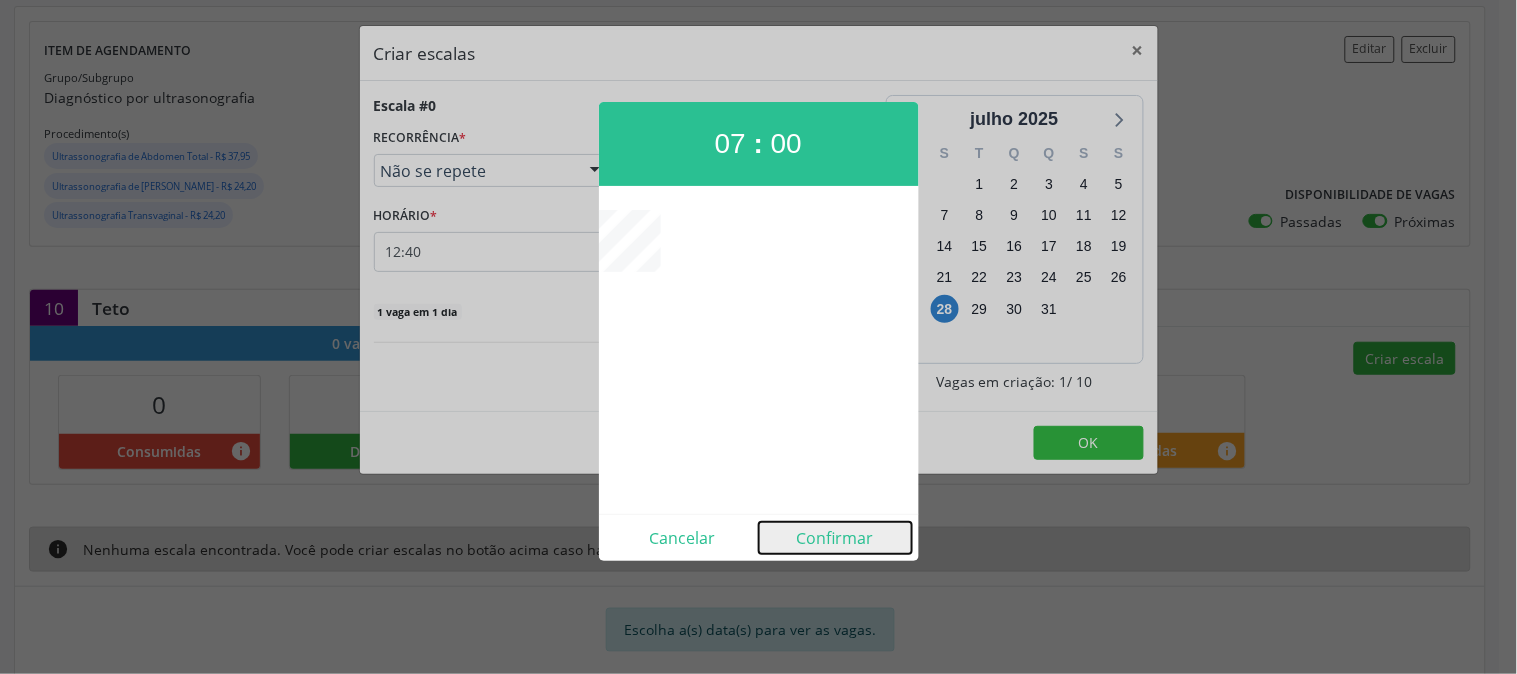 click on "Confirmar" at bounding box center (835, 538) 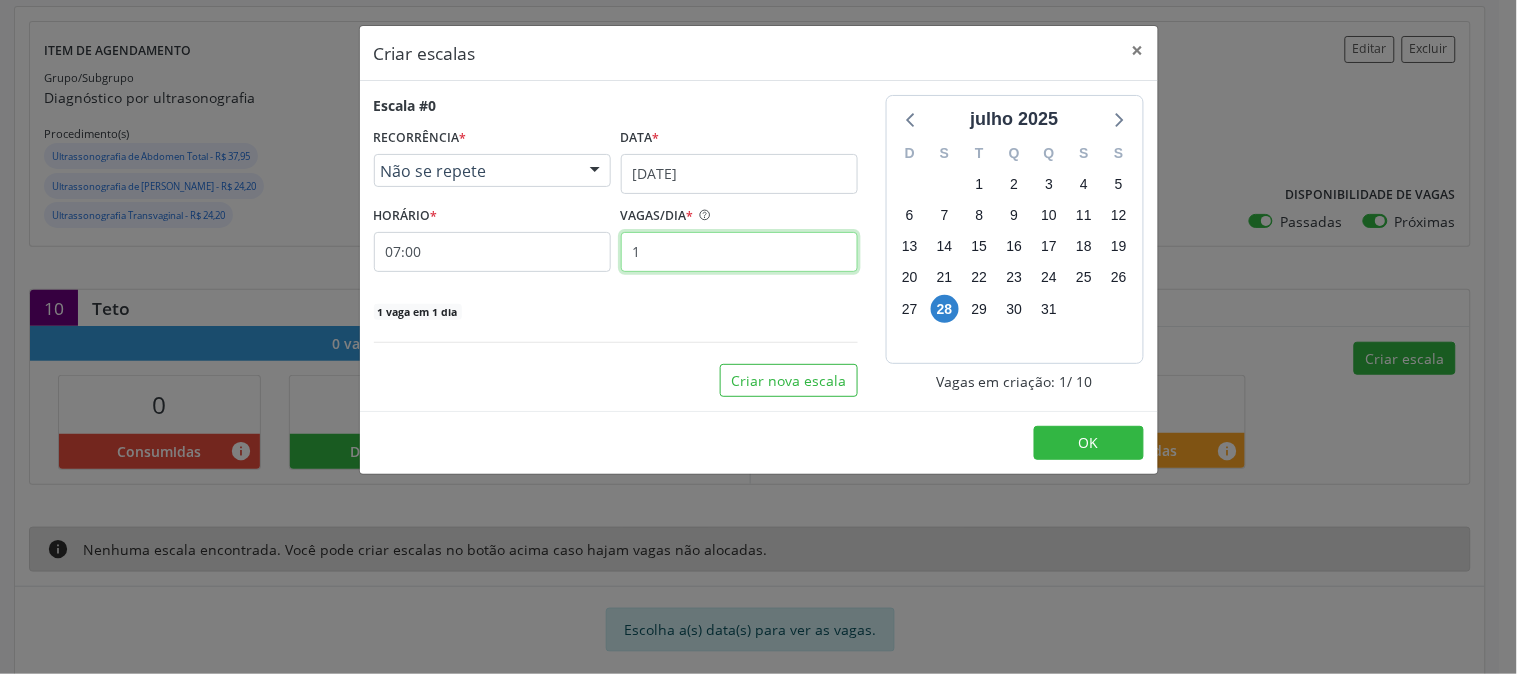 click on "1" at bounding box center (739, 252) 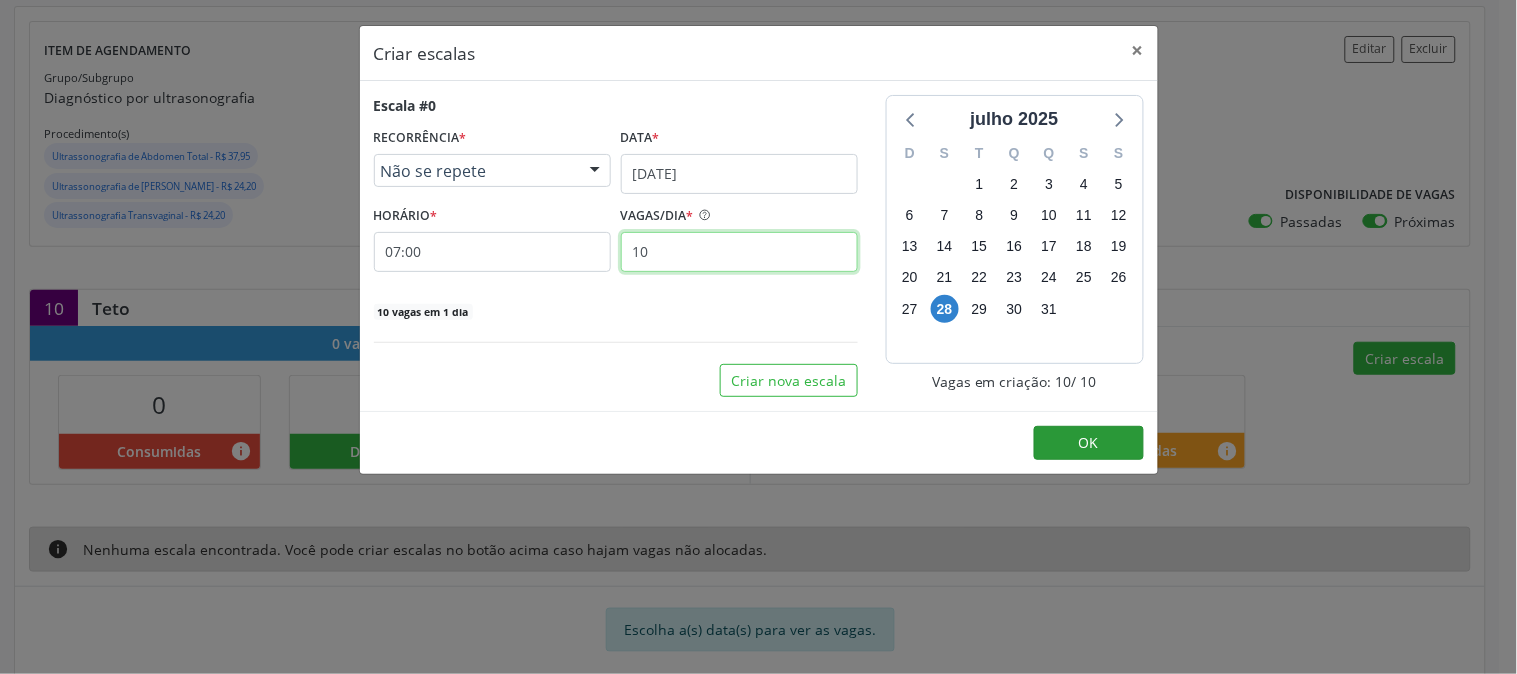 type on "10" 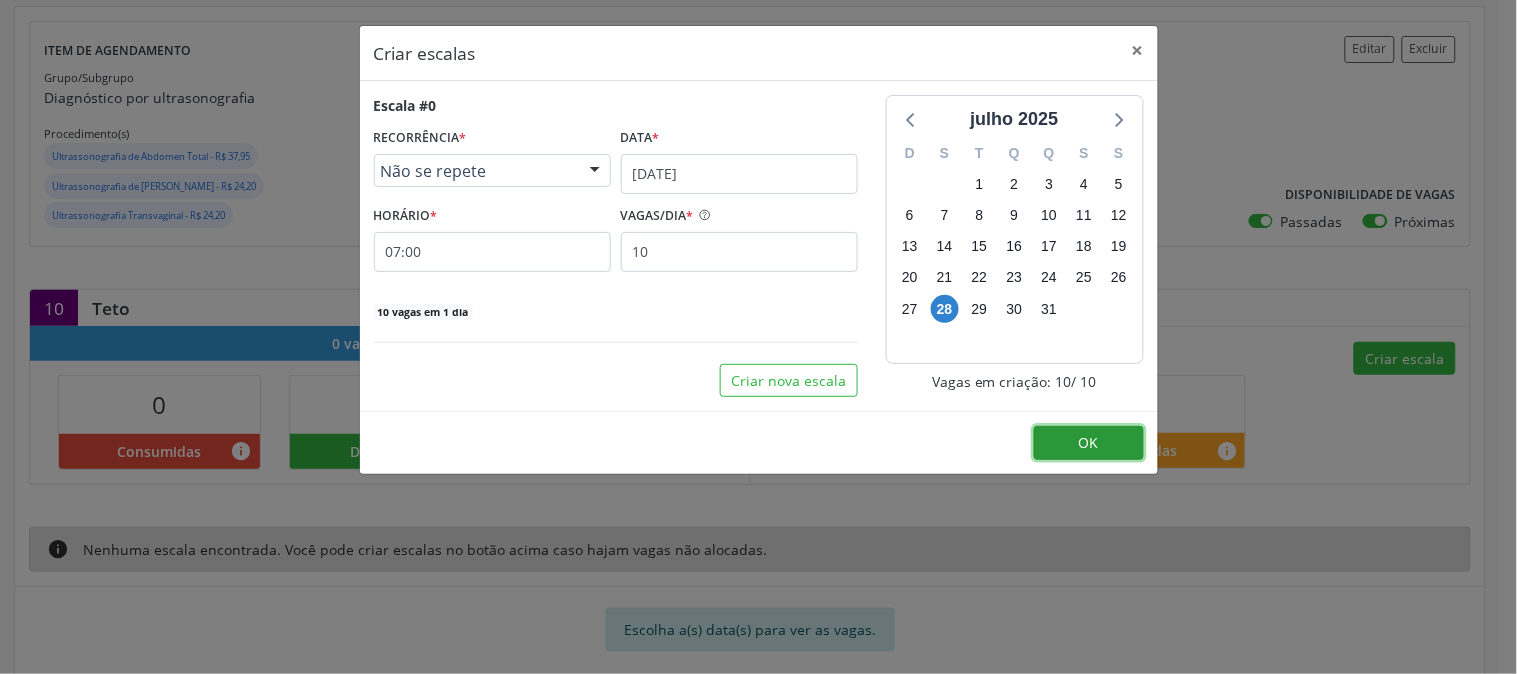 click on "OK" at bounding box center (1089, 443) 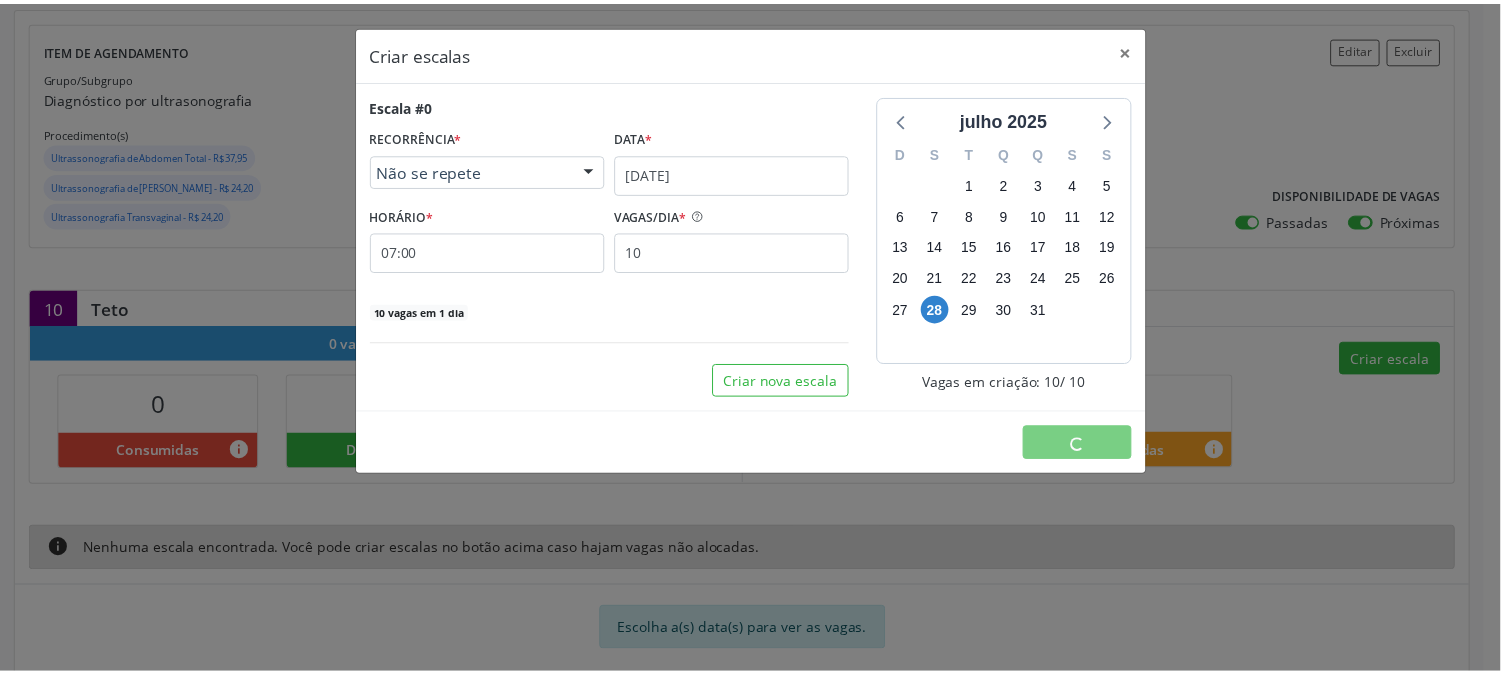 scroll, scrollTop: 0, scrollLeft: 0, axis: both 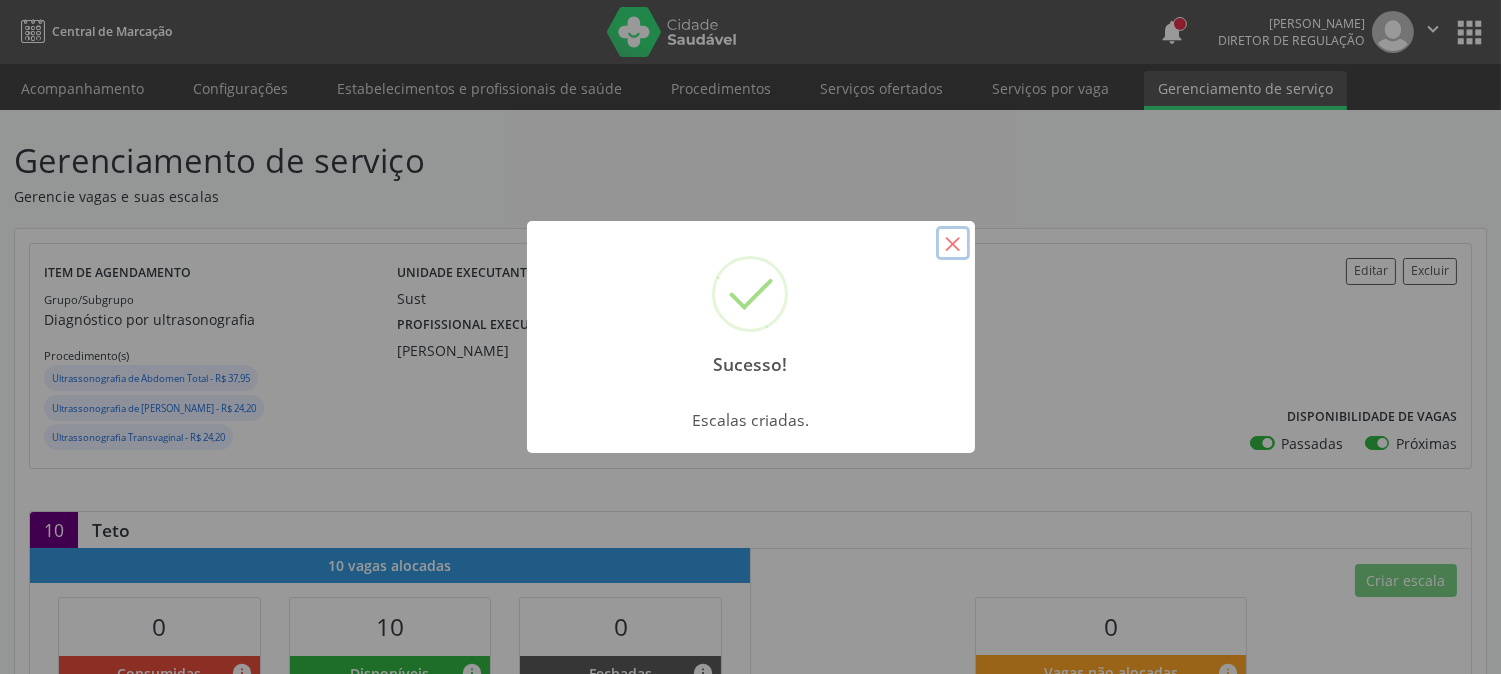 click on "×" at bounding box center [953, 243] 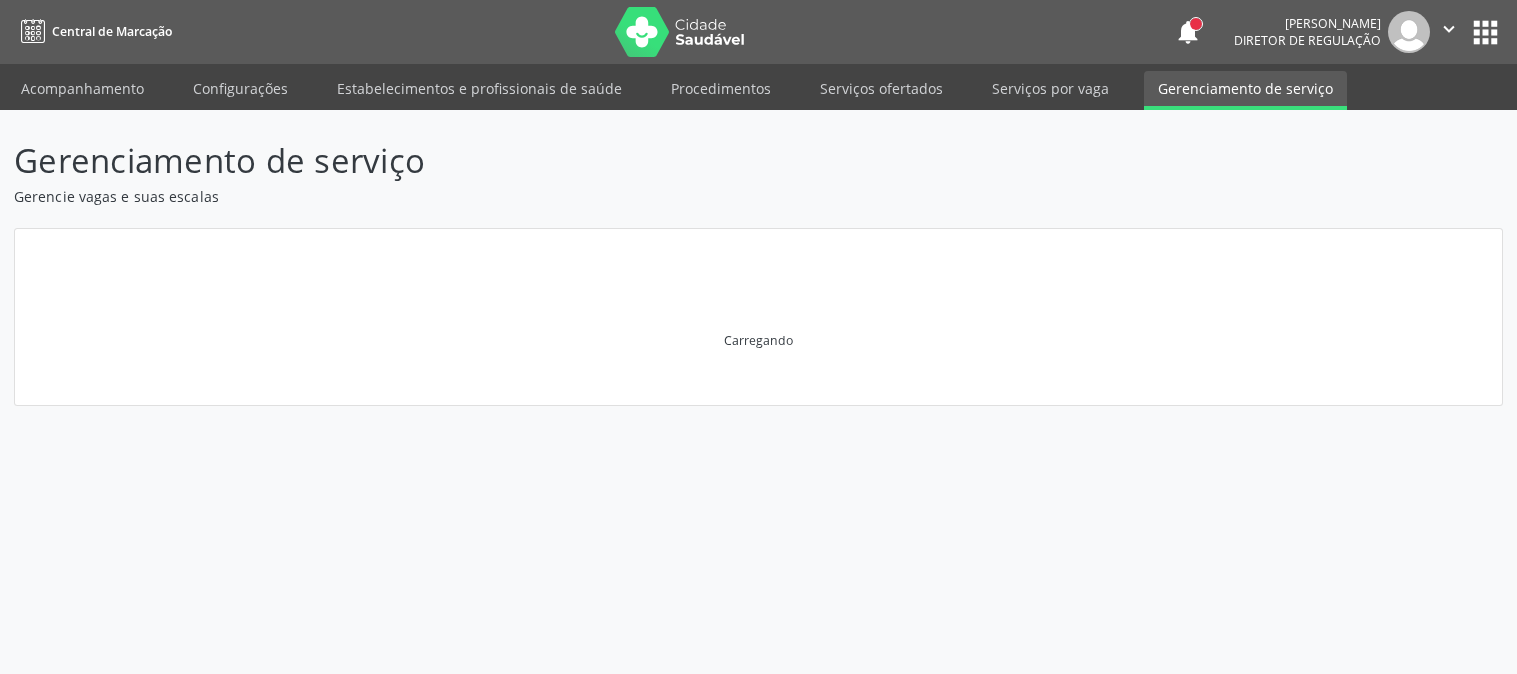 scroll, scrollTop: 0, scrollLeft: 0, axis: both 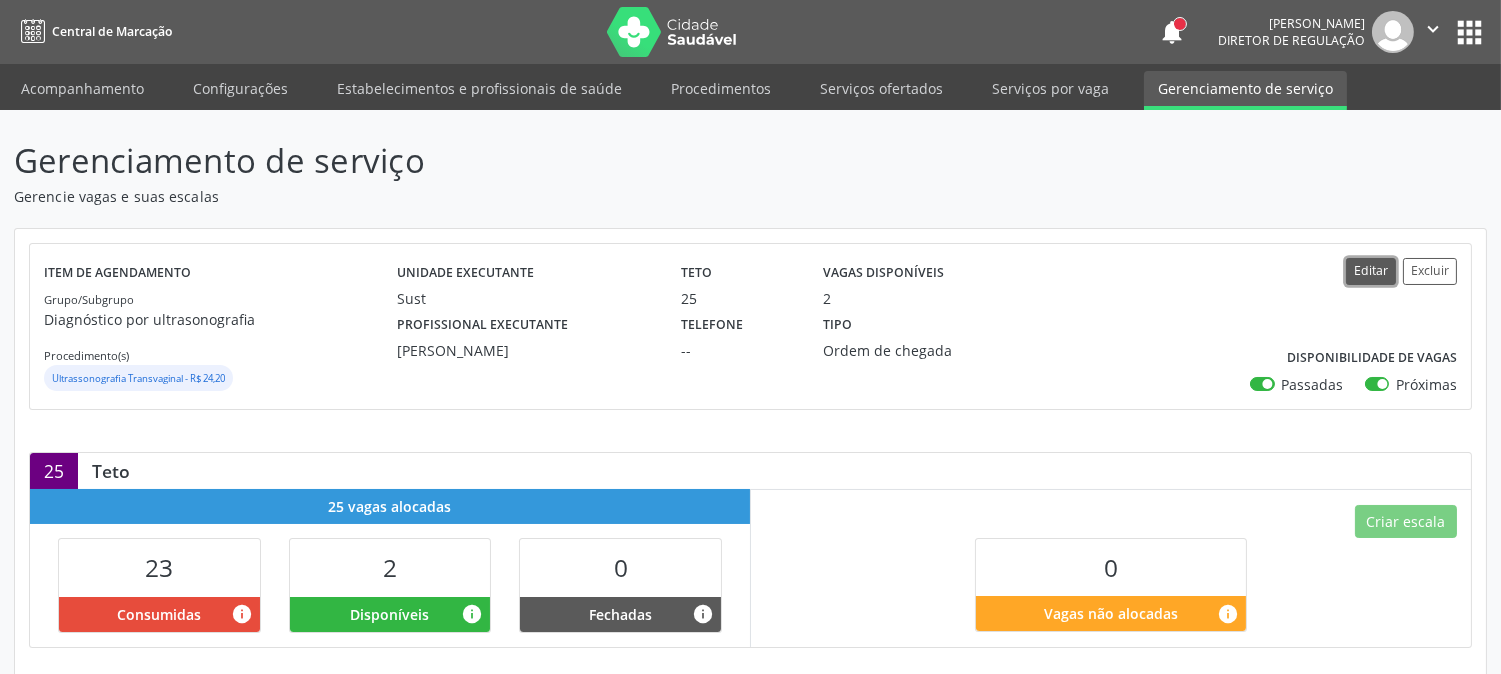click on "Editar" at bounding box center [1371, 271] 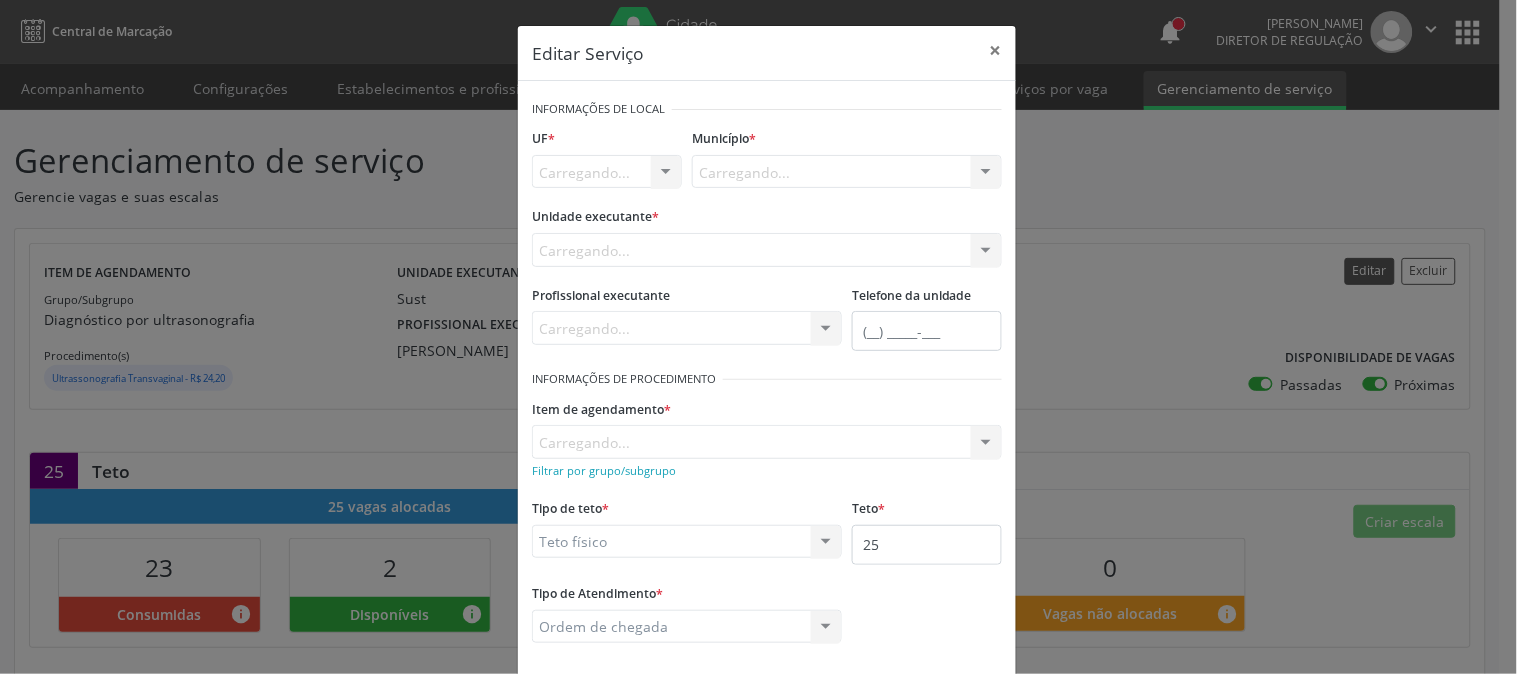 scroll, scrollTop: 0, scrollLeft: 0, axis: both 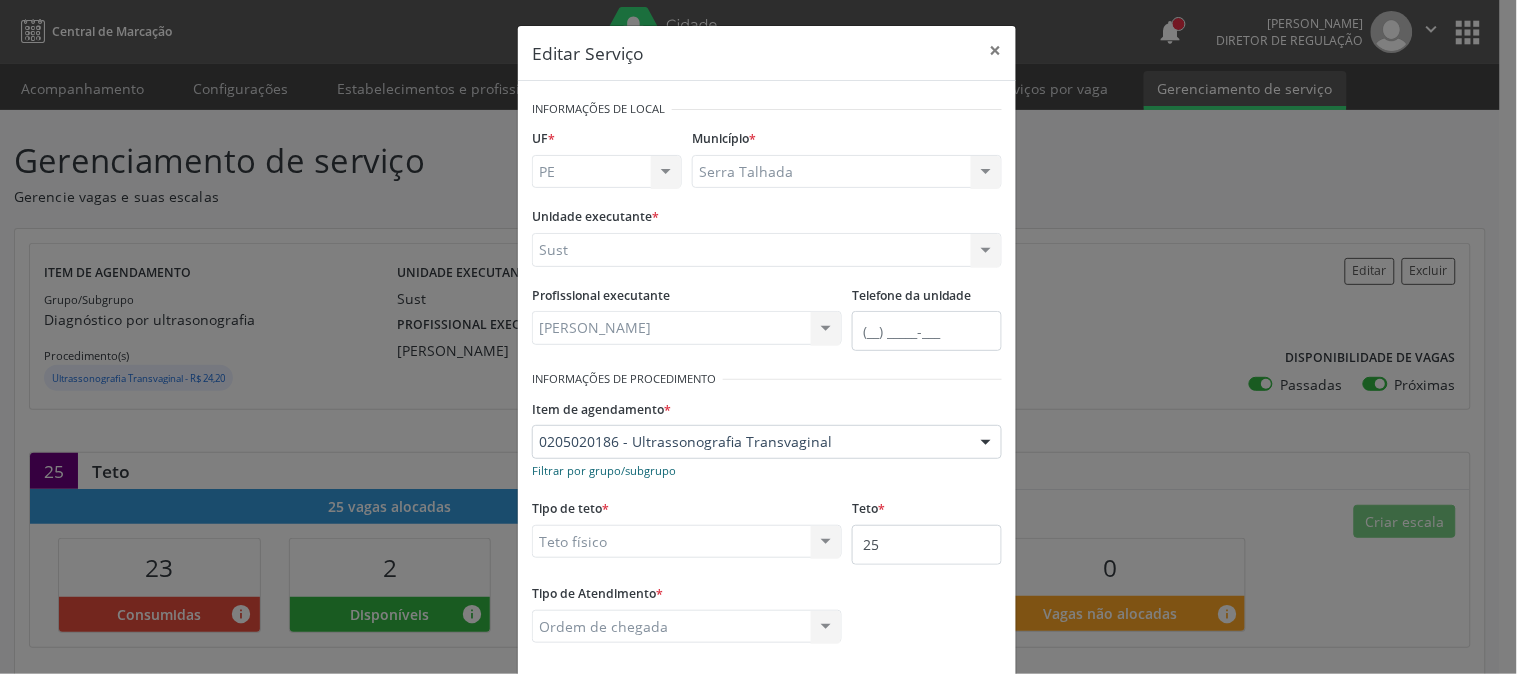 click on "Filtrar por grupo/subgrupo" at bounding box center (604, 470) 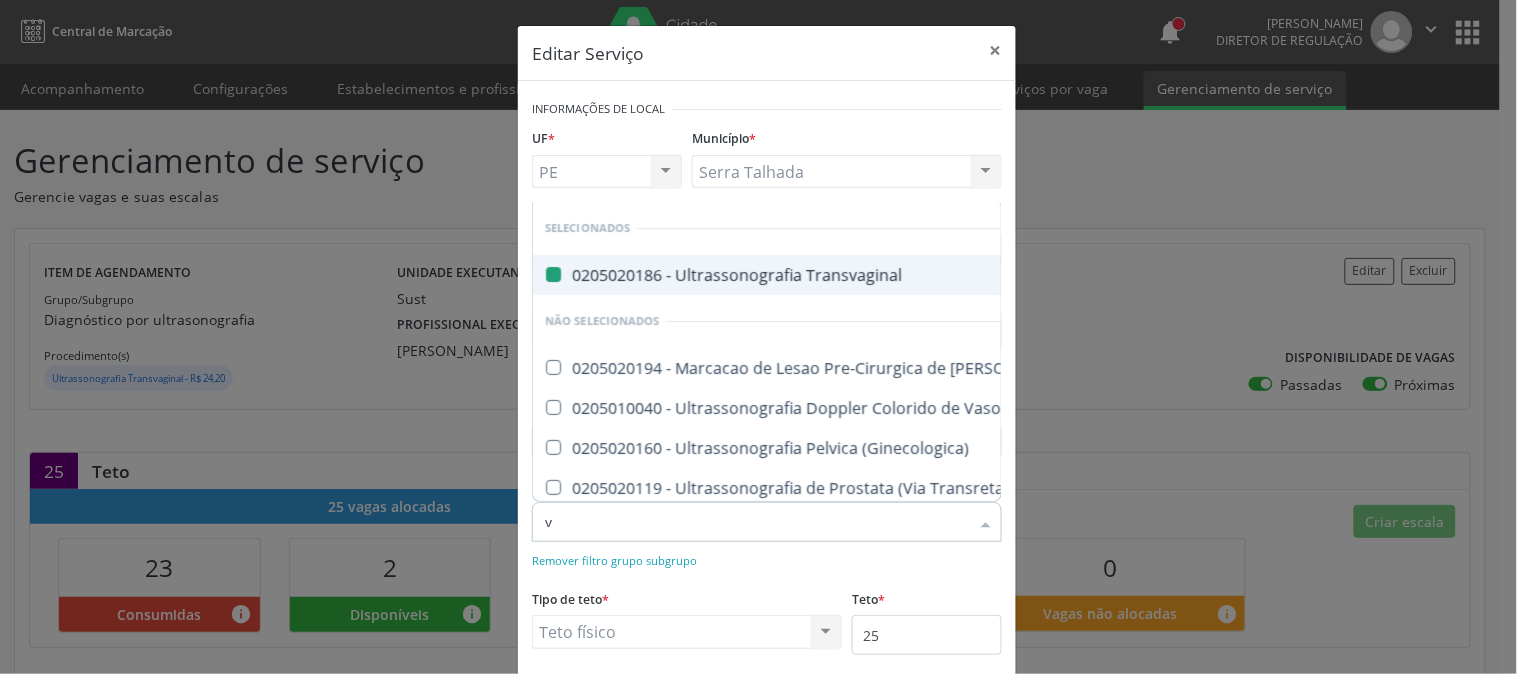 type on "vi" 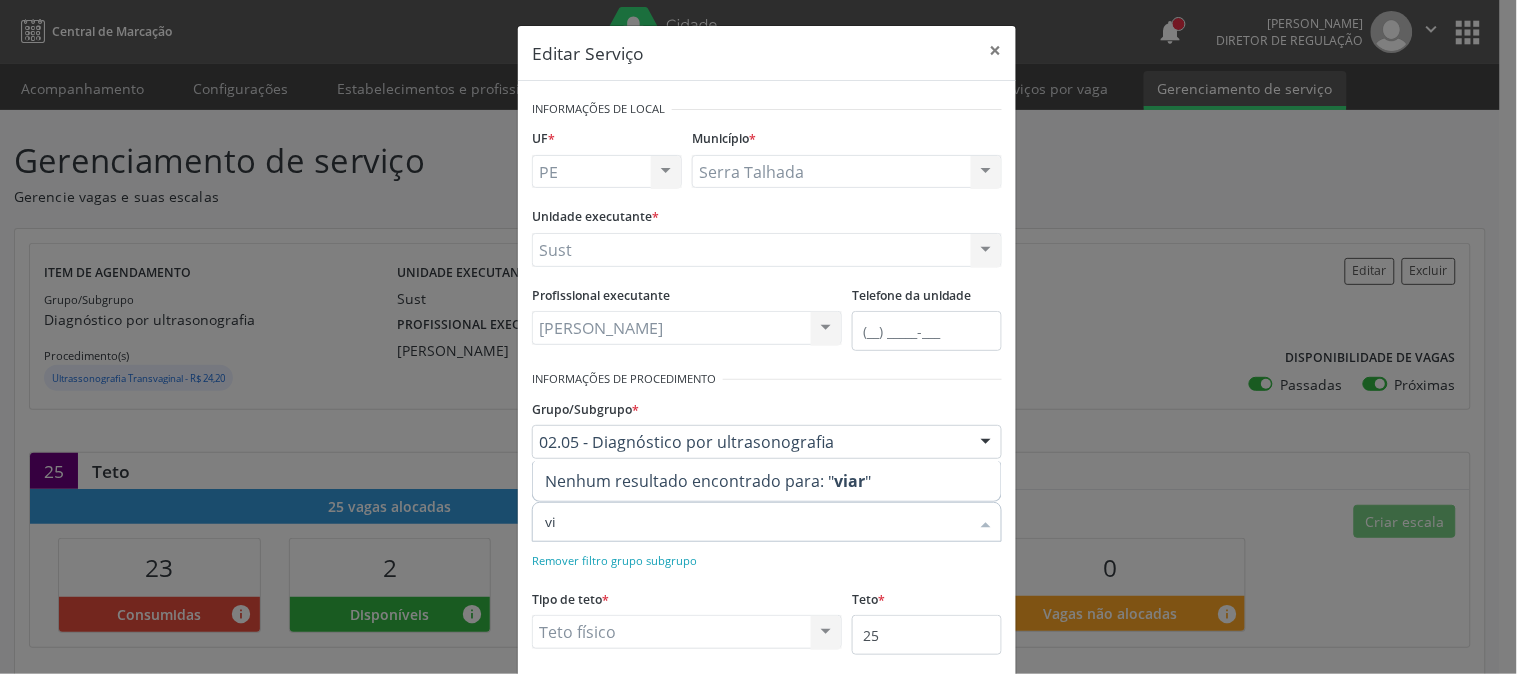 type on "v" 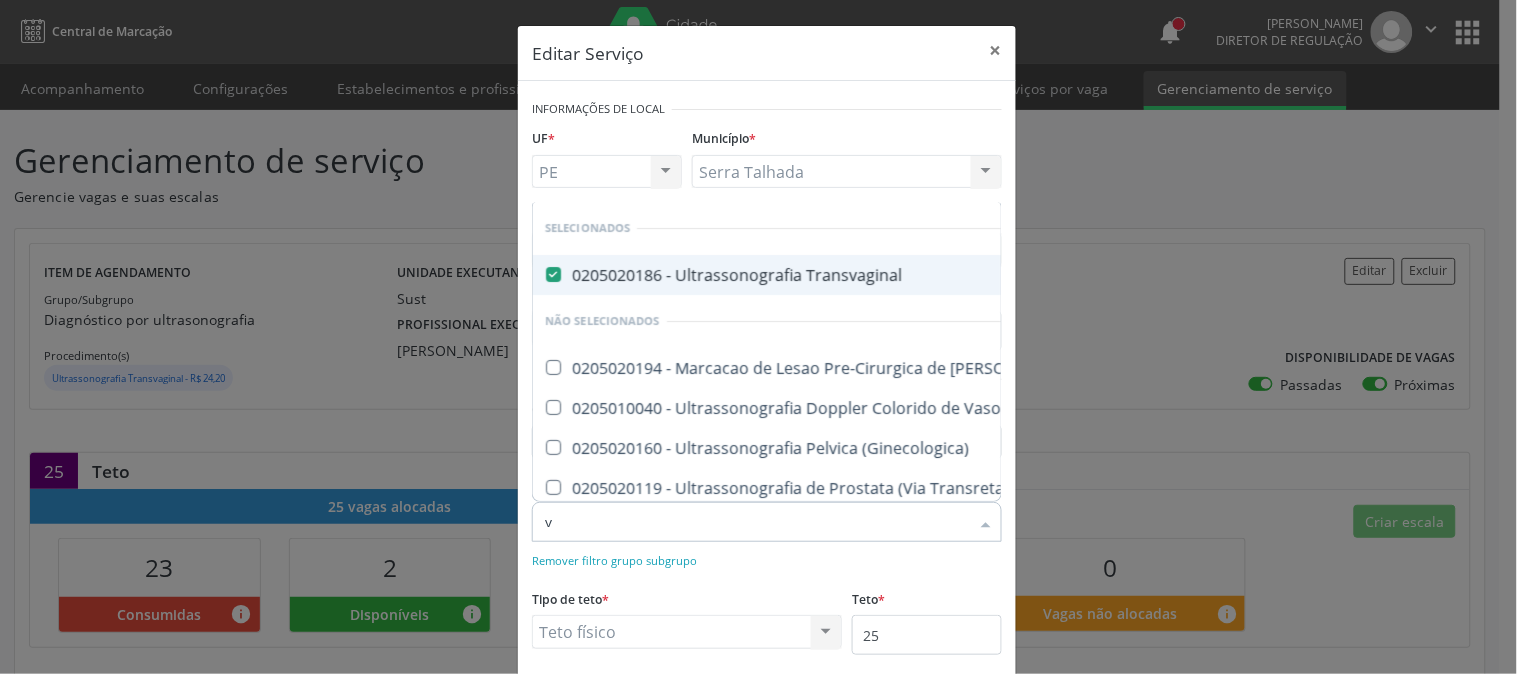 type on "vi" 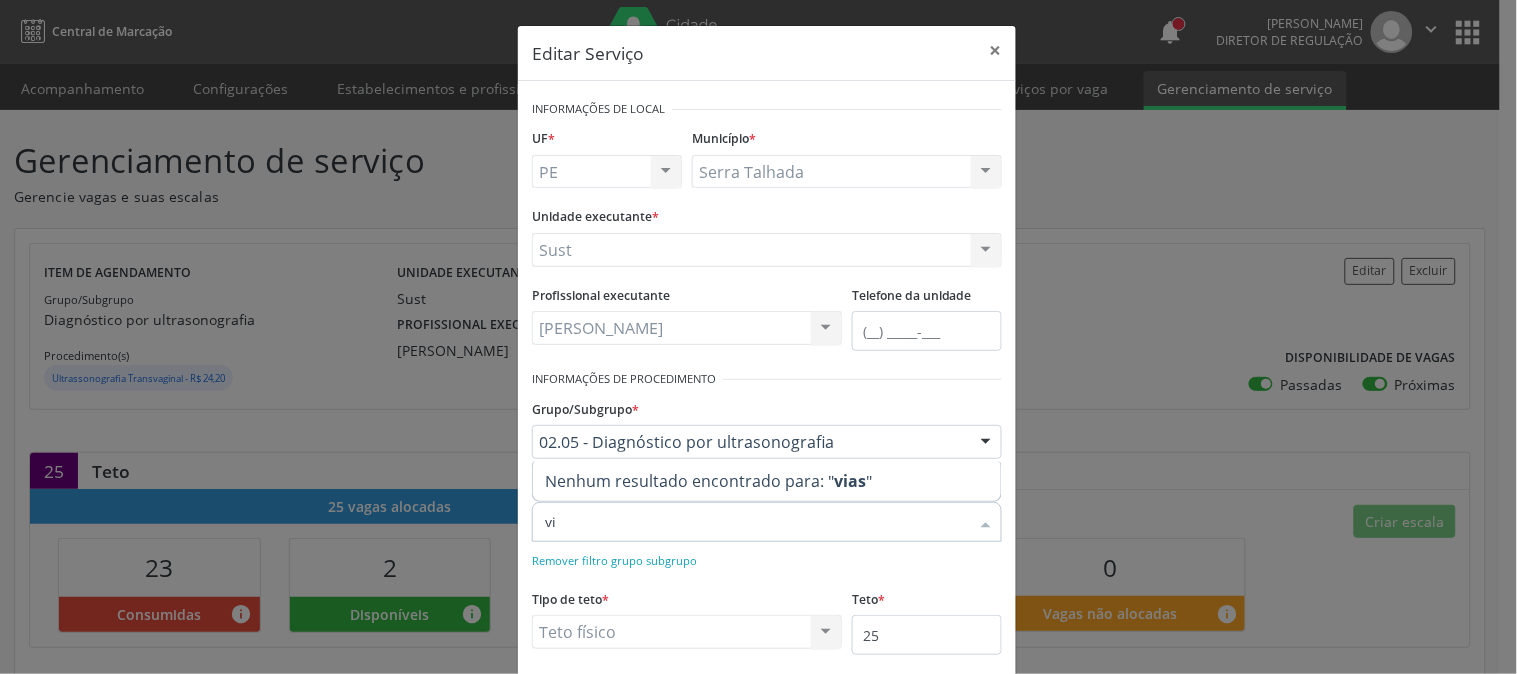 type on "v" 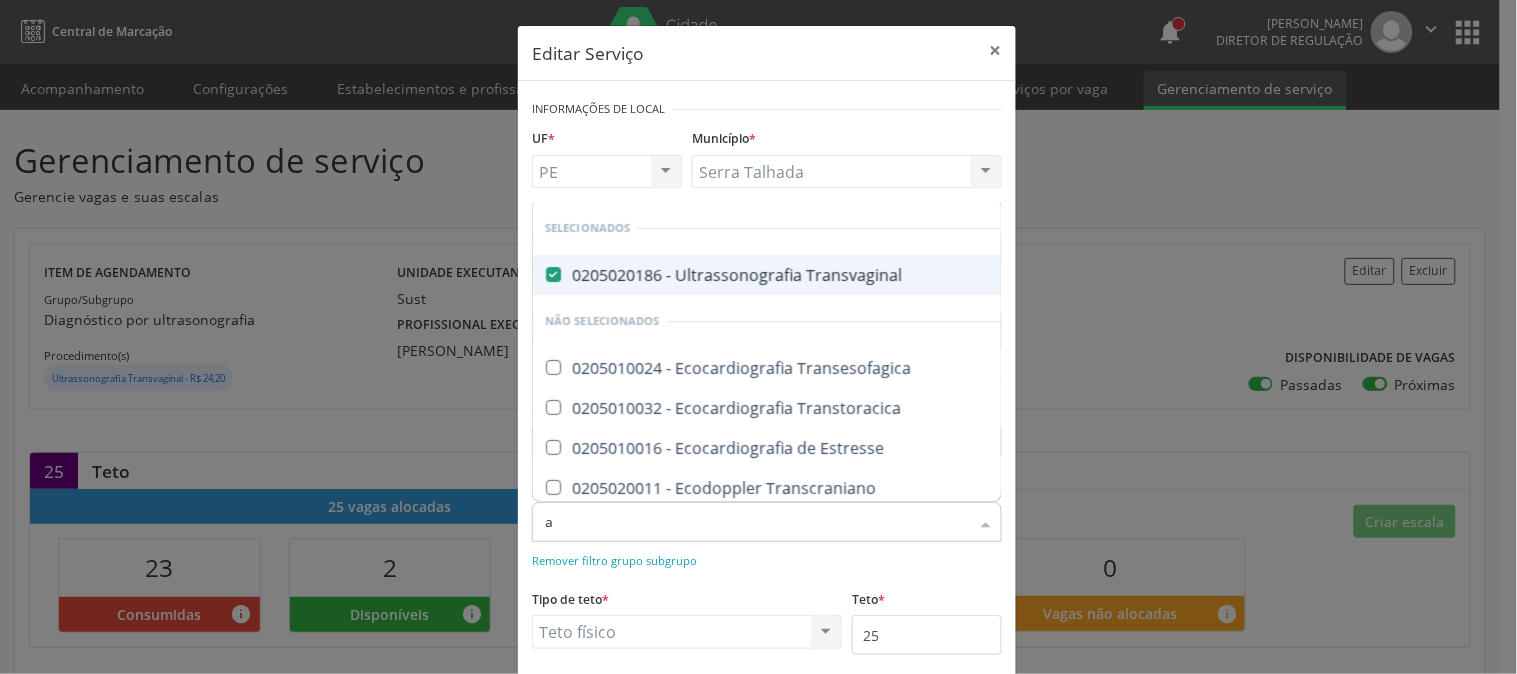 type on "ap" 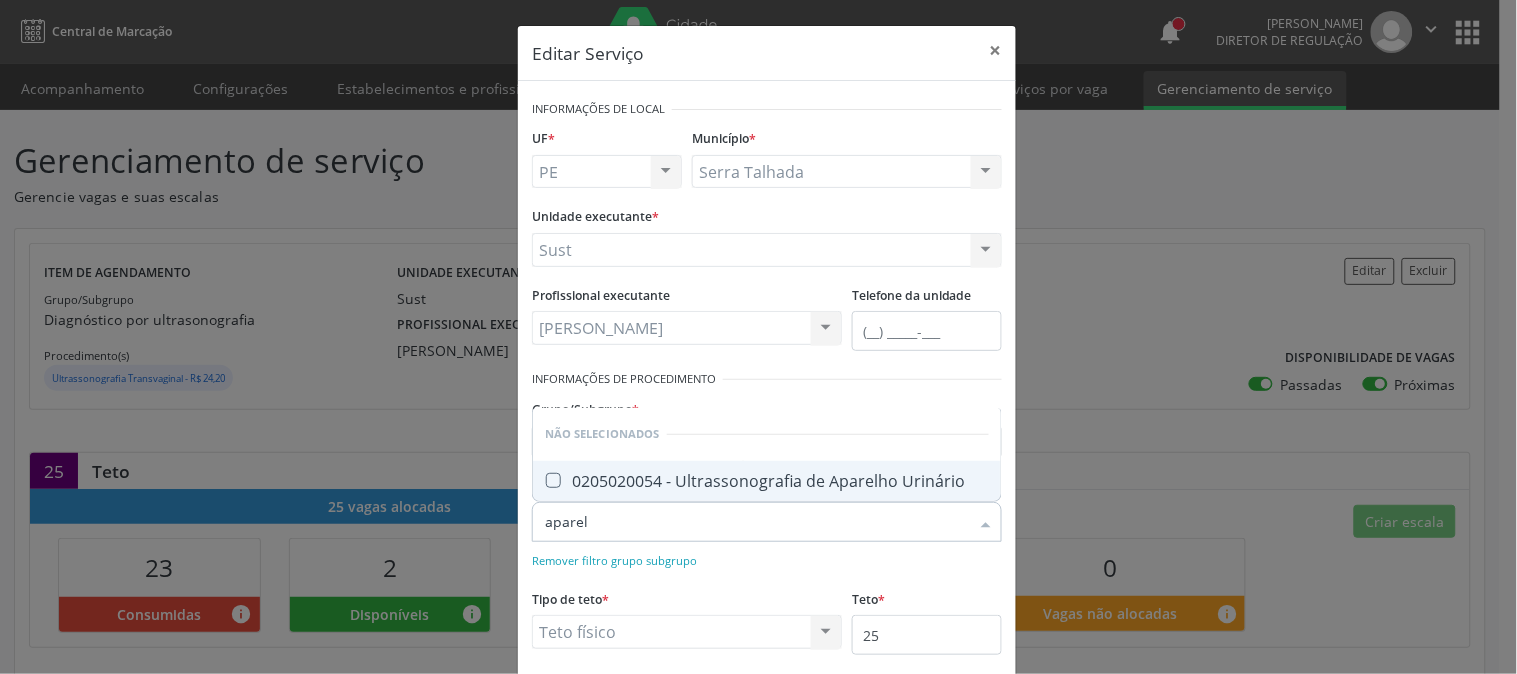type on "aparelh" 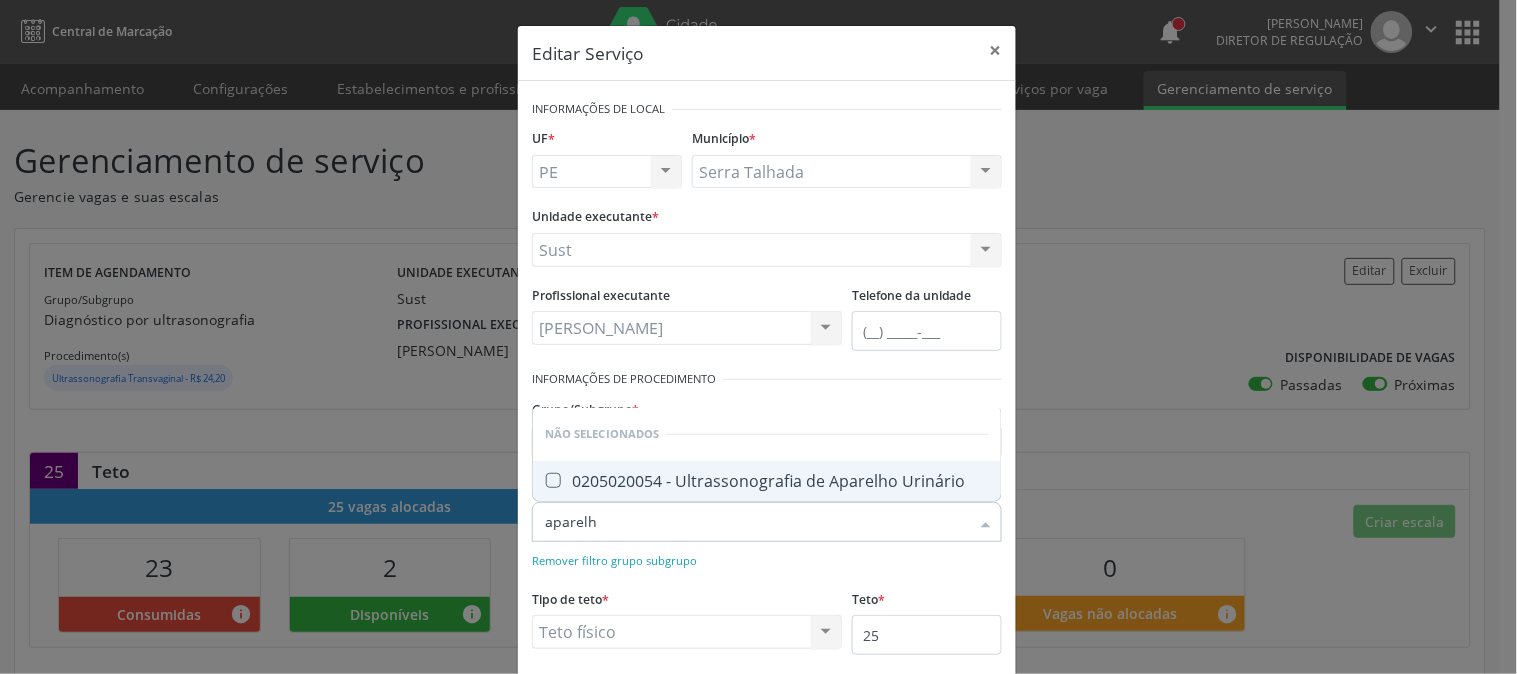 click on "0205020054 - Ultrassonografia de Aparelho Urinário" at bounding box center (767, 481) 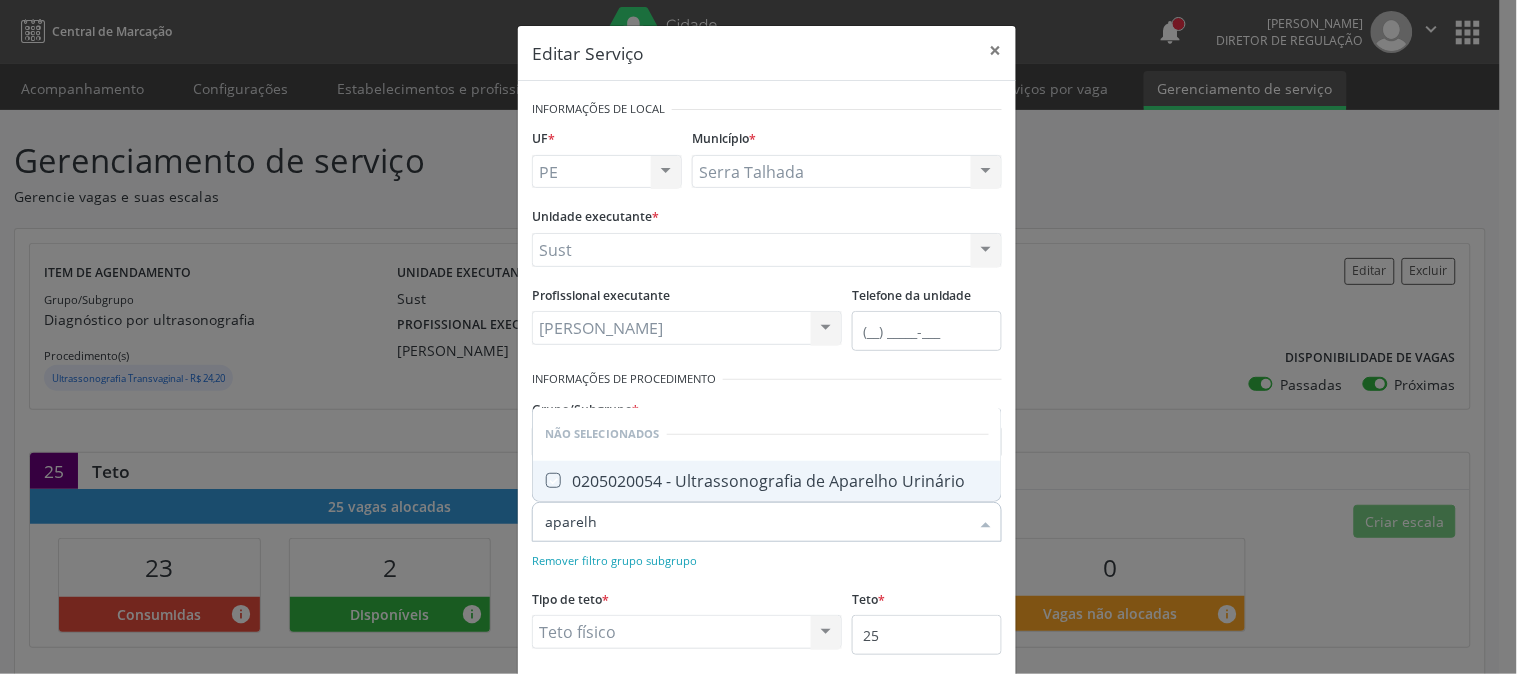 checkbox on "true" 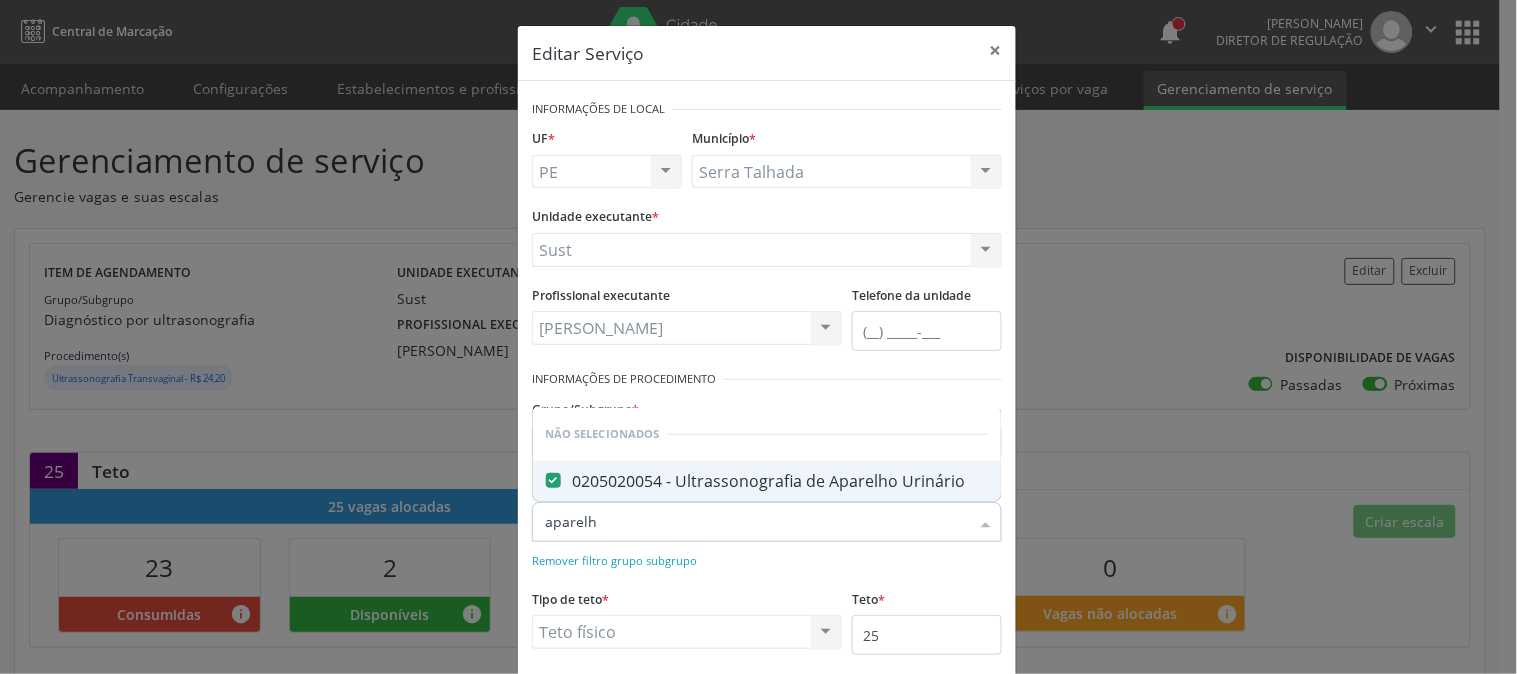 drag, startPoint x: 684, startPoint y: 523, endPoint x: 502, endPoint y: 513, distance: 182.27452 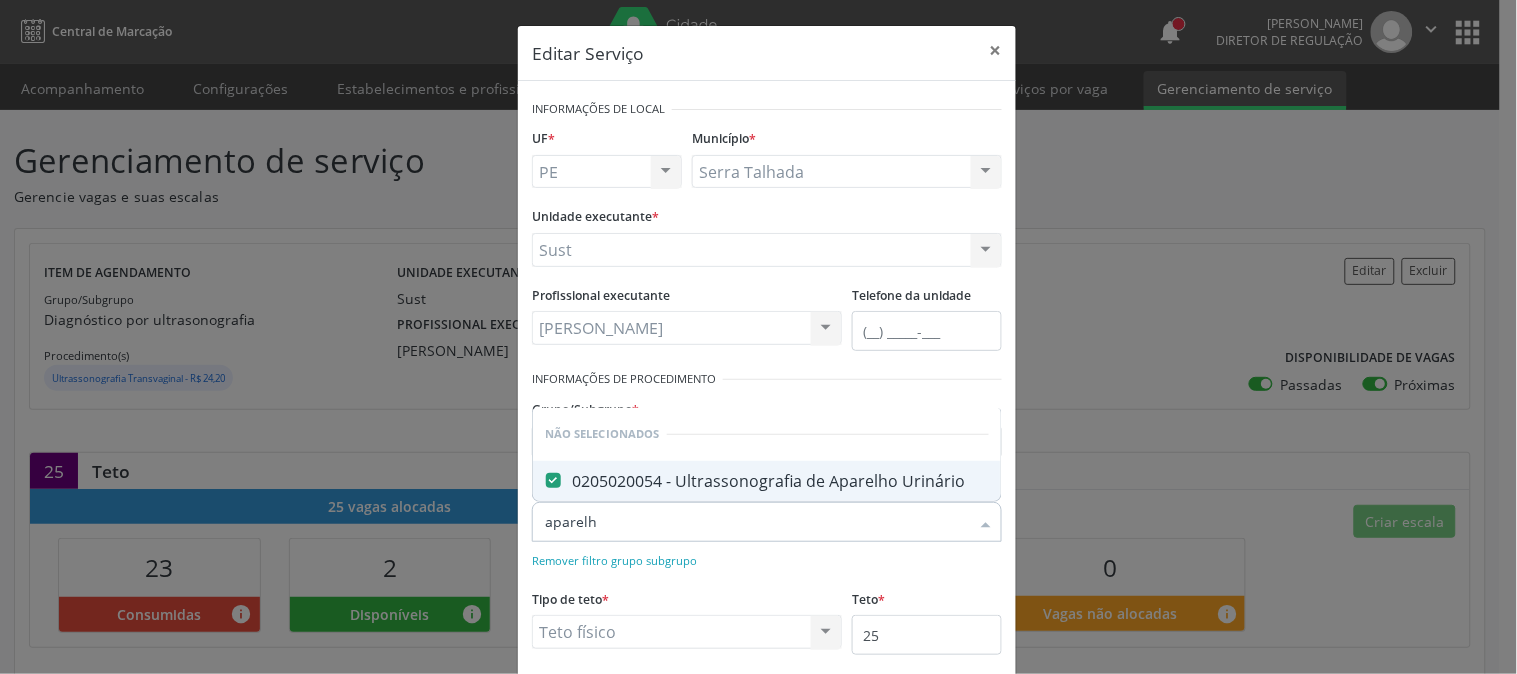 click on "aparelh" at bounding box center (757, 522) 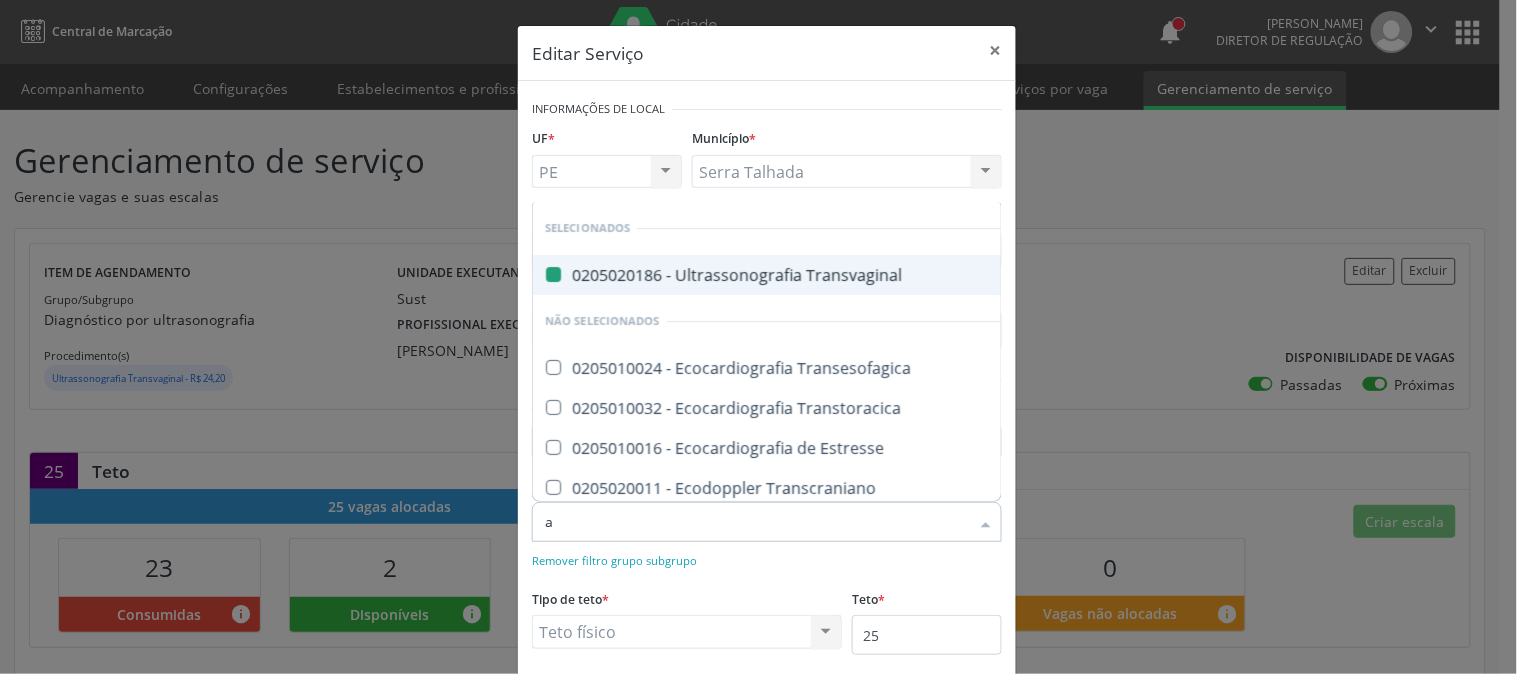 type on "ab" 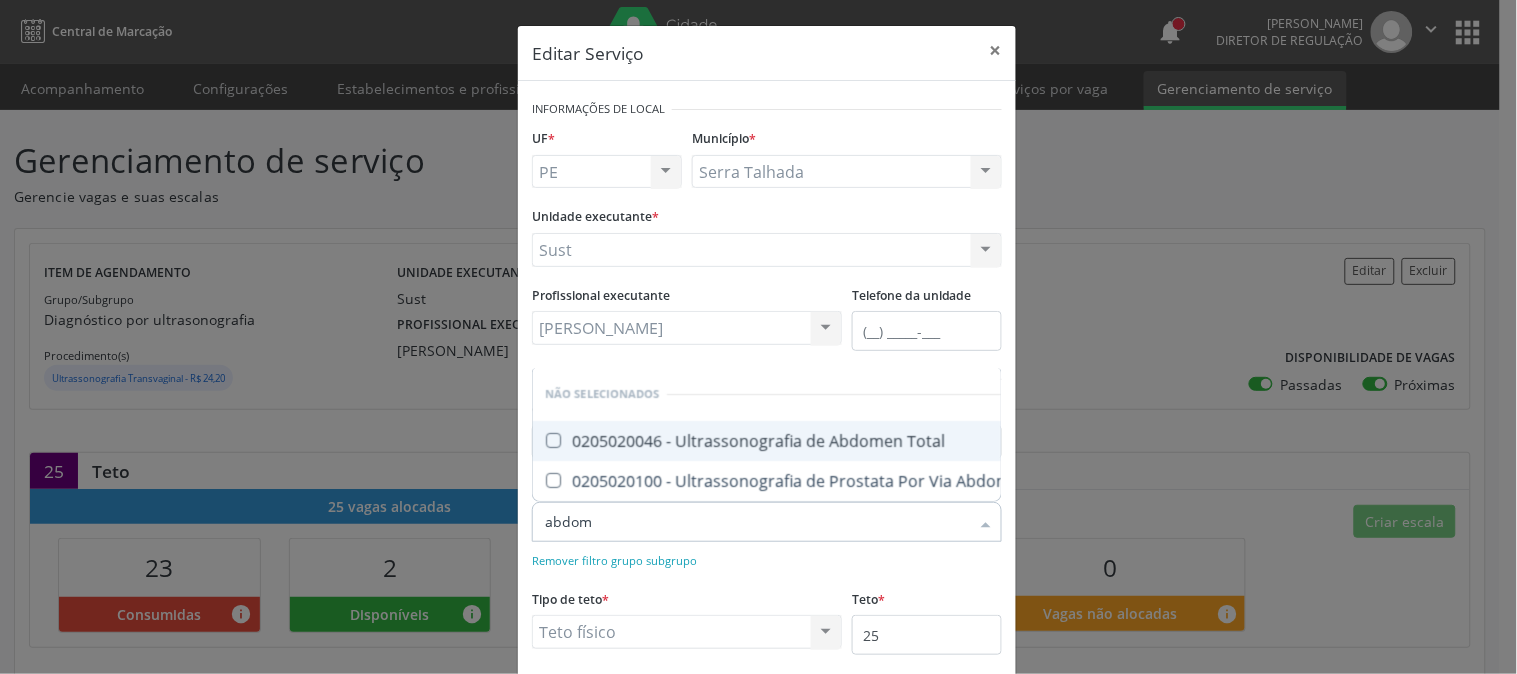 type on "abdome" 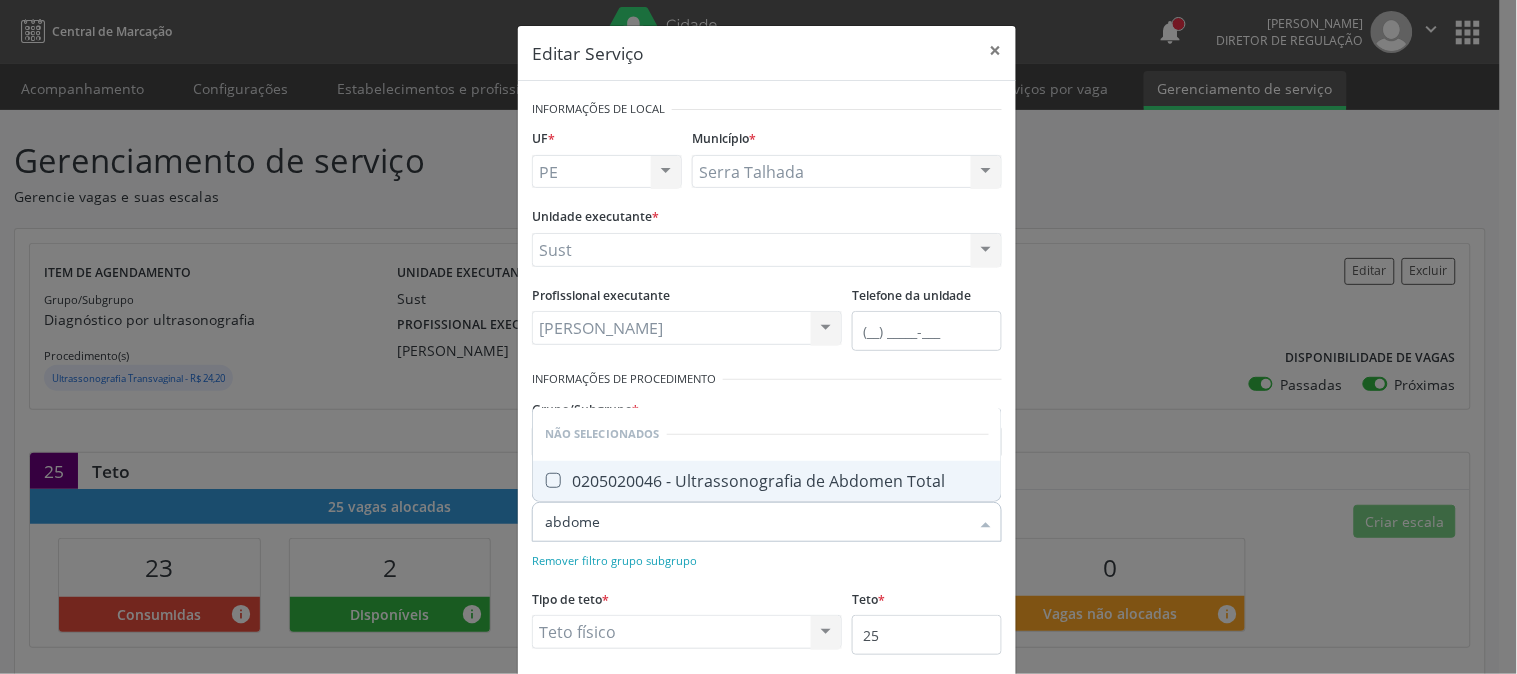 click on "0205020046 - Ultrassonografia de Abdomen Total" at bounding box center (767, 481) 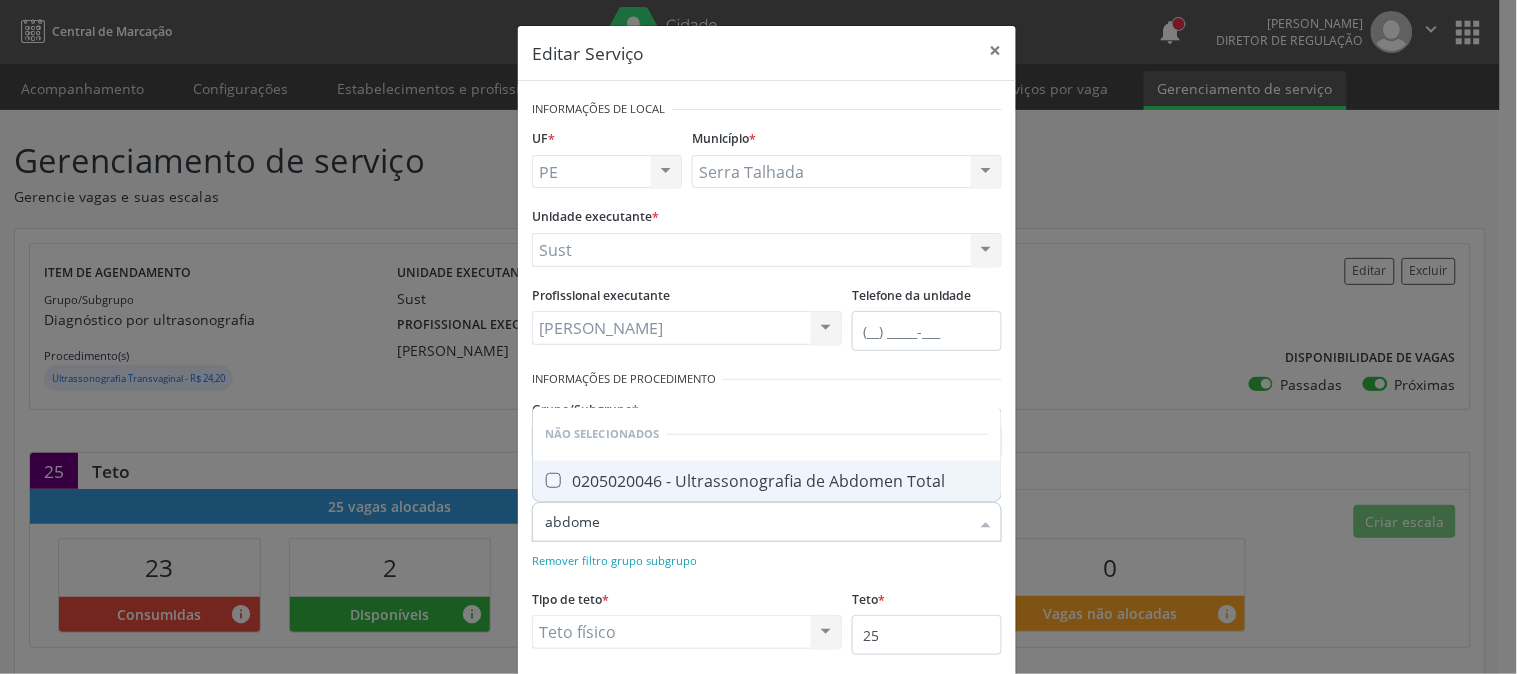 checkbox on "true" 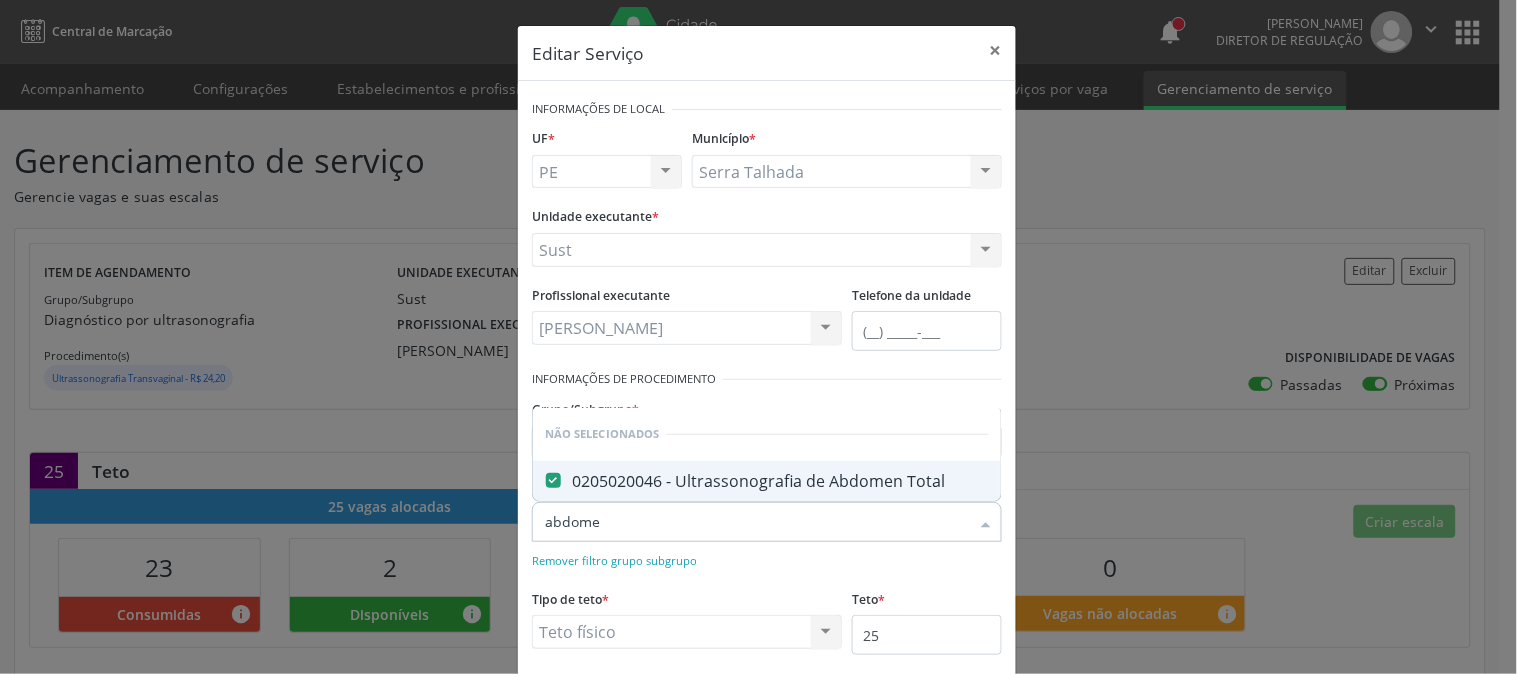 click on "abdome" at bounding box center [757, 522] 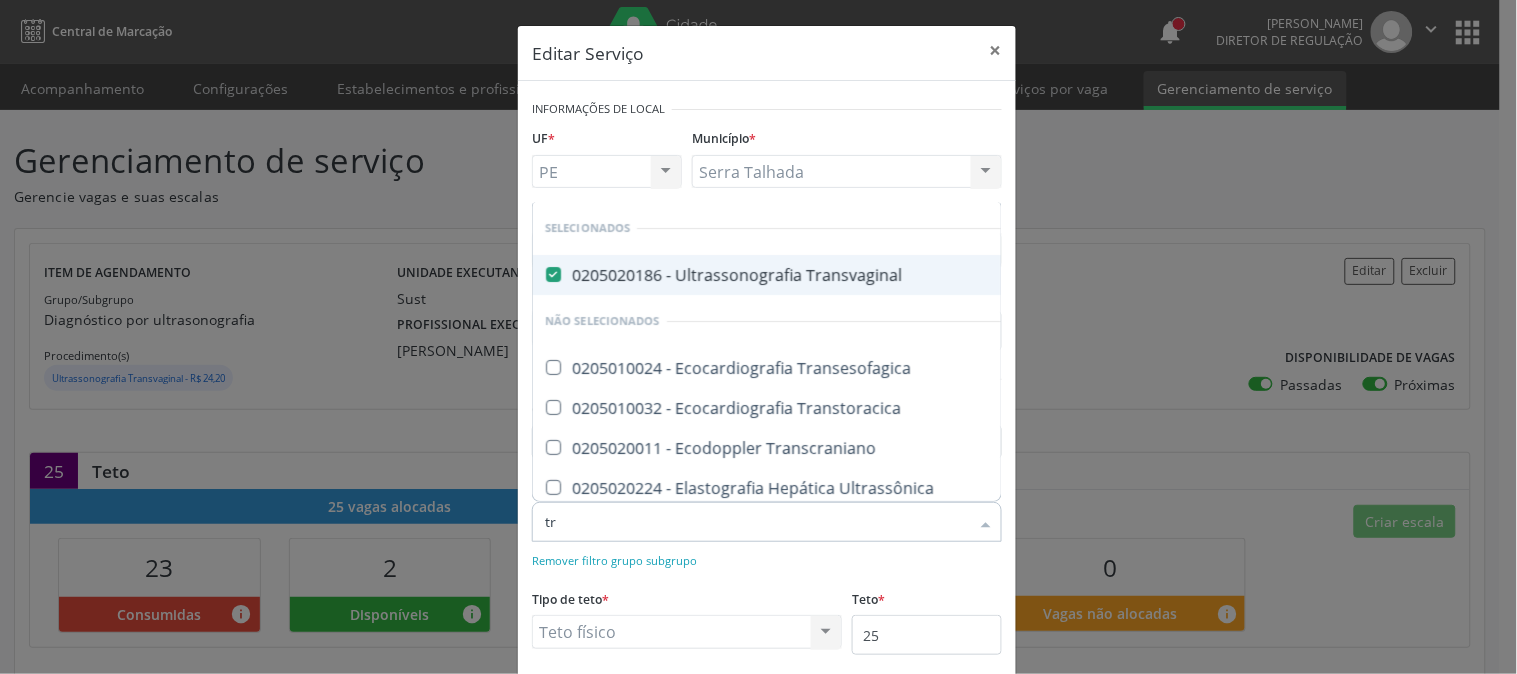 type on "tra" 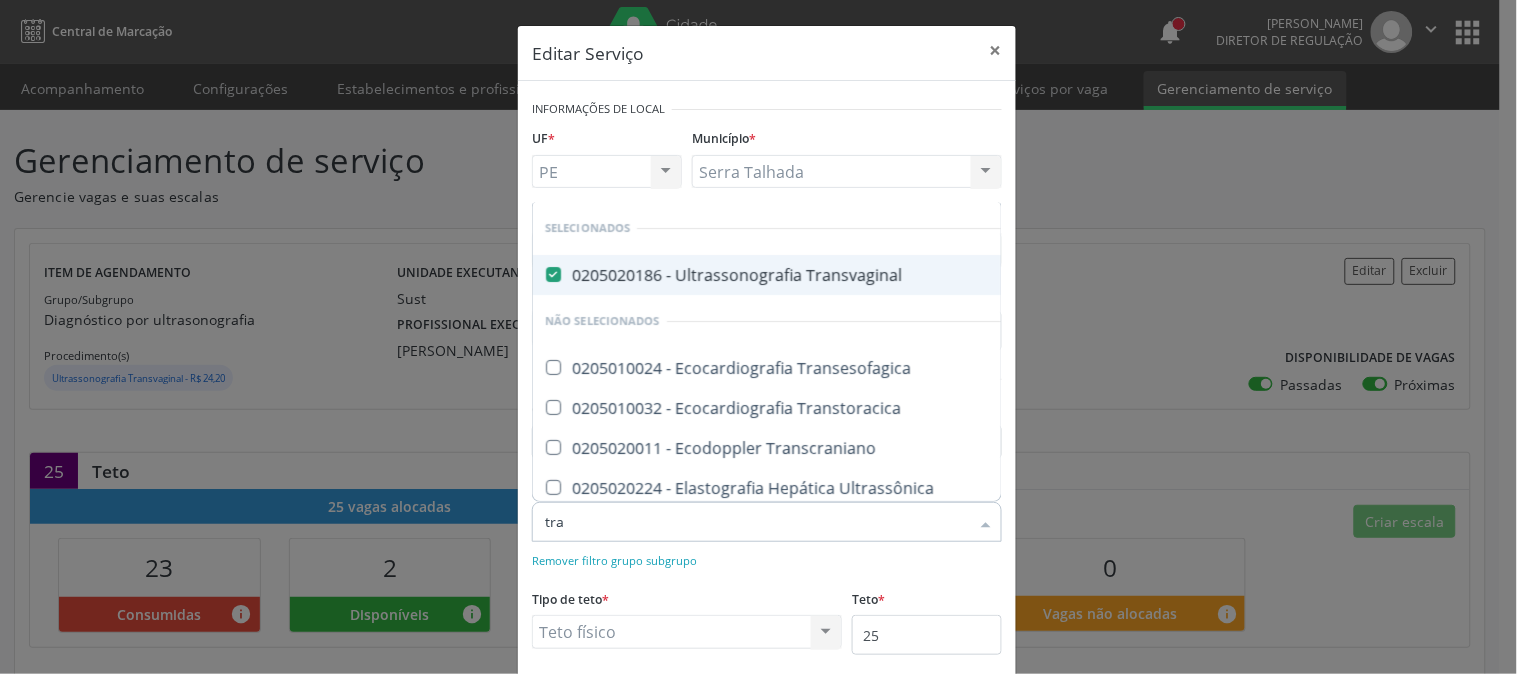 checkbox on "true" 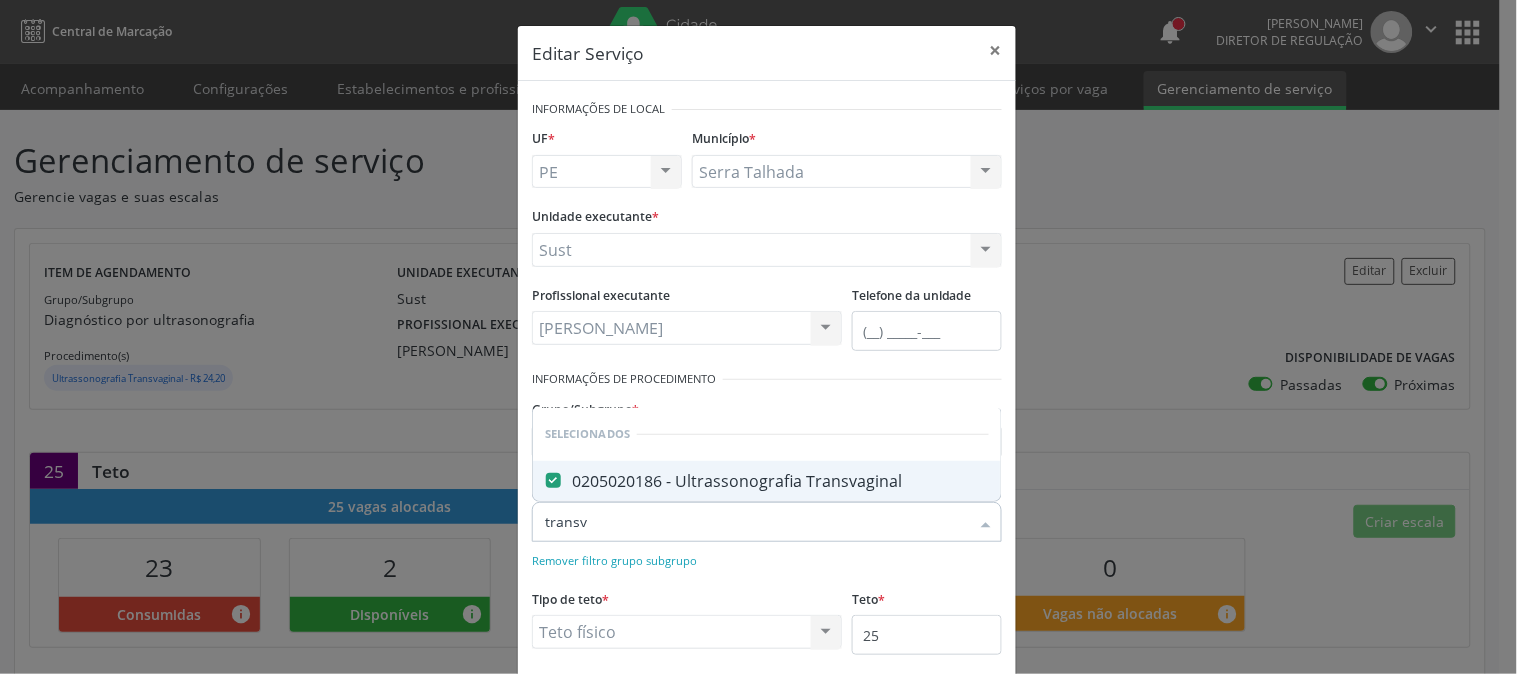type on "transva" 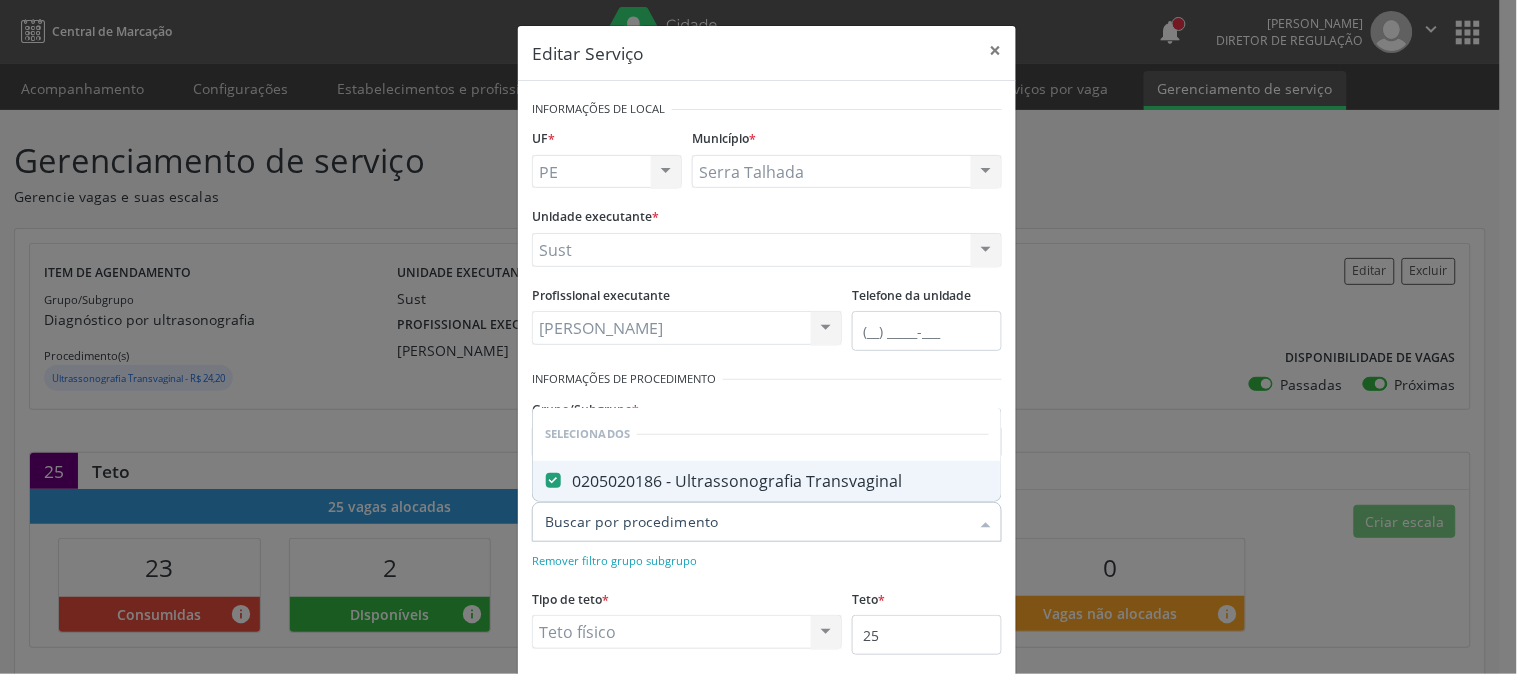 click on "Informações de Local
UF
*
PE         PE
Nenhum resultado encontrado para: "   "
Não há nenhuma opção para ser exibida.
Município
*
Serra Talhada         Serra Talhada
Nenhum resultado encontrado para: "   "
Não há nenhuma opção para ser exibida.
Unidade executante
*
Sust         3 Grupamento de Bombeiros   Abfisio   Abimael Lira Atelie Dental   Academia da Cidade Bom Jesus de Serra Talhada   Academia da Cidade Caxixola   Academia da Cidade Cohab I   Academia da Cidade Estacao do Forro   Academia da Cidade Vila Bela   Academia da Cidade de Serra Talhada   Academia da Cidade do Mutirao   Academia da Saude Cohab II   Alanalaiz Magalhaes Pereira   Alves Guimaraes Servicos de Medicina e Nutricao   Amor Saude   Anaclin   Analise Laboratorio Clinico   Andre Gustavo Ferreira de Souza Cia Ltda   Andreia Lima Diniz Ltda   Andreia Lima Diniz Ltda   Apae" at bounding box center (767, 428) 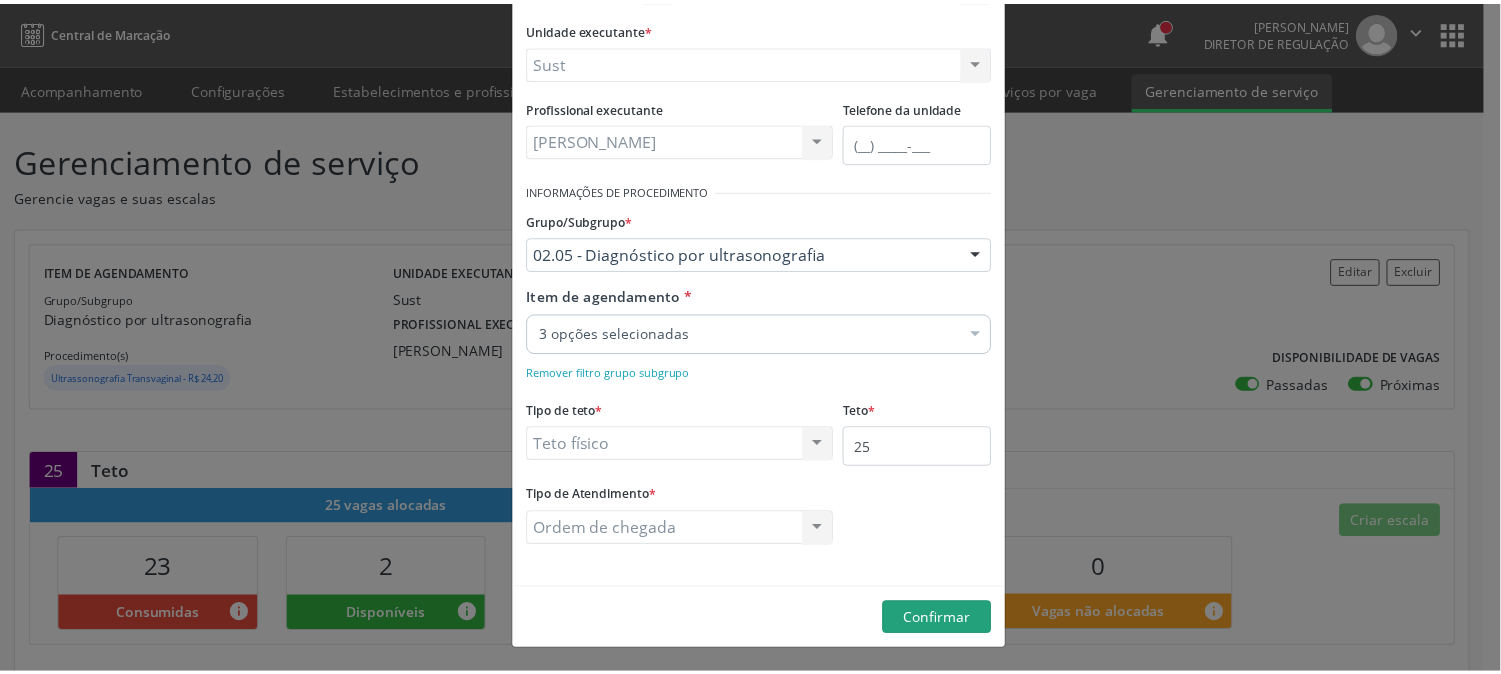 scroll, scrollTop: 190, scrollLeft: 0, axis: vertical 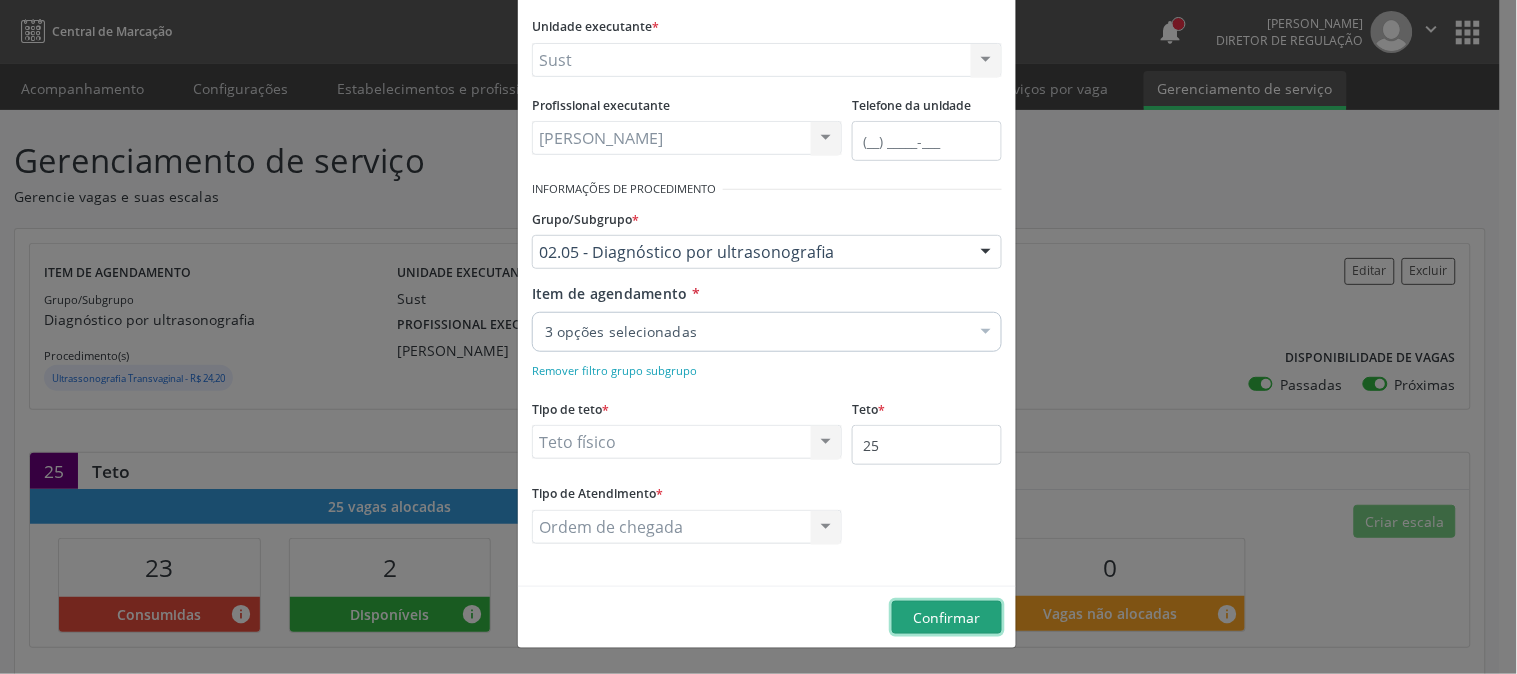 click on "Confirmar" at bounding box center (947, 617) 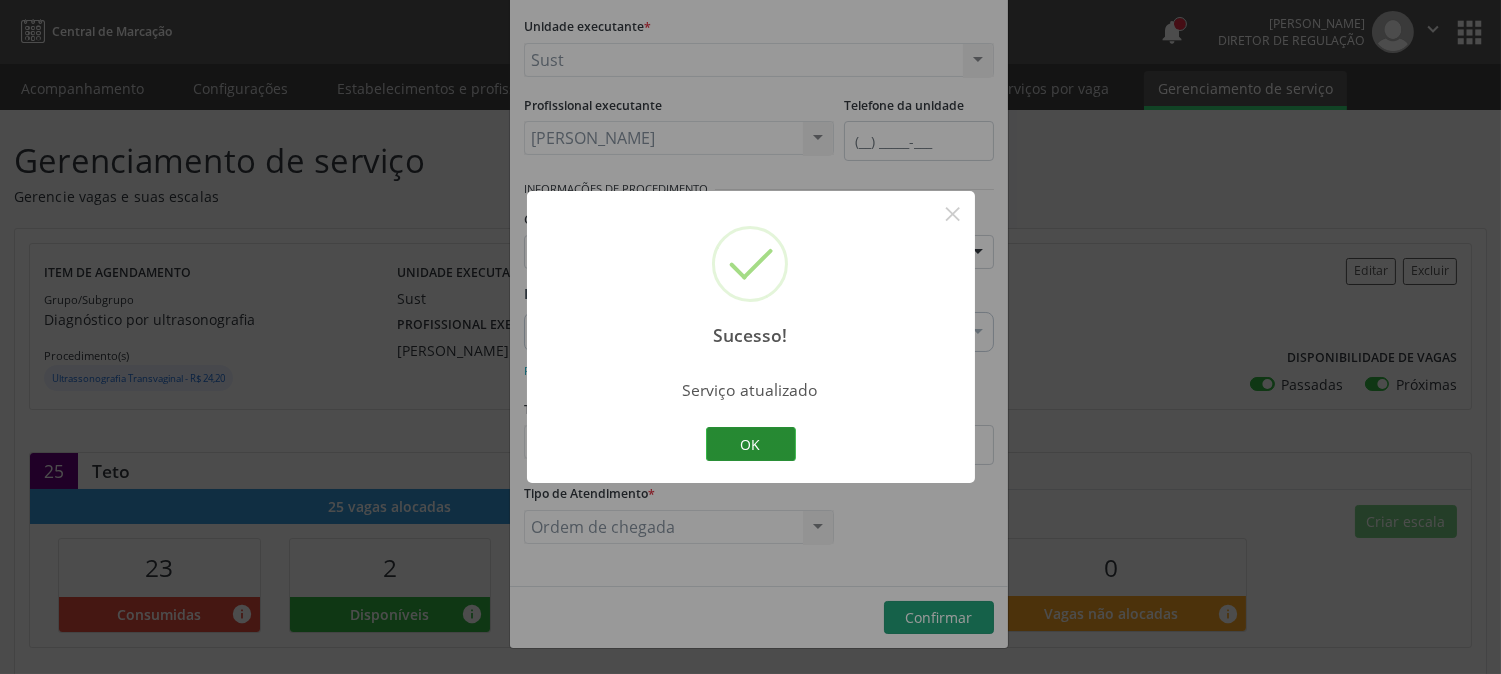 click on "OK" at bounding box center [751, 444] 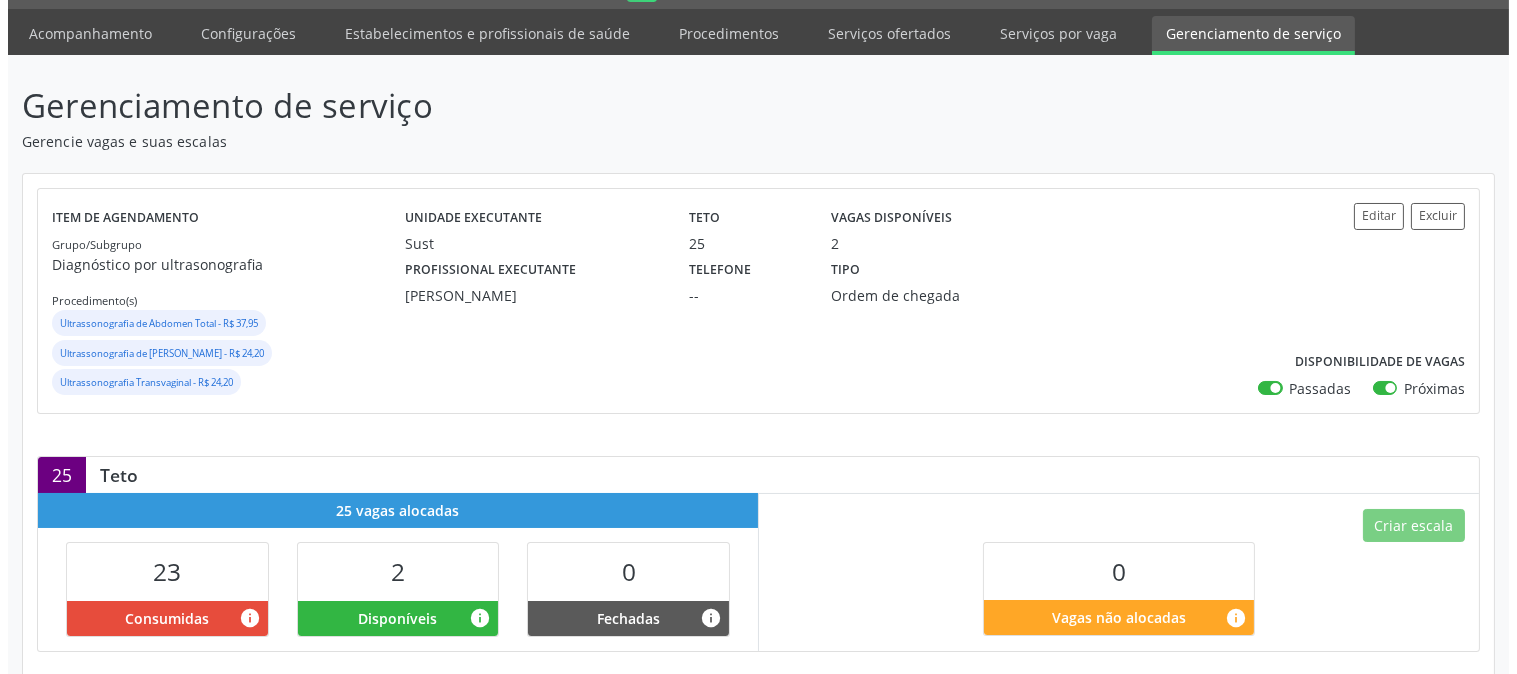 scroll, scrollTop: 0, scrollLeft: 0, axis: both 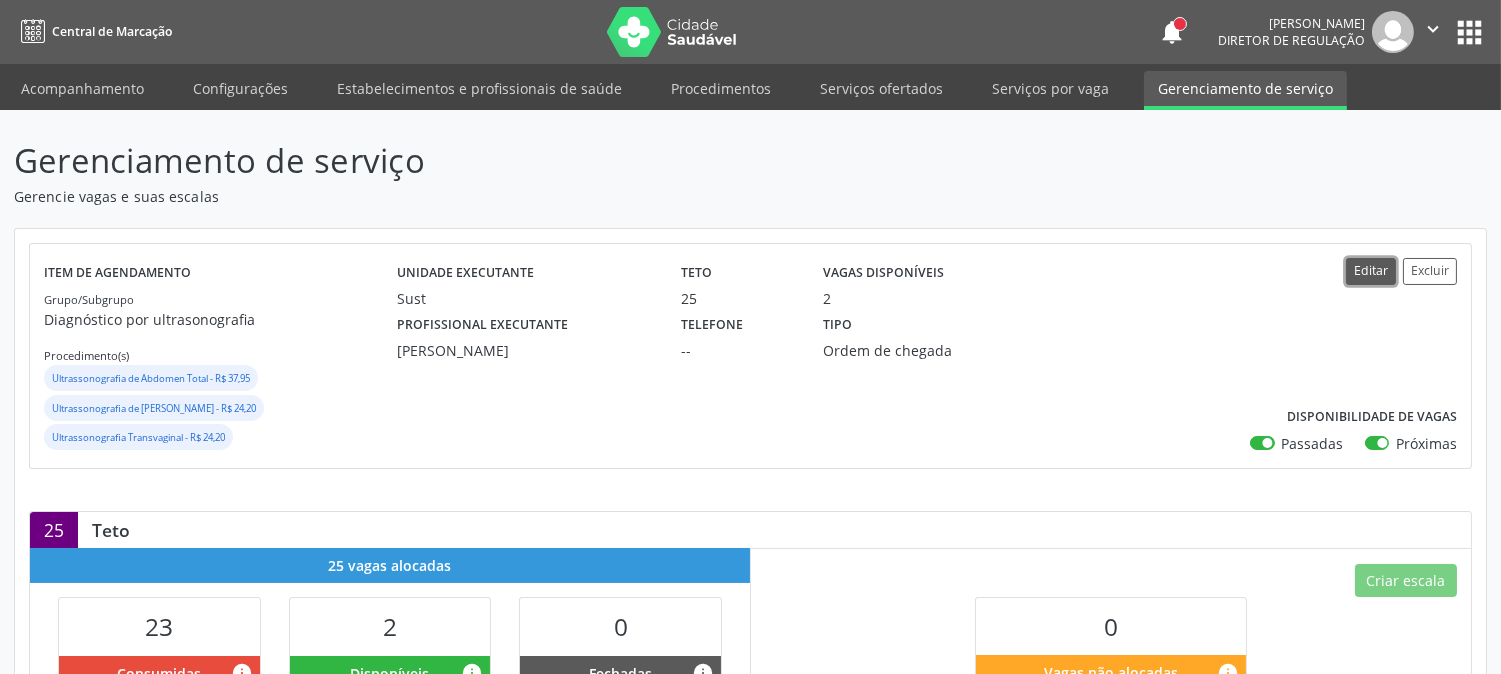 click on "Editar" at bounding box center (1371, 271) 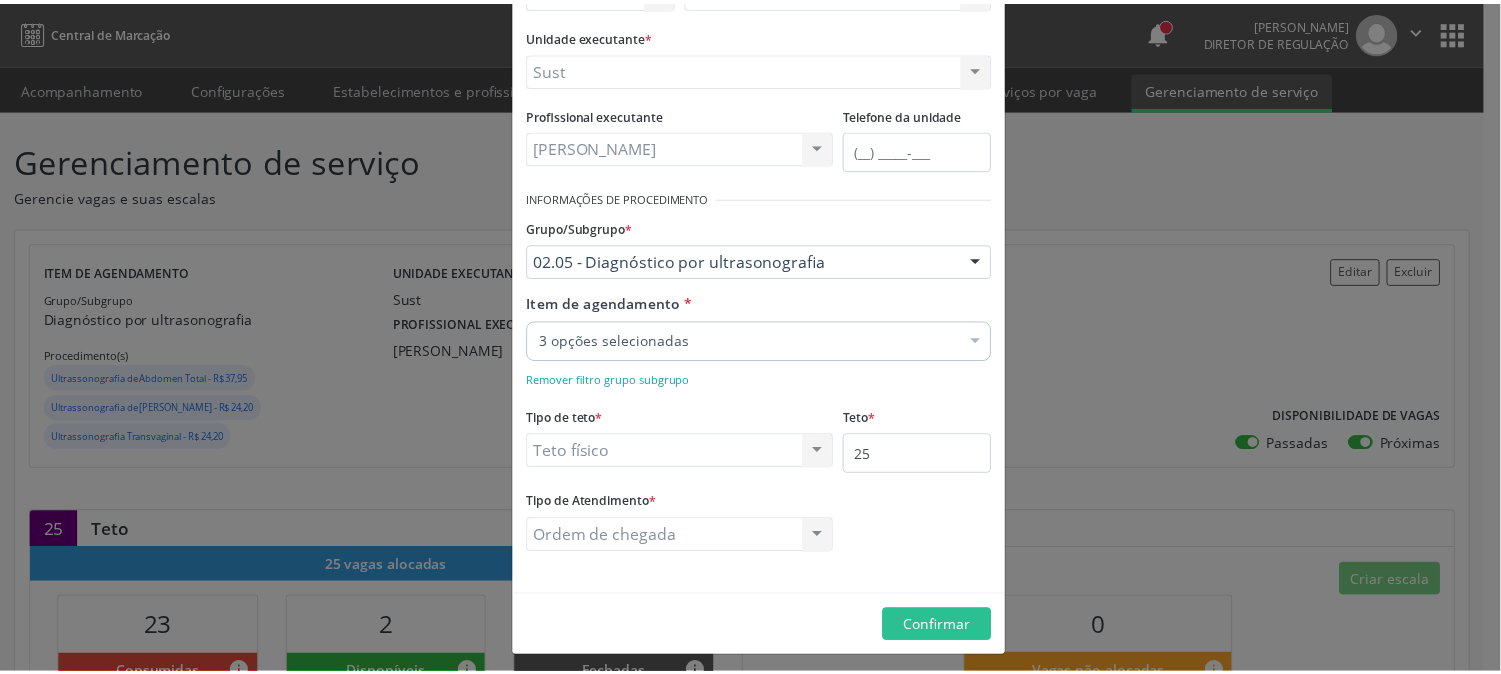 scroll, scrollTop: 190, scrollLeft: 0, axis: vertical 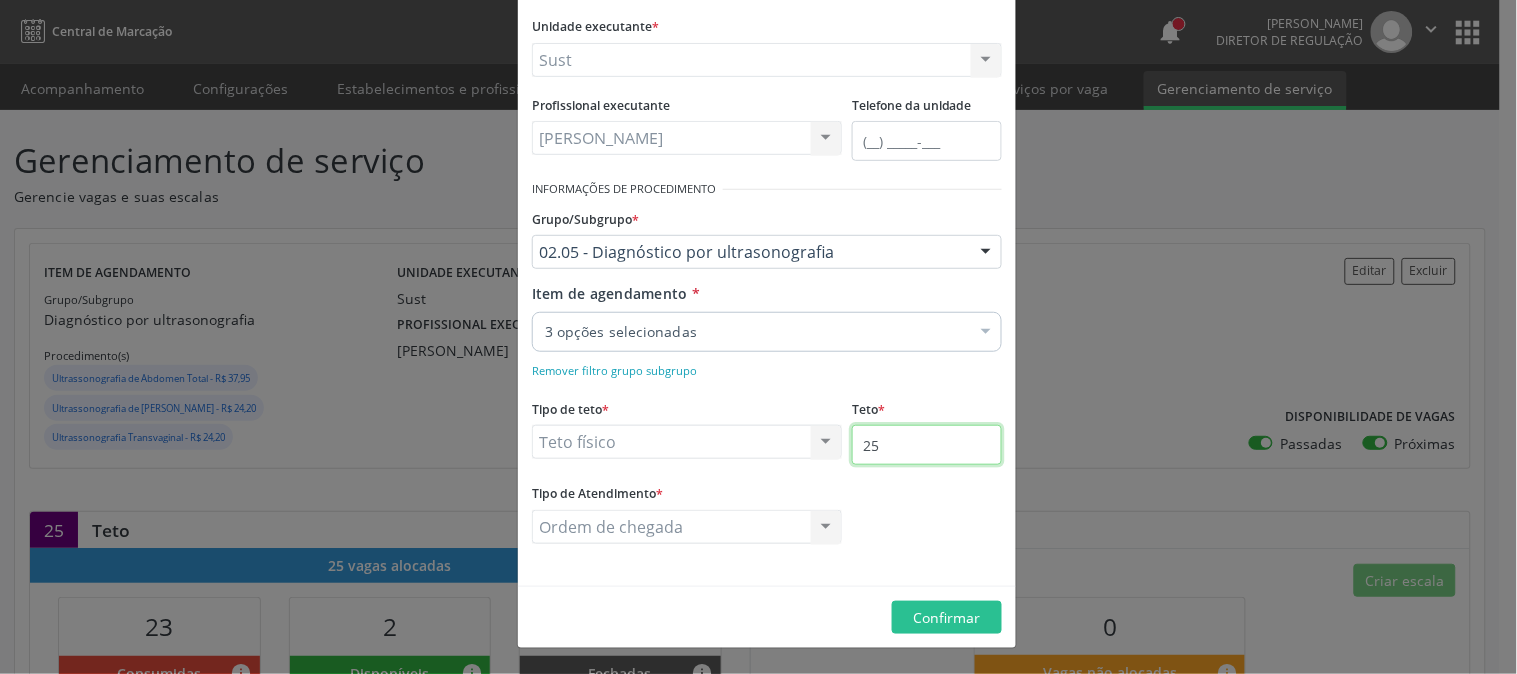 click on "25" at bounding box center (927, 445) 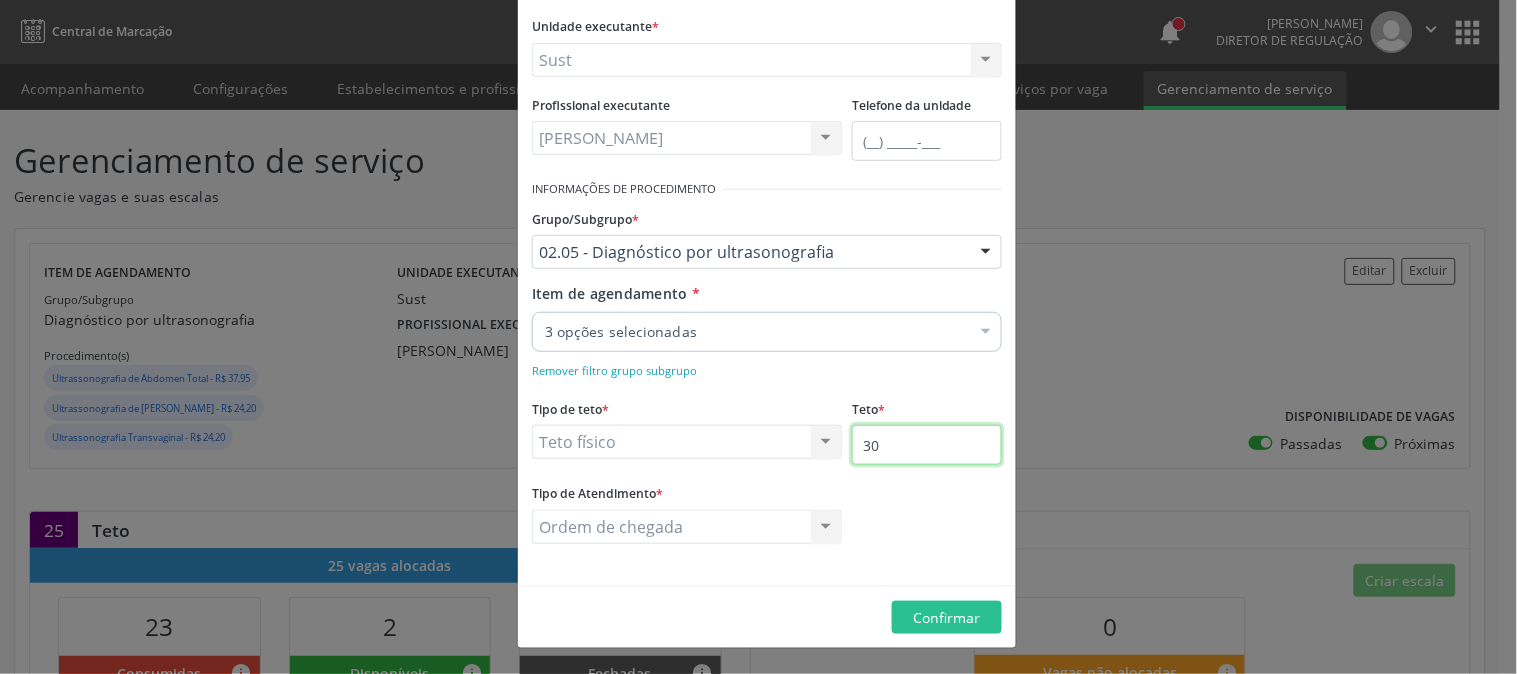 type on "30" 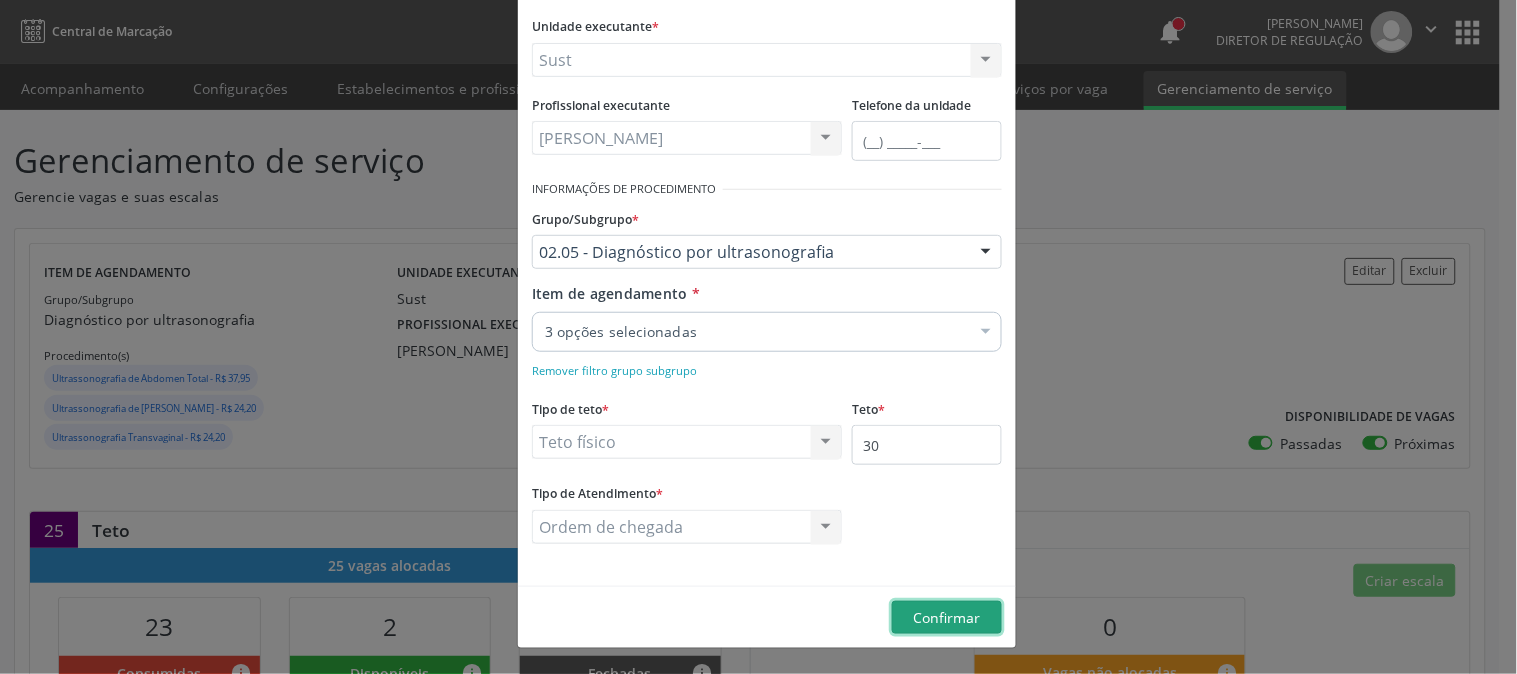 click on "Confirmar" at bounding box center (947, 617) 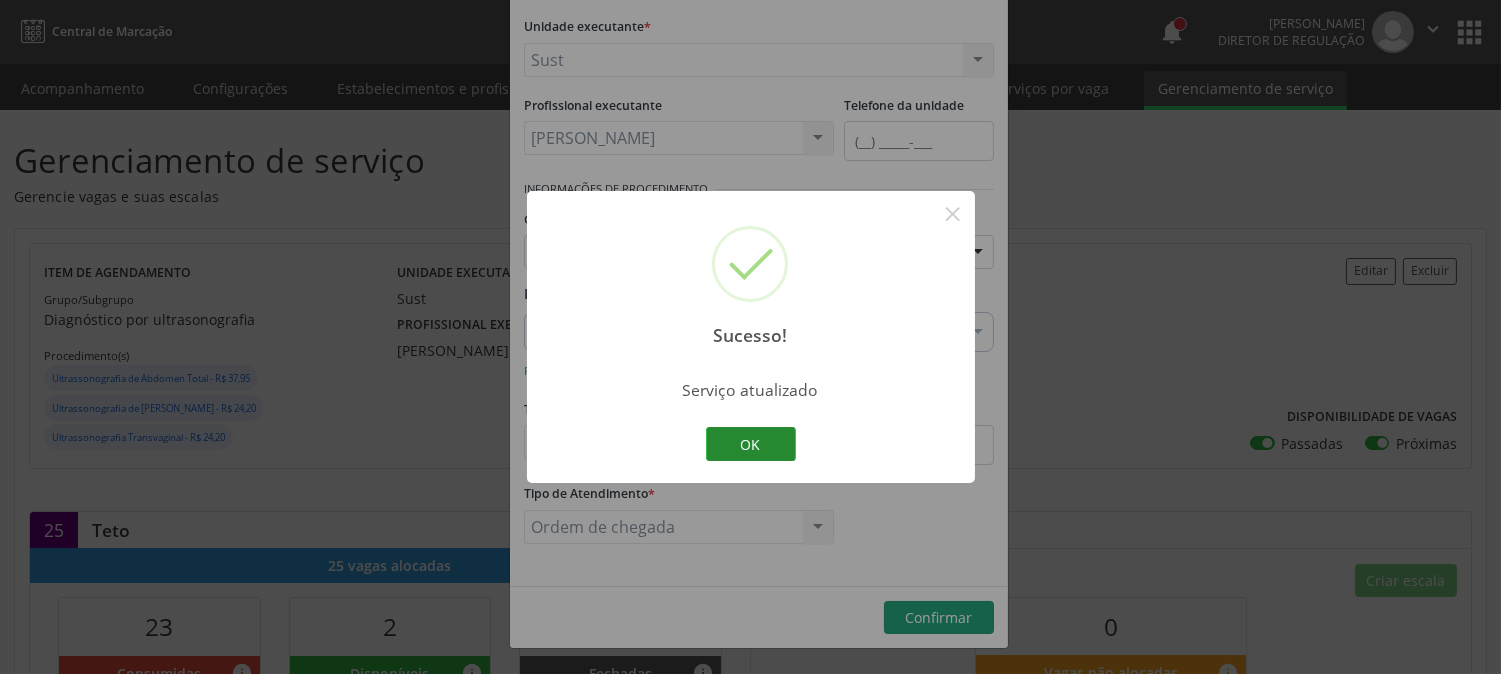 click on "OK" at bounding box center [751, 444] 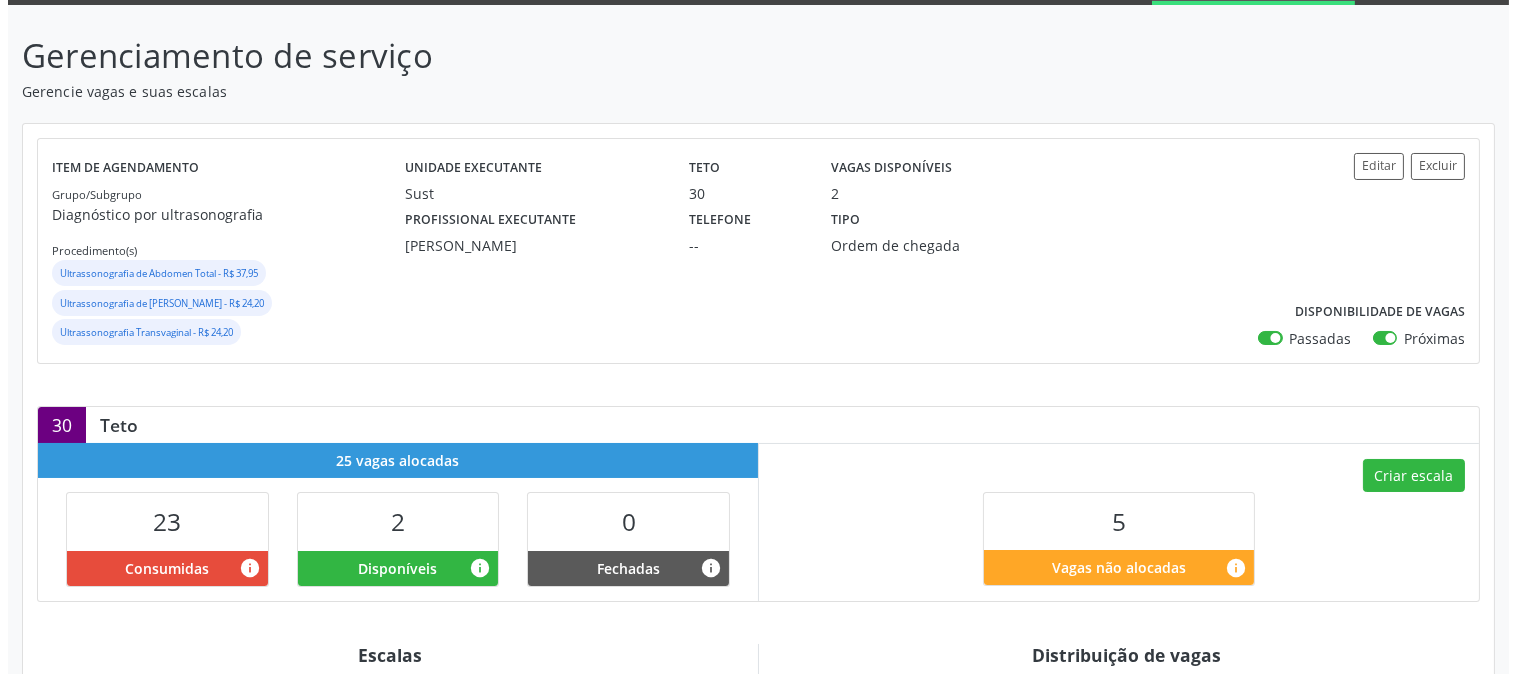 scroll, scrollTop: 104, scrollLeft: 0, axis: vertical 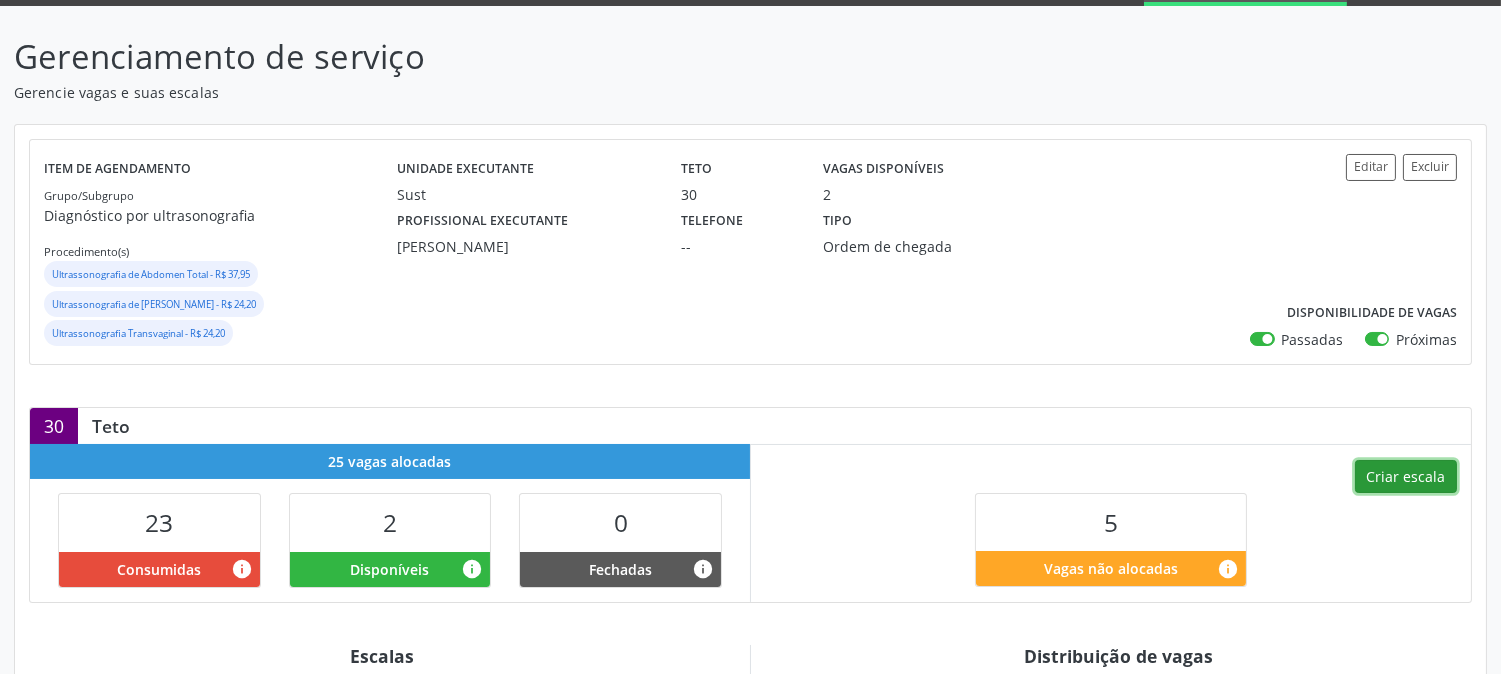 click on "Criar escala" at bounding box center (1406, 477) 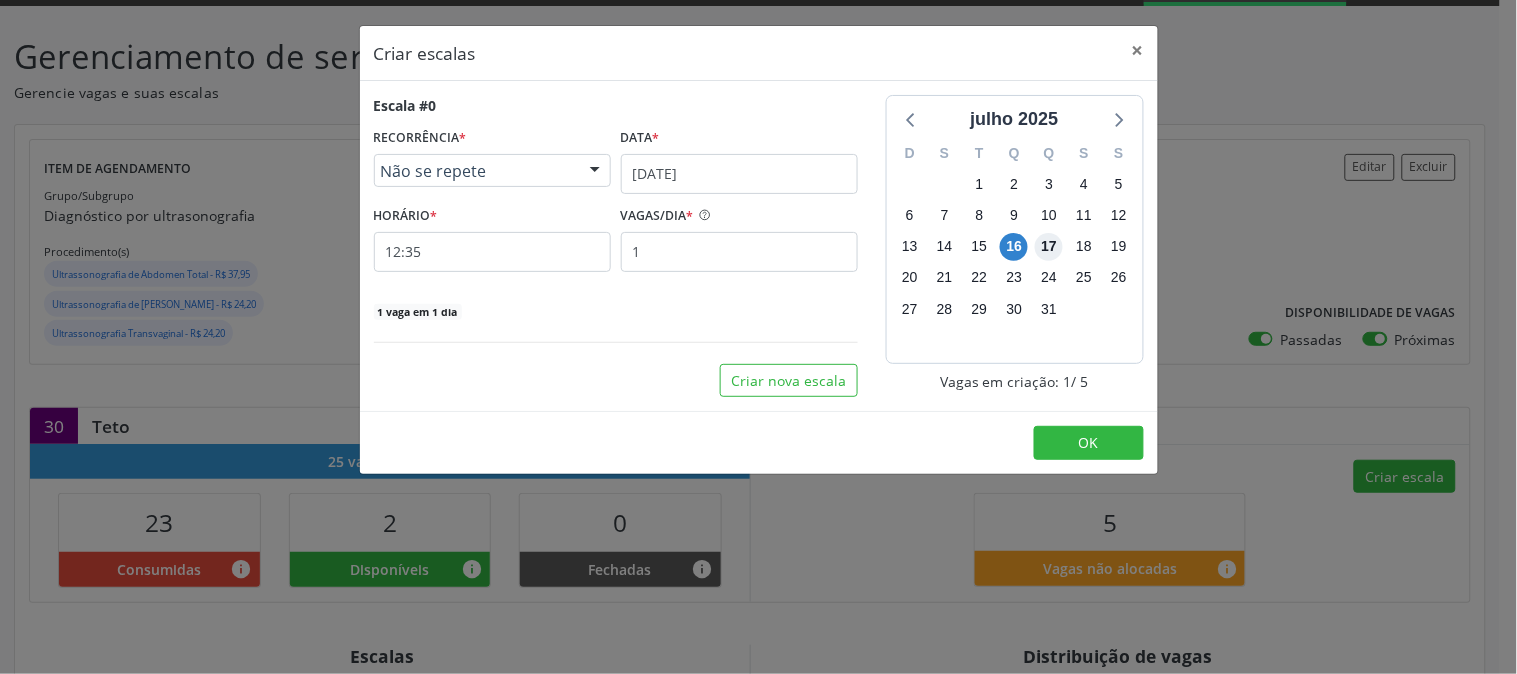 click on "17" at bounding box center (1049, 247) 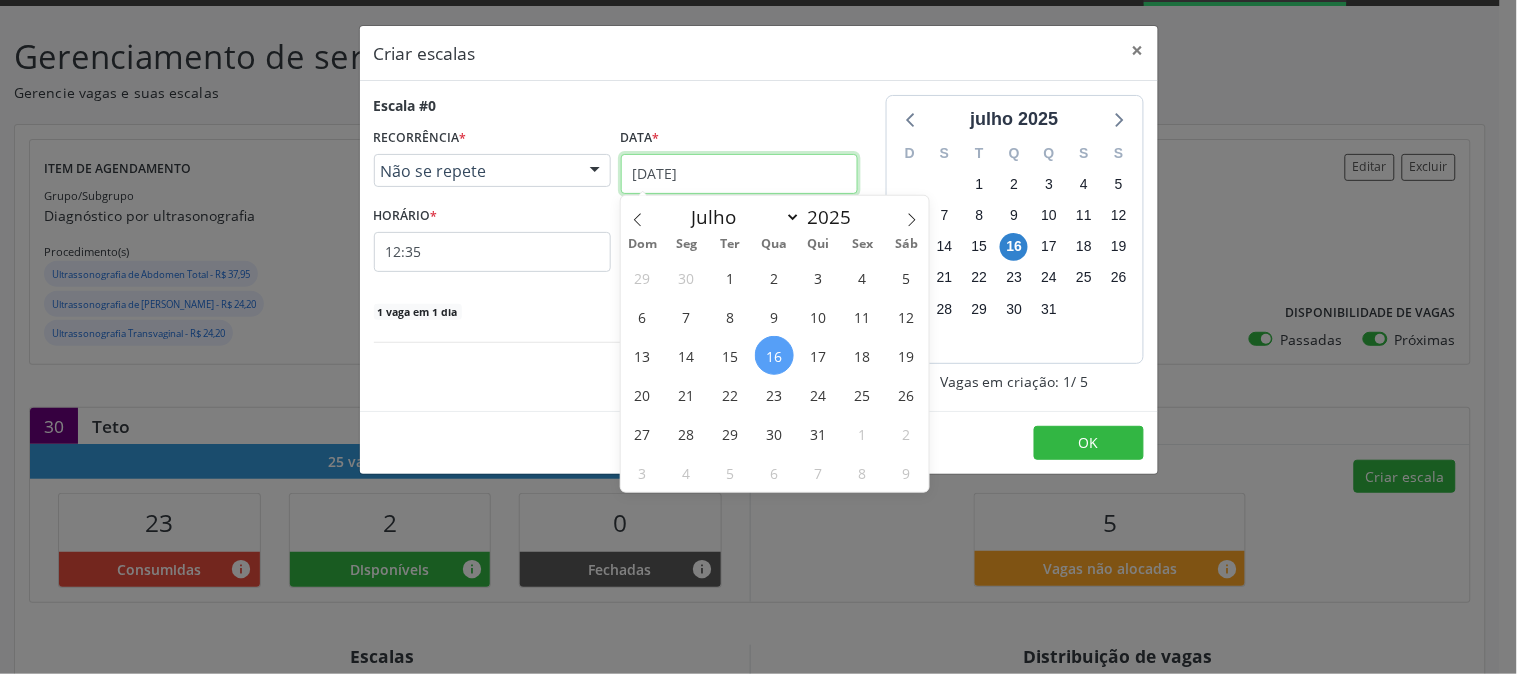 click on "[DATE]" at bounding box center (739, 174) 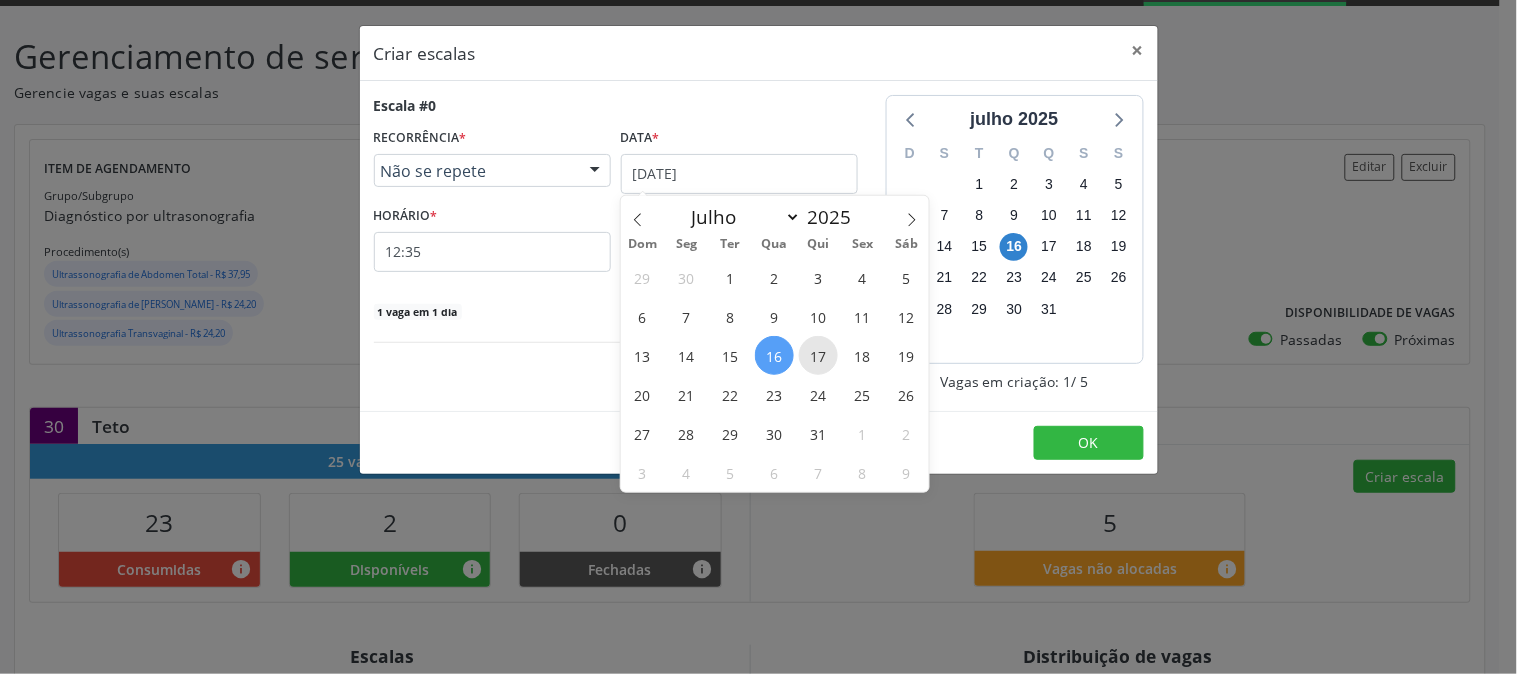 click on "17" at bounding box center (818, 355) 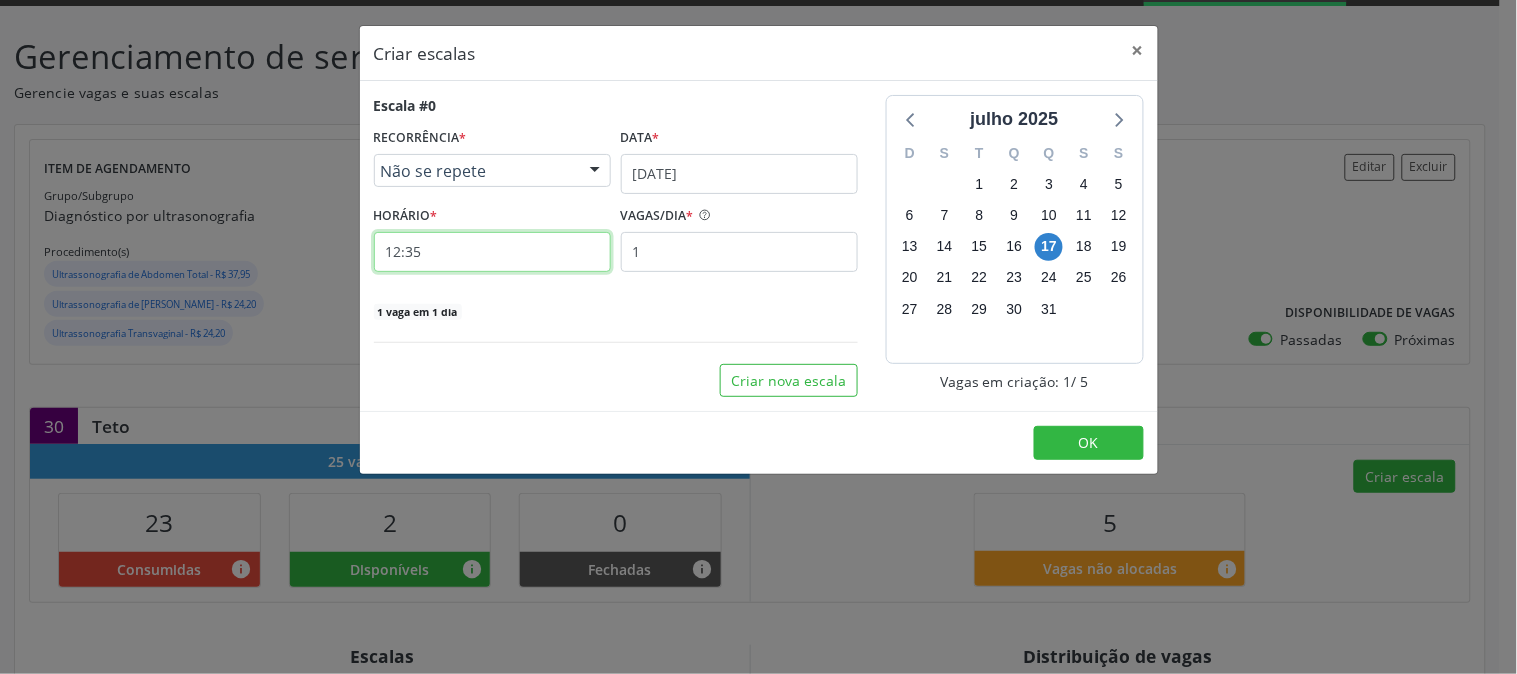 click on "12:35" at bounding box center (492, 252) 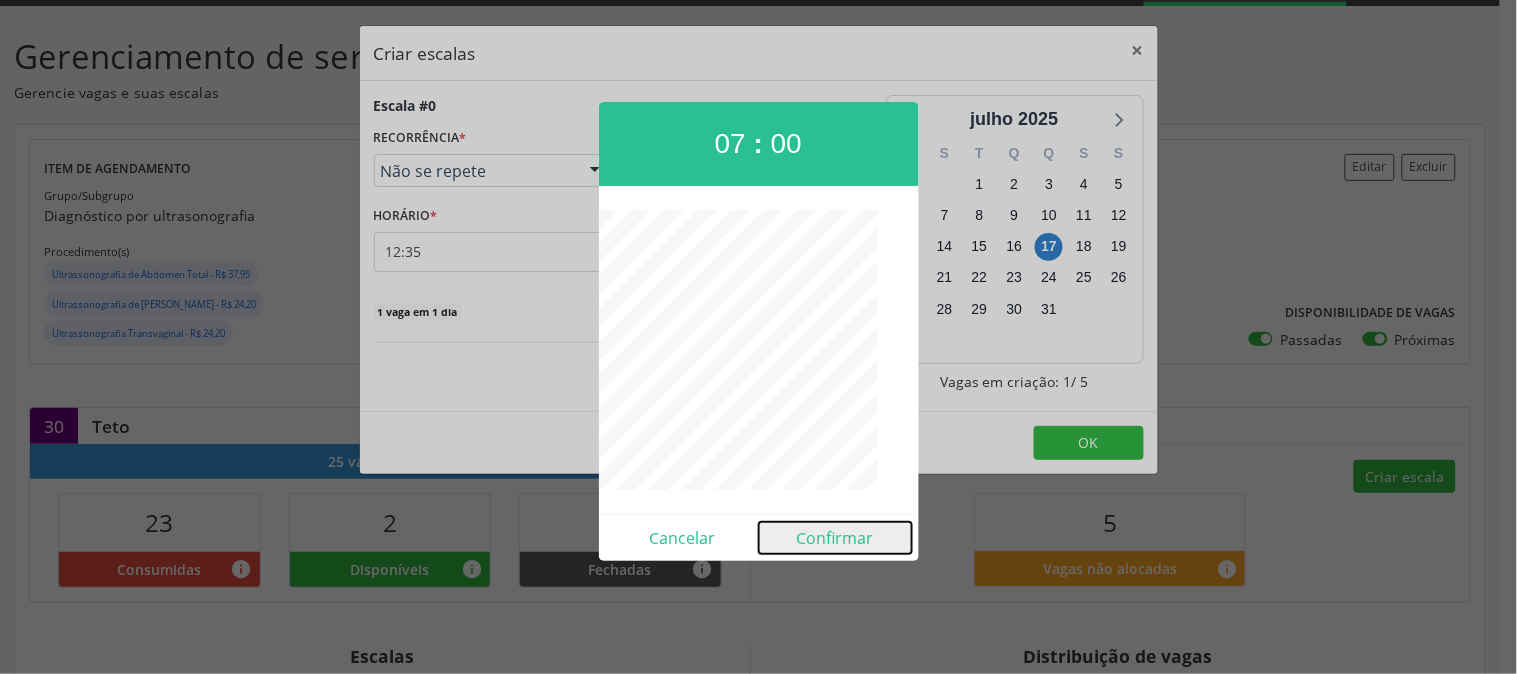click on "Confirmar" at bounding box center [835, 538] 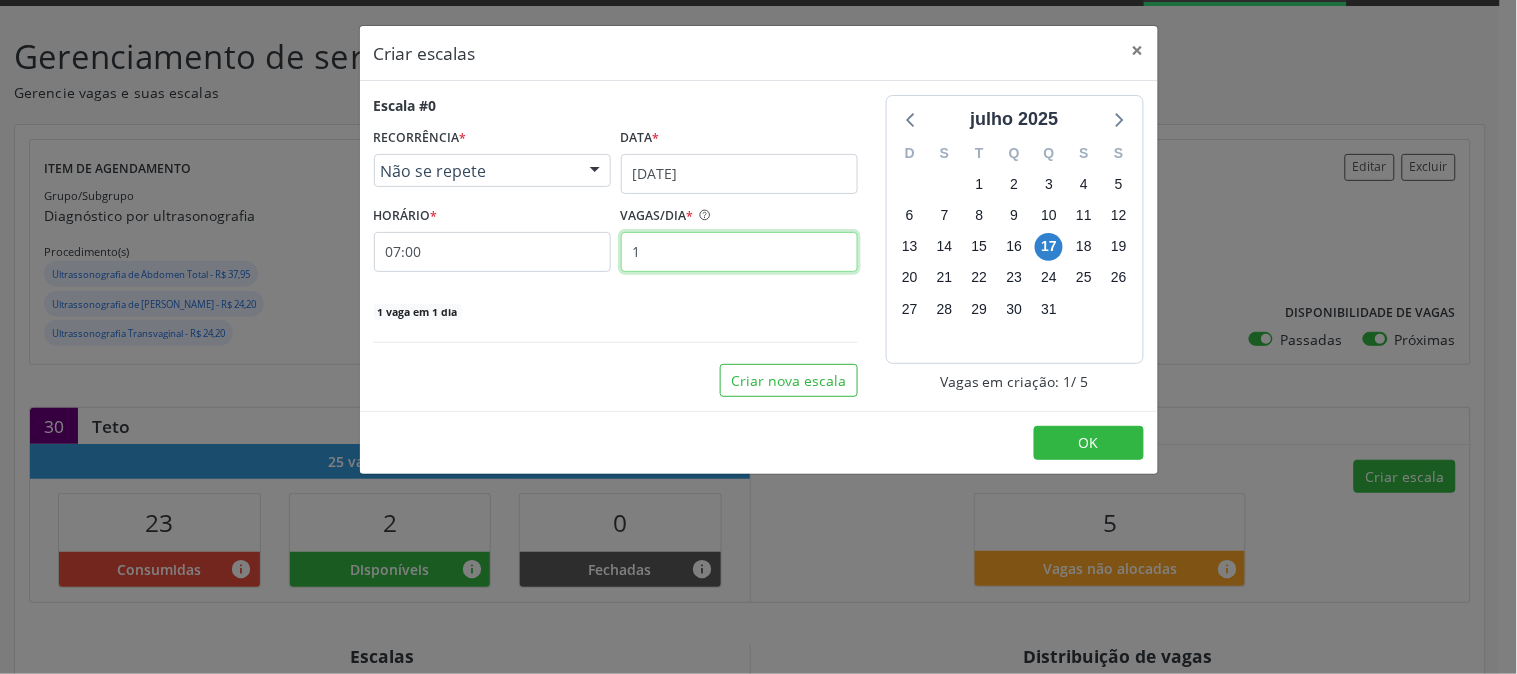 click on "1" at bounding box center [739, 252] 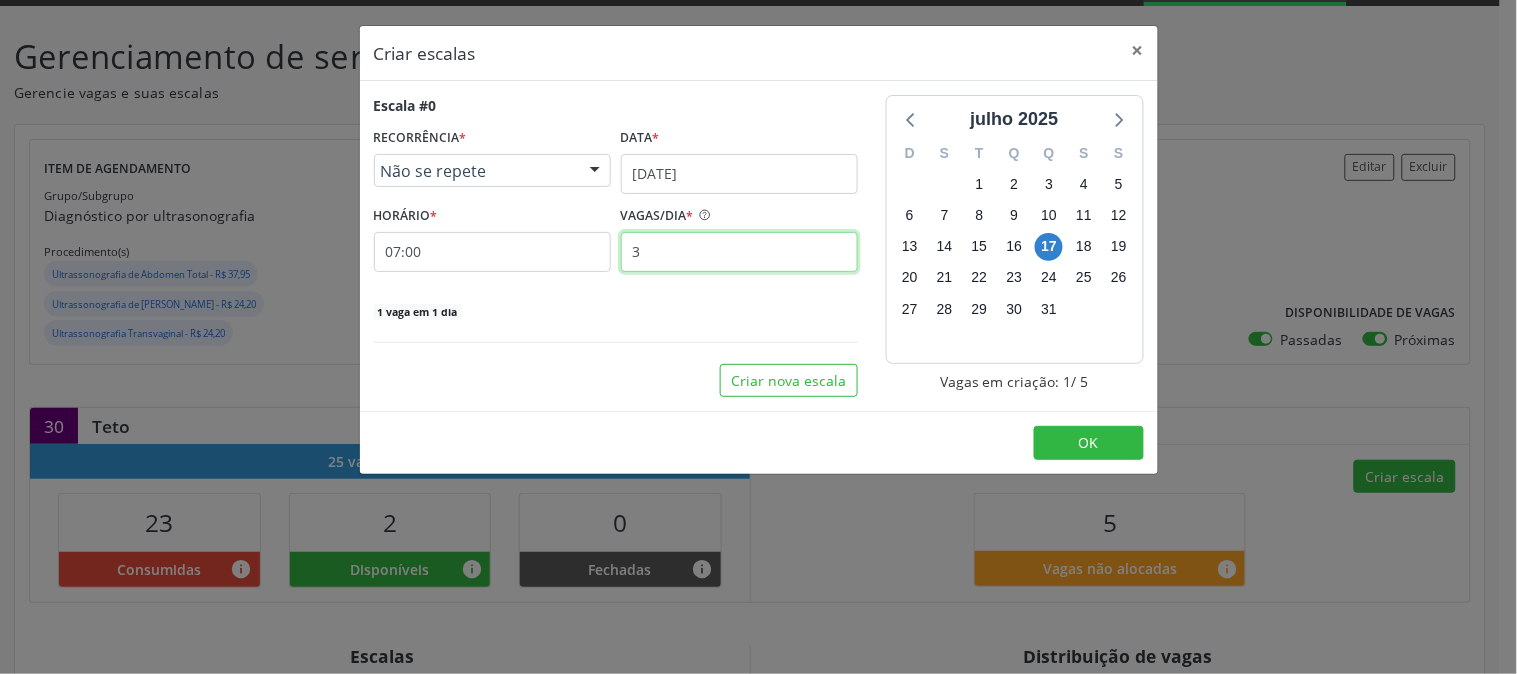 type on "3" 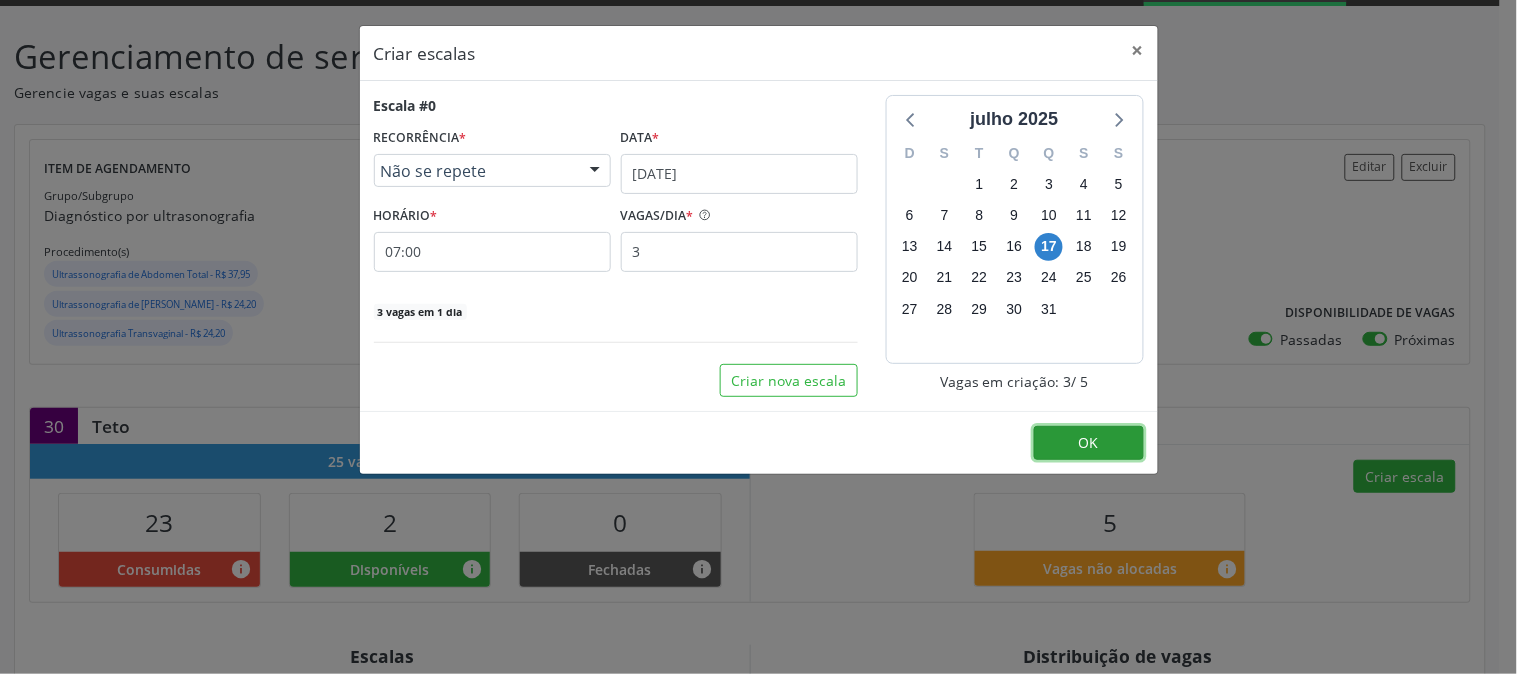 click on "OK" at bounding box center (1089, 443) 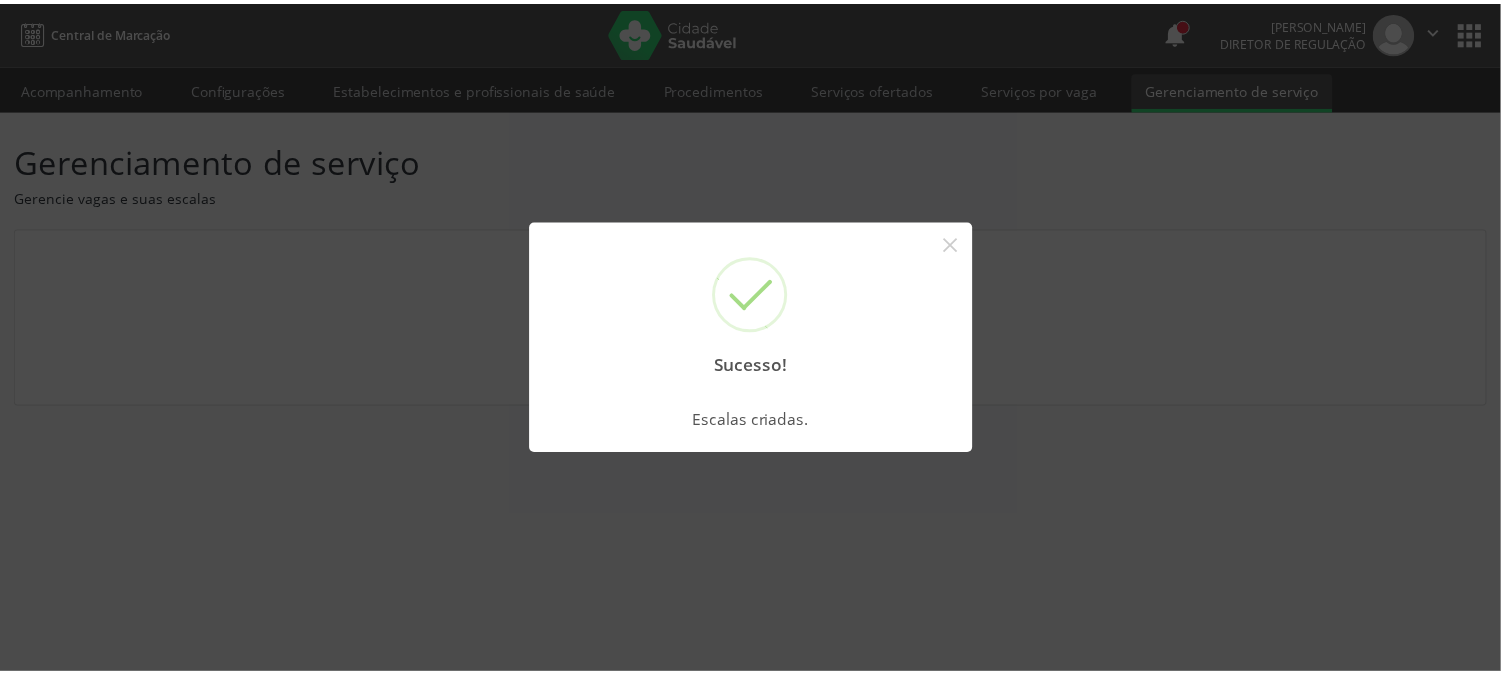 scroll, scrollTop: 0, scrollLeft: 0, axis: both 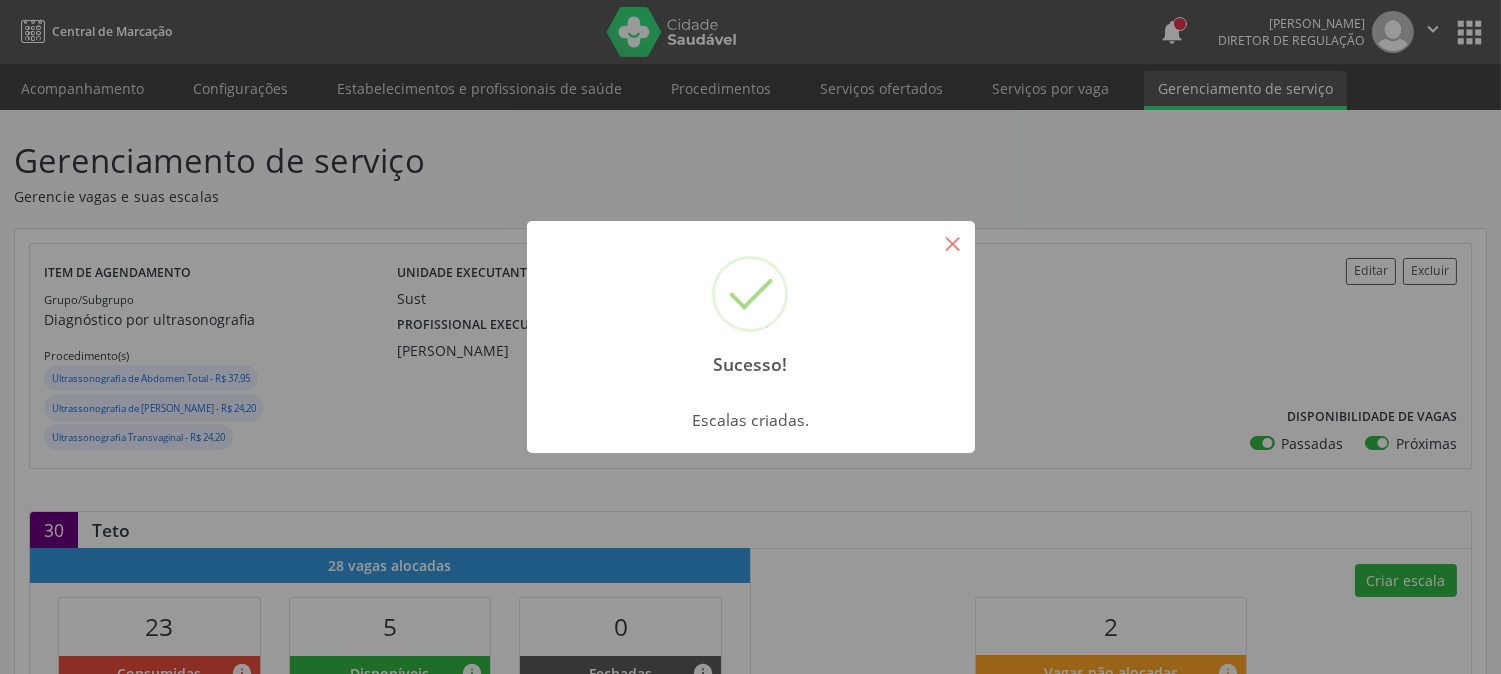 click on "×" at bounding box center (953, 243) 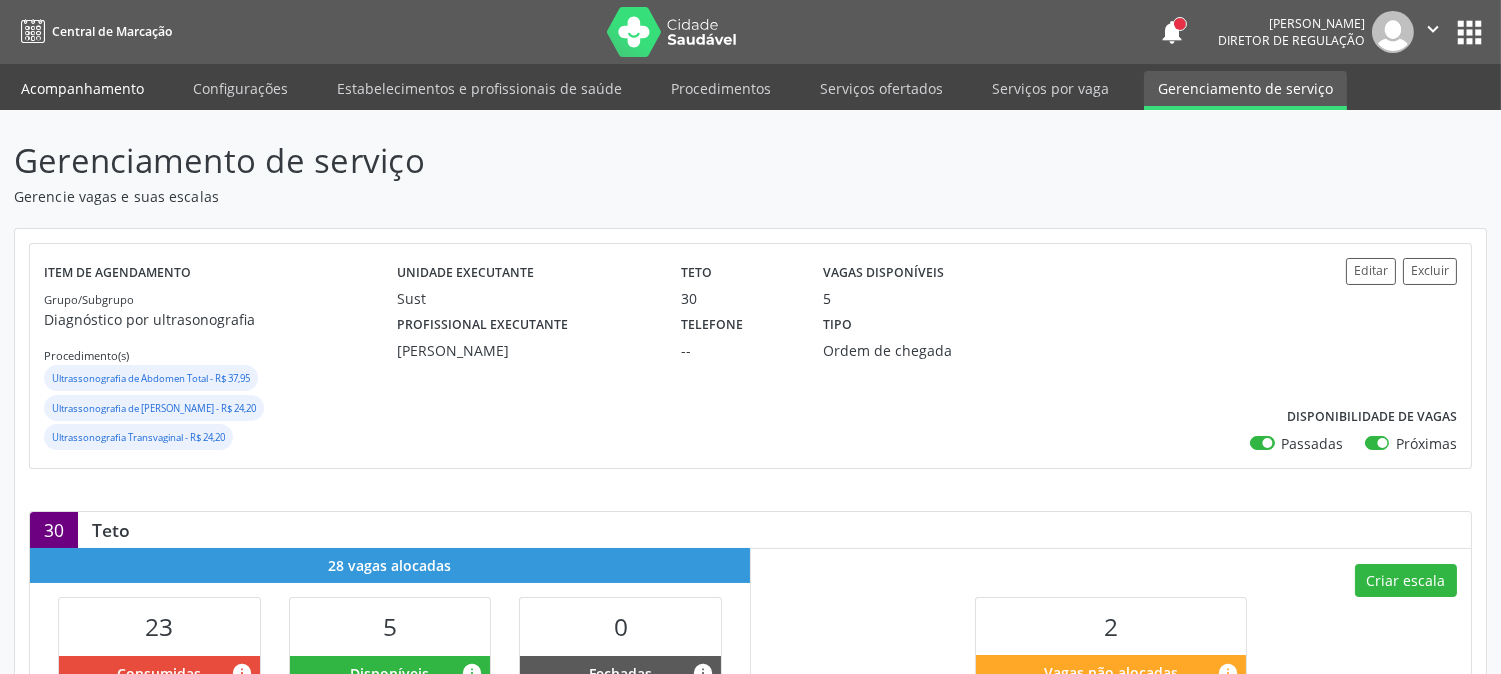 click on "Acompanhamento" at bounding box center [82, 88] 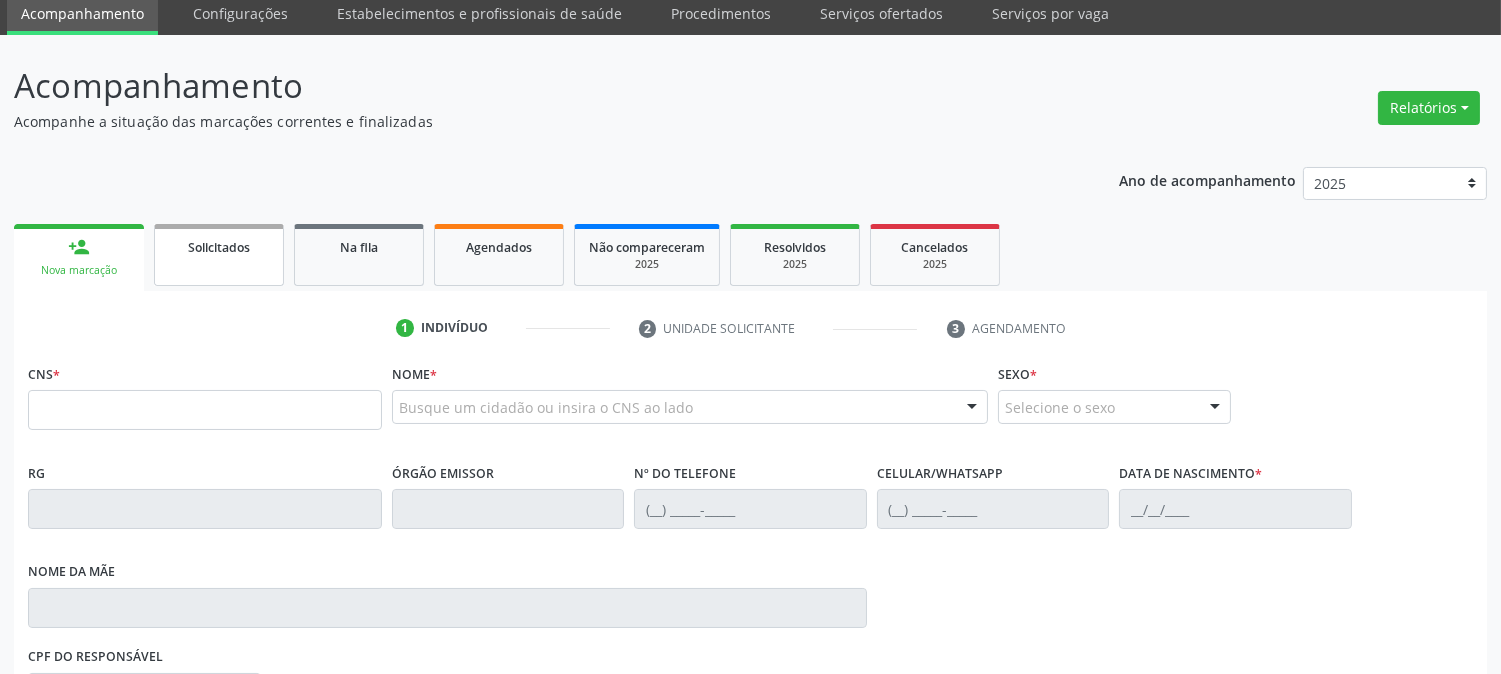 scroll, scrollTop: 111, scrollLeft: 0, axis: vertical 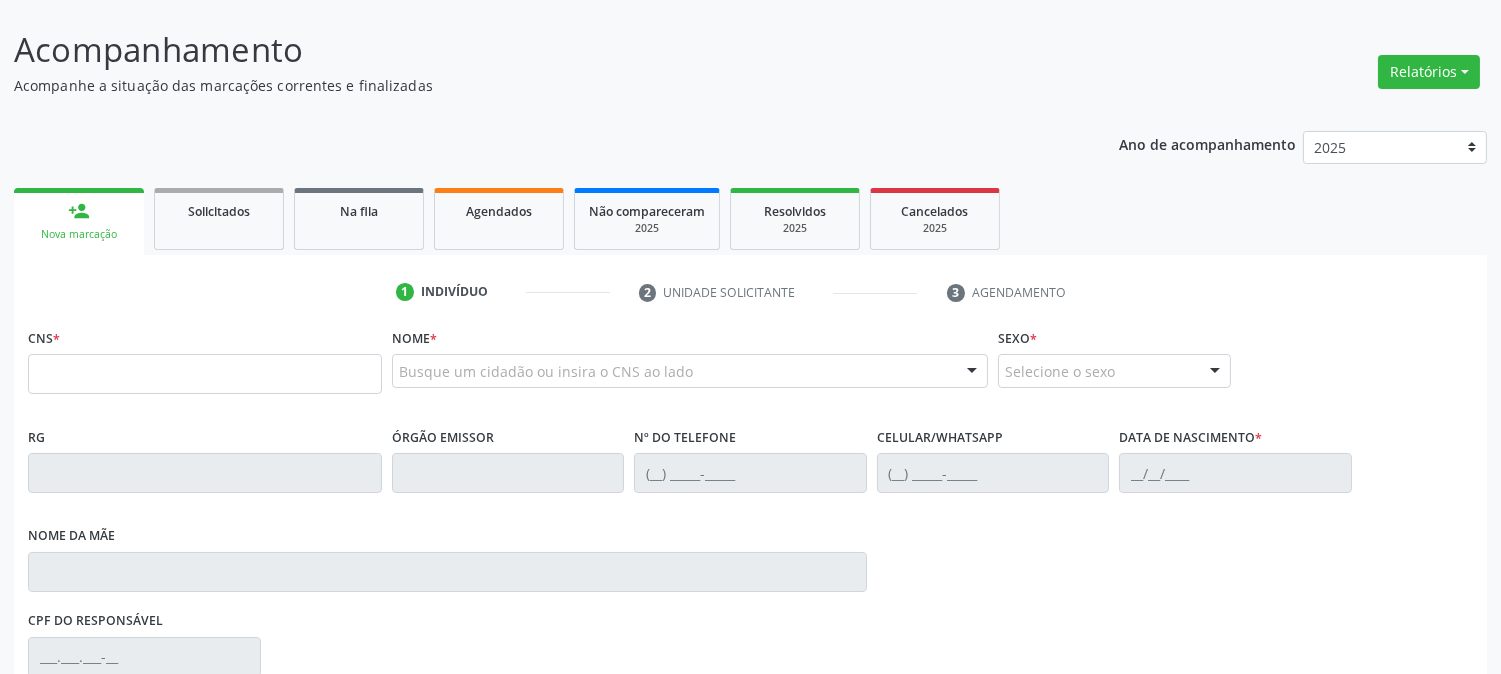 click at bounding box center [205, 374] 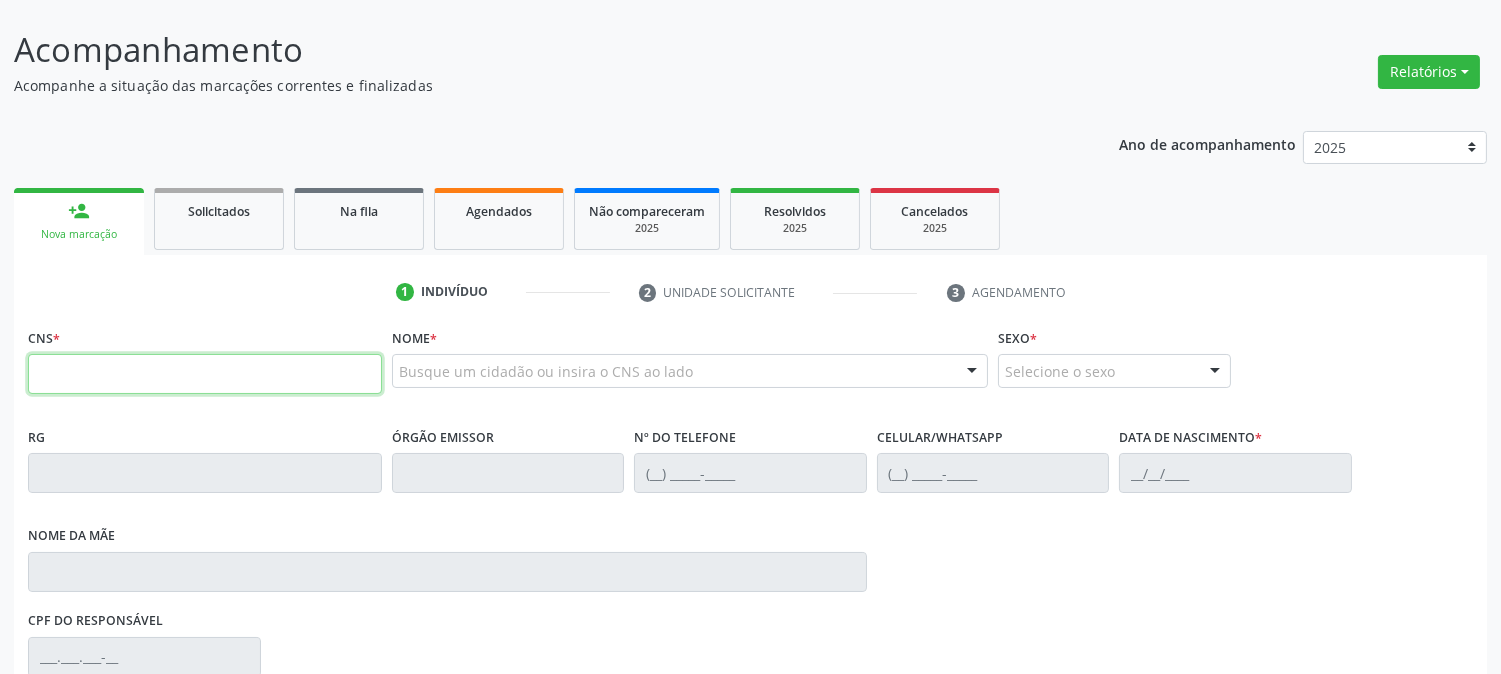 click at bounding box center (205, 374) 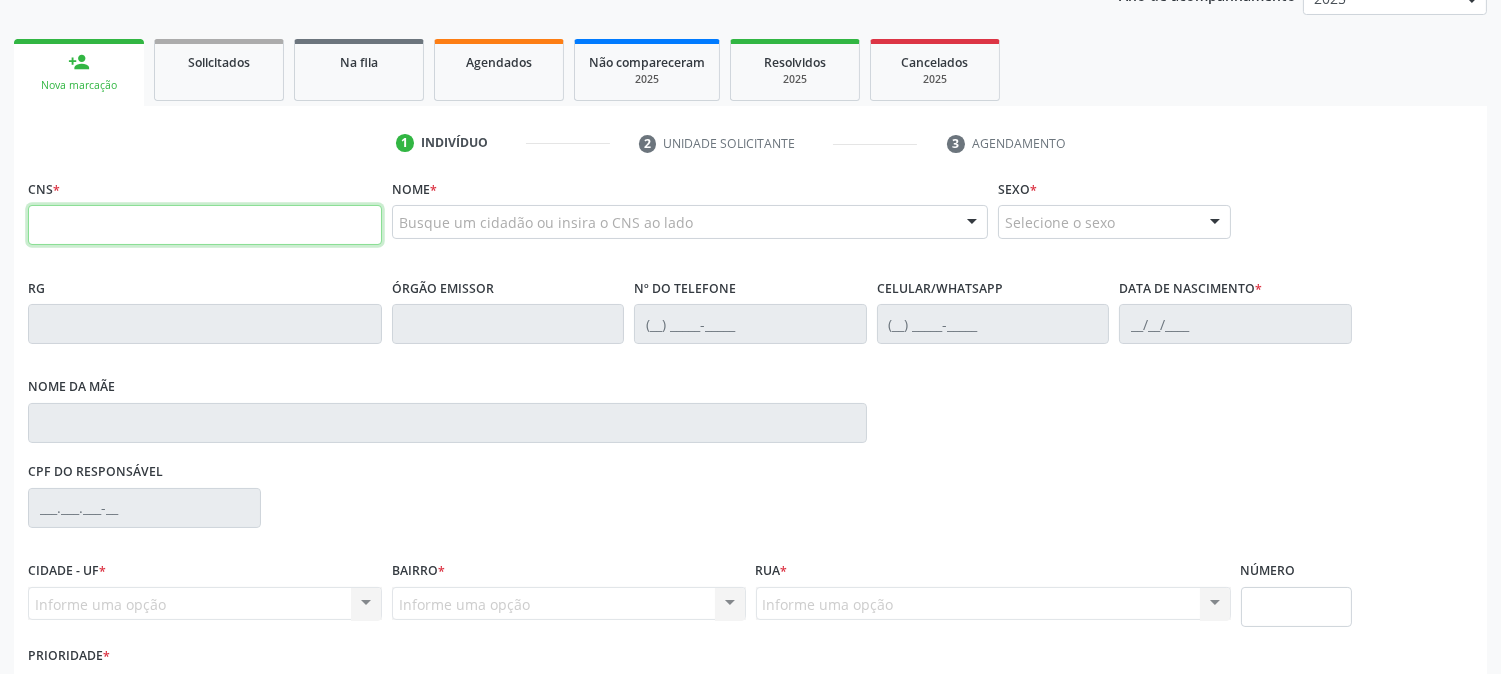 scroll, scrollTop: 333, scrollLeft: 0, axis: vertical 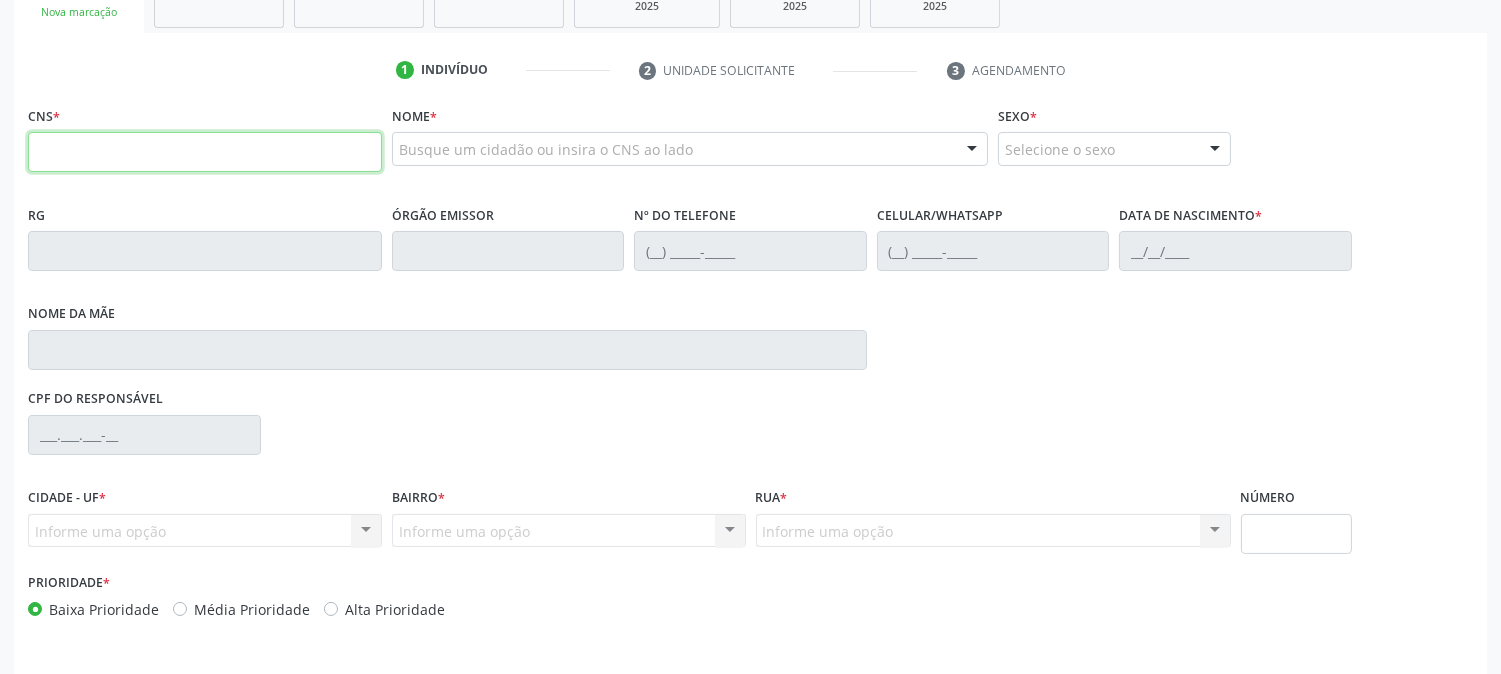 click at bounding box center [205, 152] 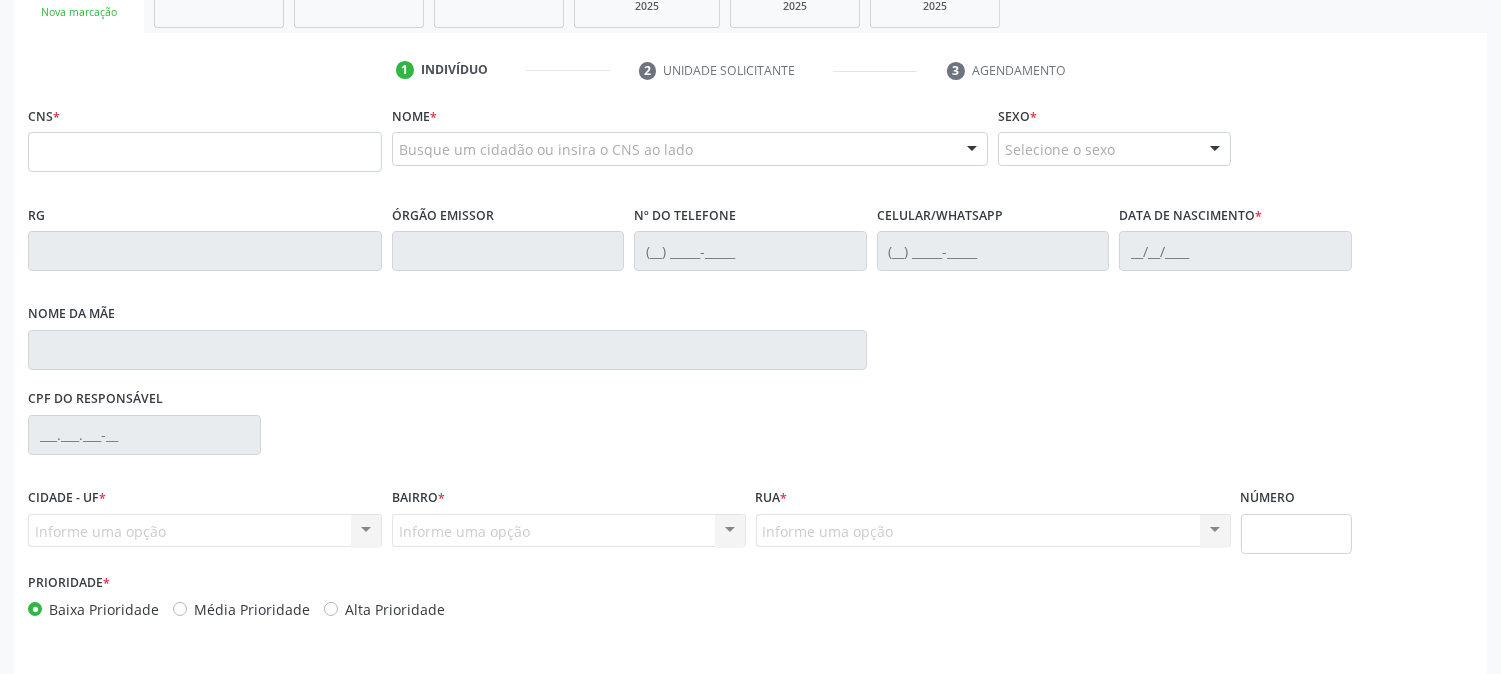 click on "1
Indivíduo
2
Unidade solicitante
3
Agendamento" at bounding box center [750, 70] 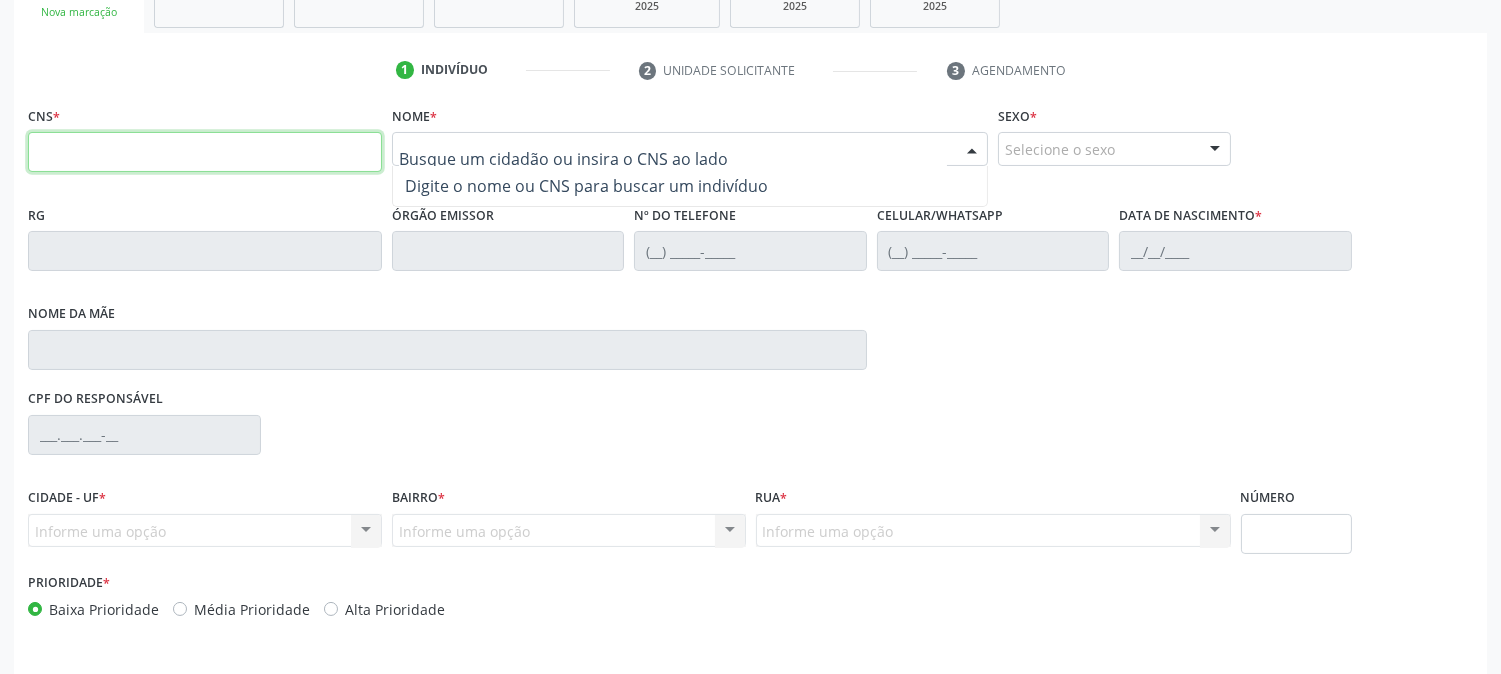 click at bounding box center [205, 152] 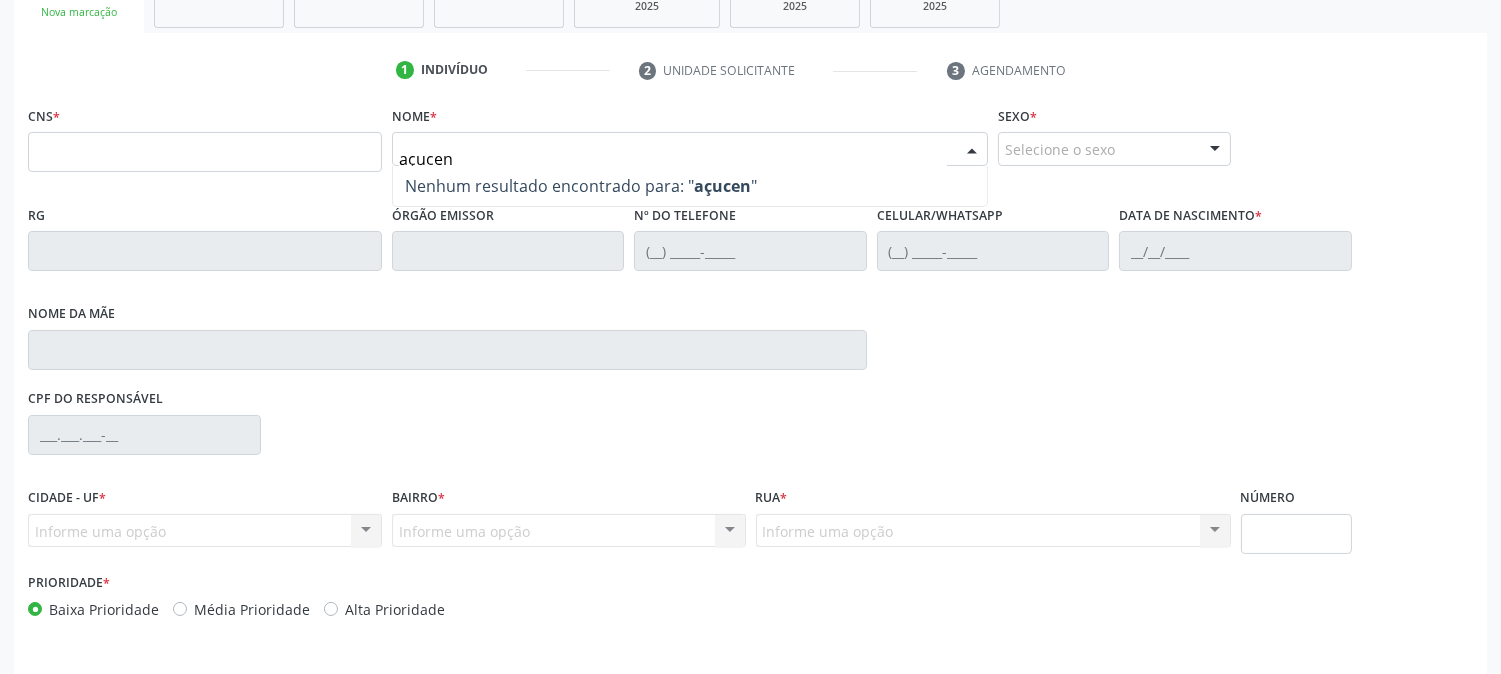 type on "açucena" 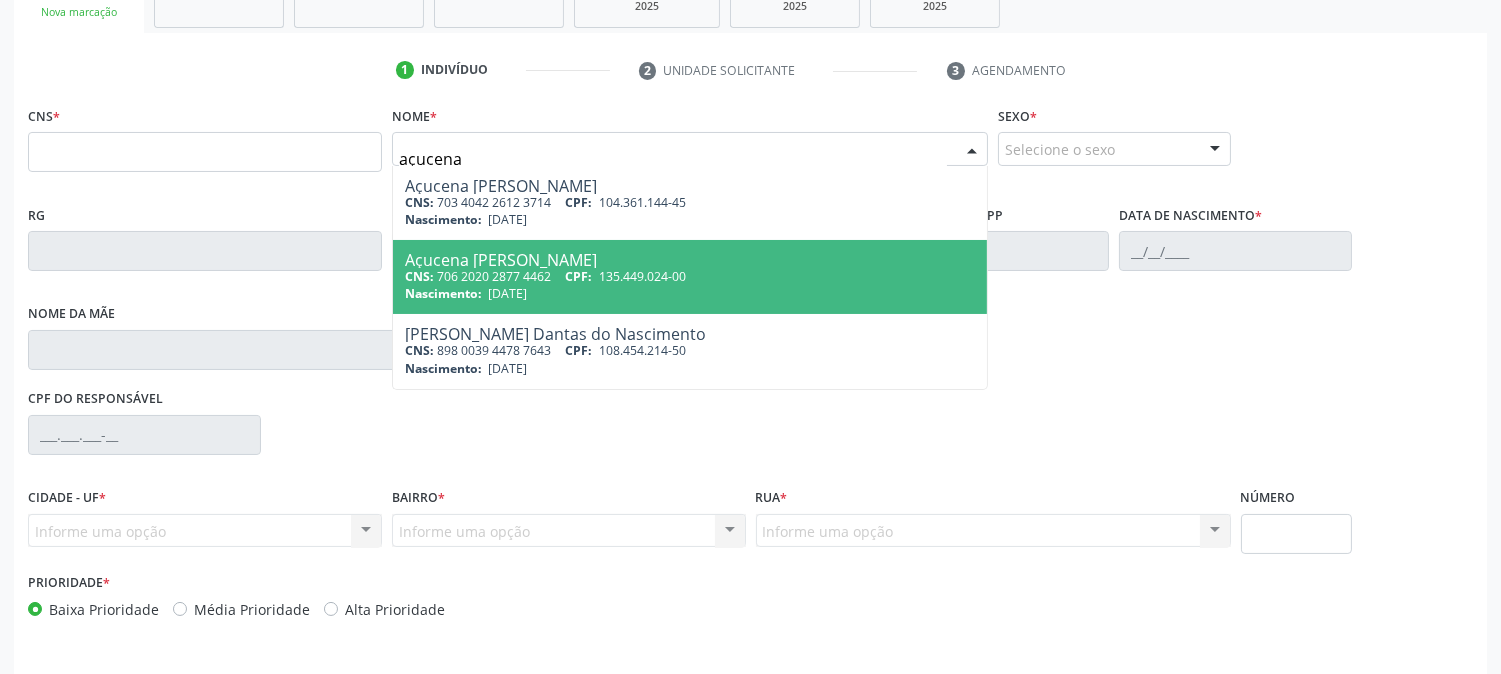 click on "Açucena Maria Arara de Souza
CNS:
706 2020 2877 4462
CPF:
135.449.024-00
Nascimento:
10/07/2012" at bounding box center (690, 277) 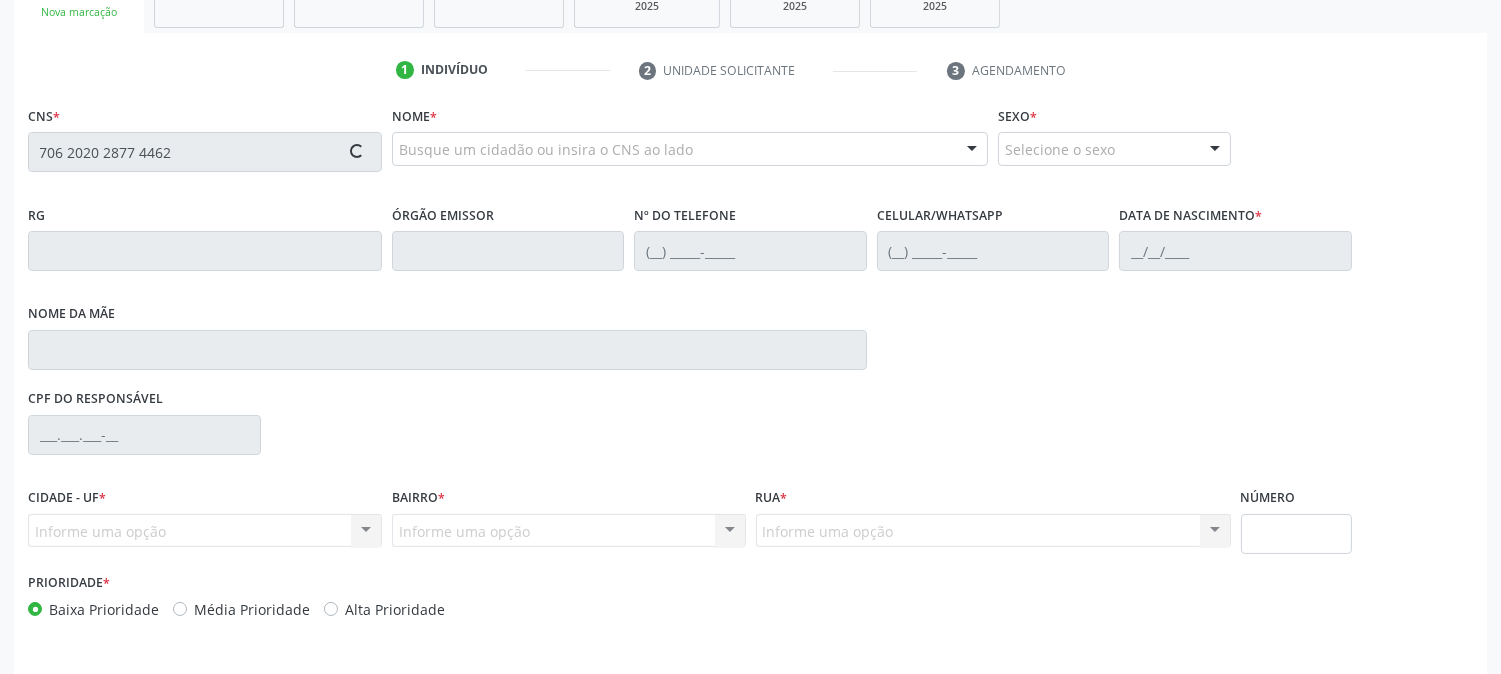type 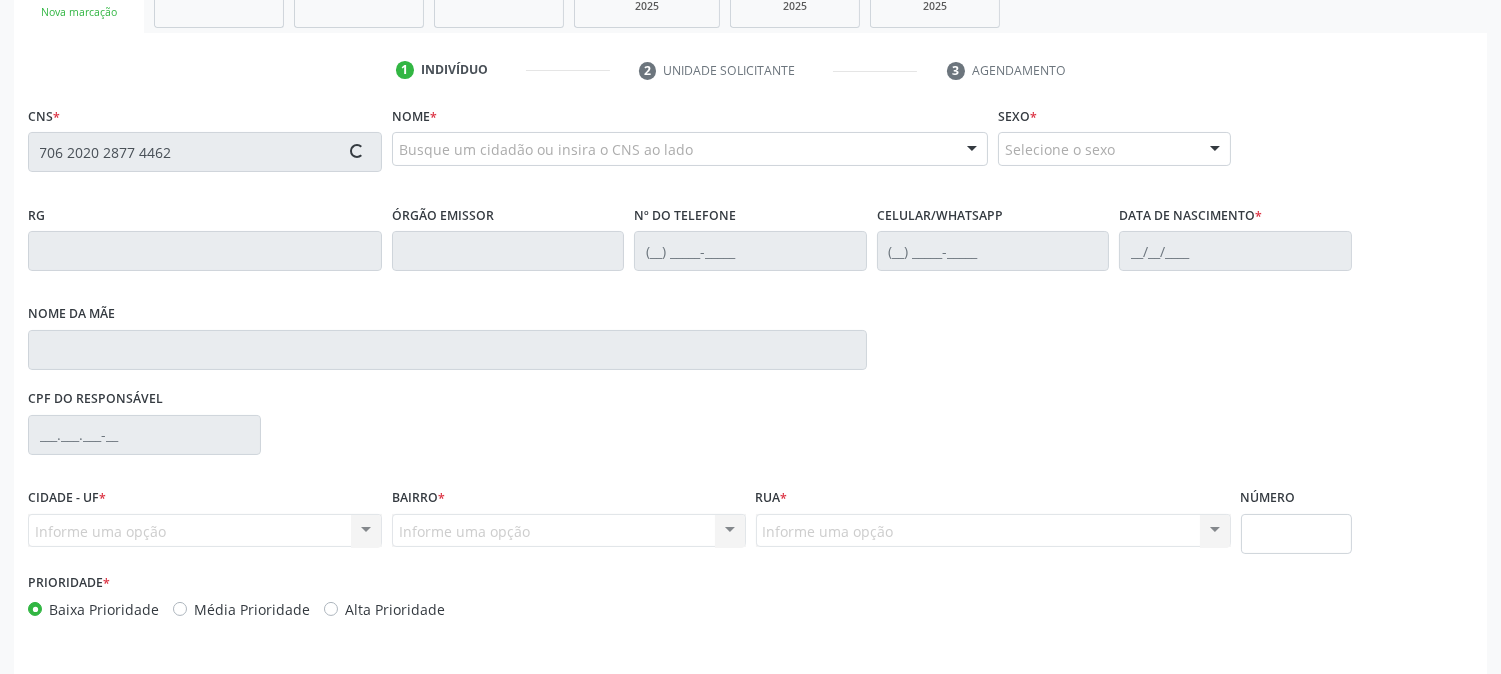 type 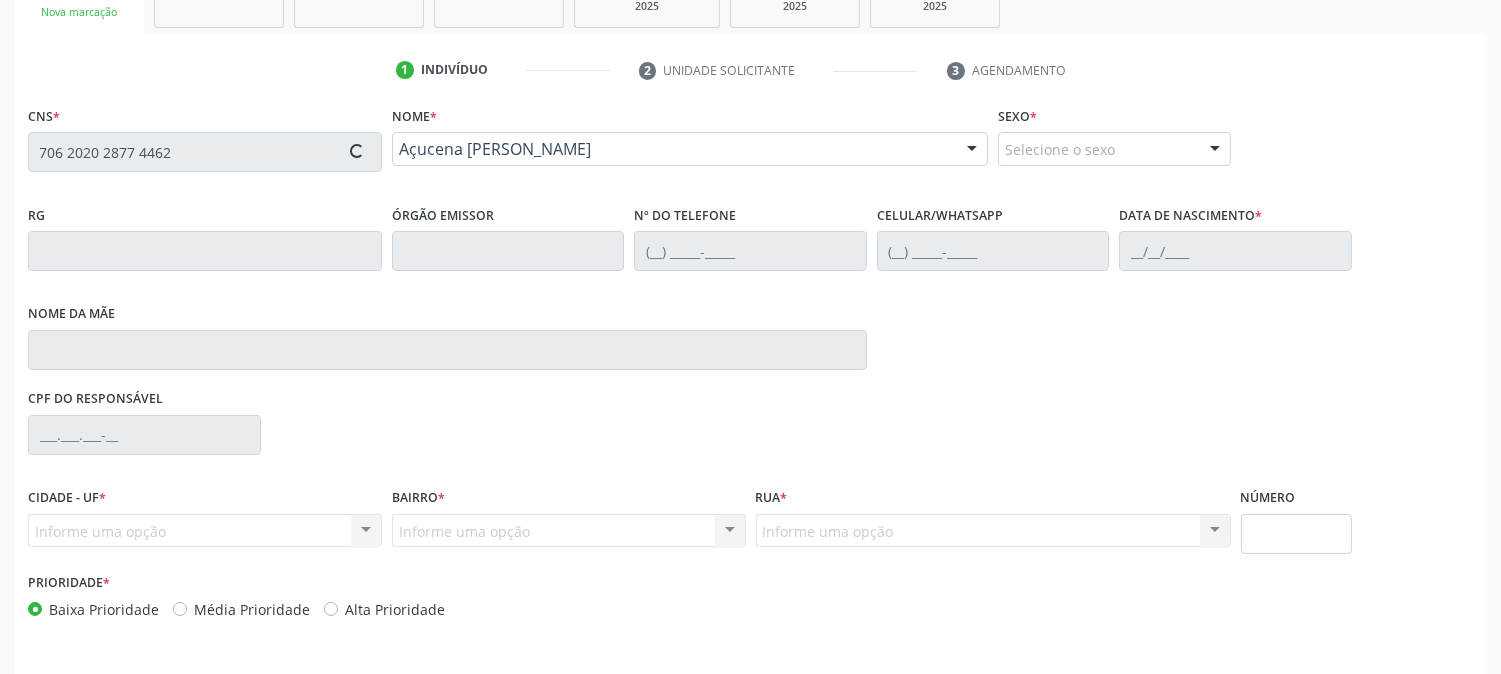 type on "(87) 98832-5362" 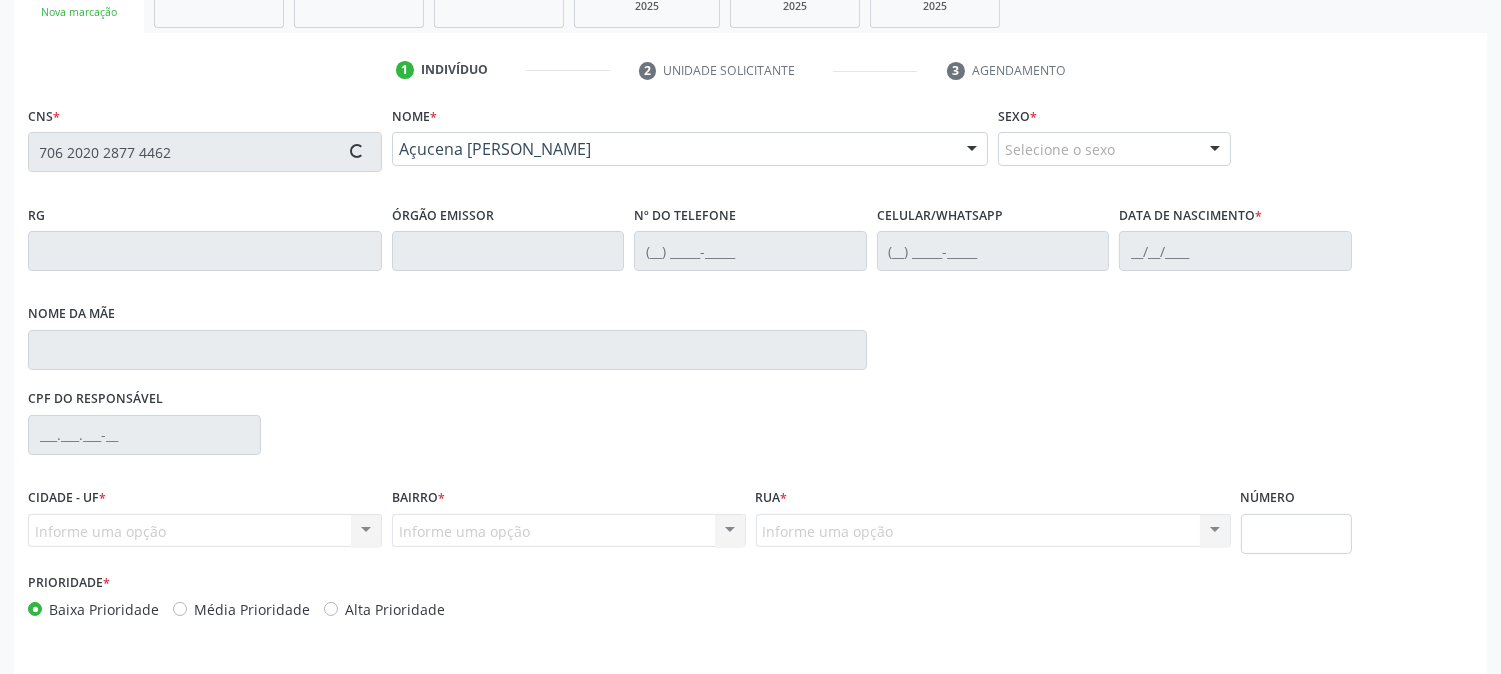 type on "10/07/2012" 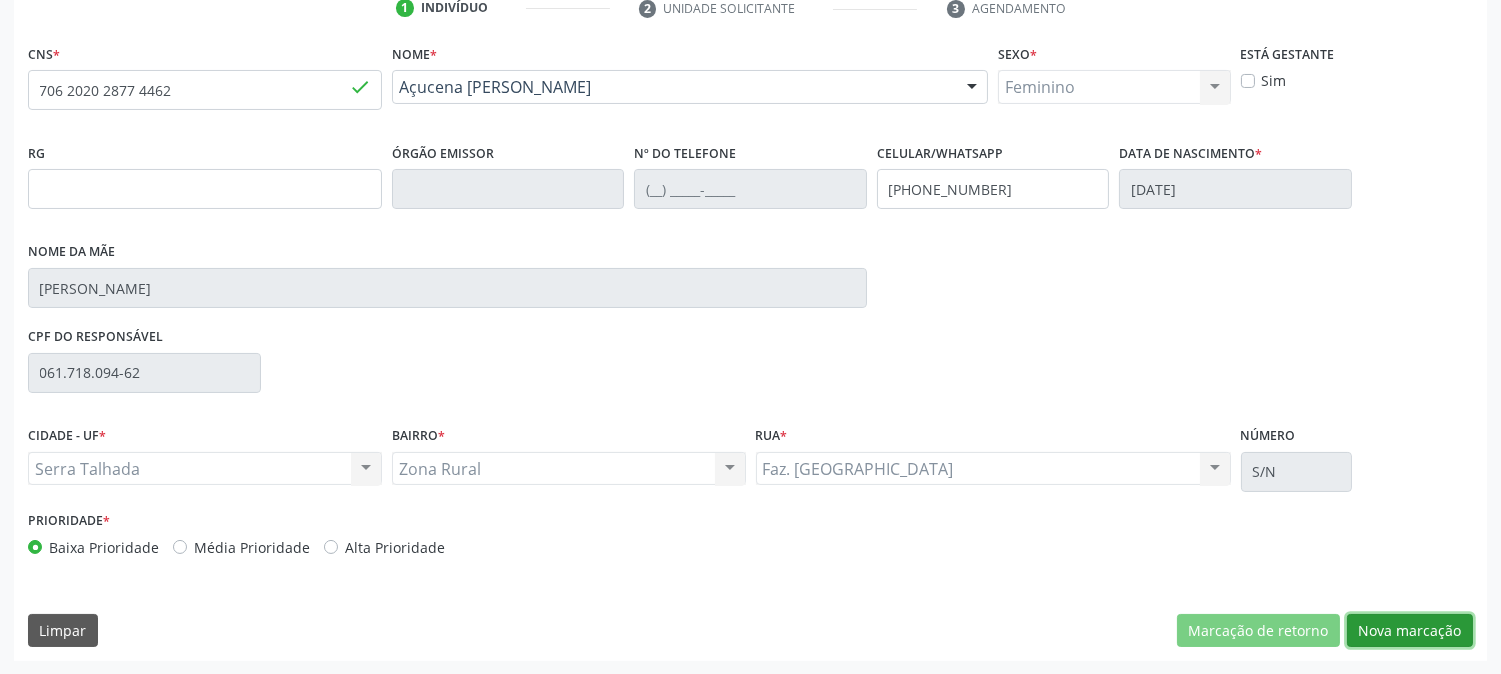 click on "Nova marcação" at bounding box center (1410, 631) 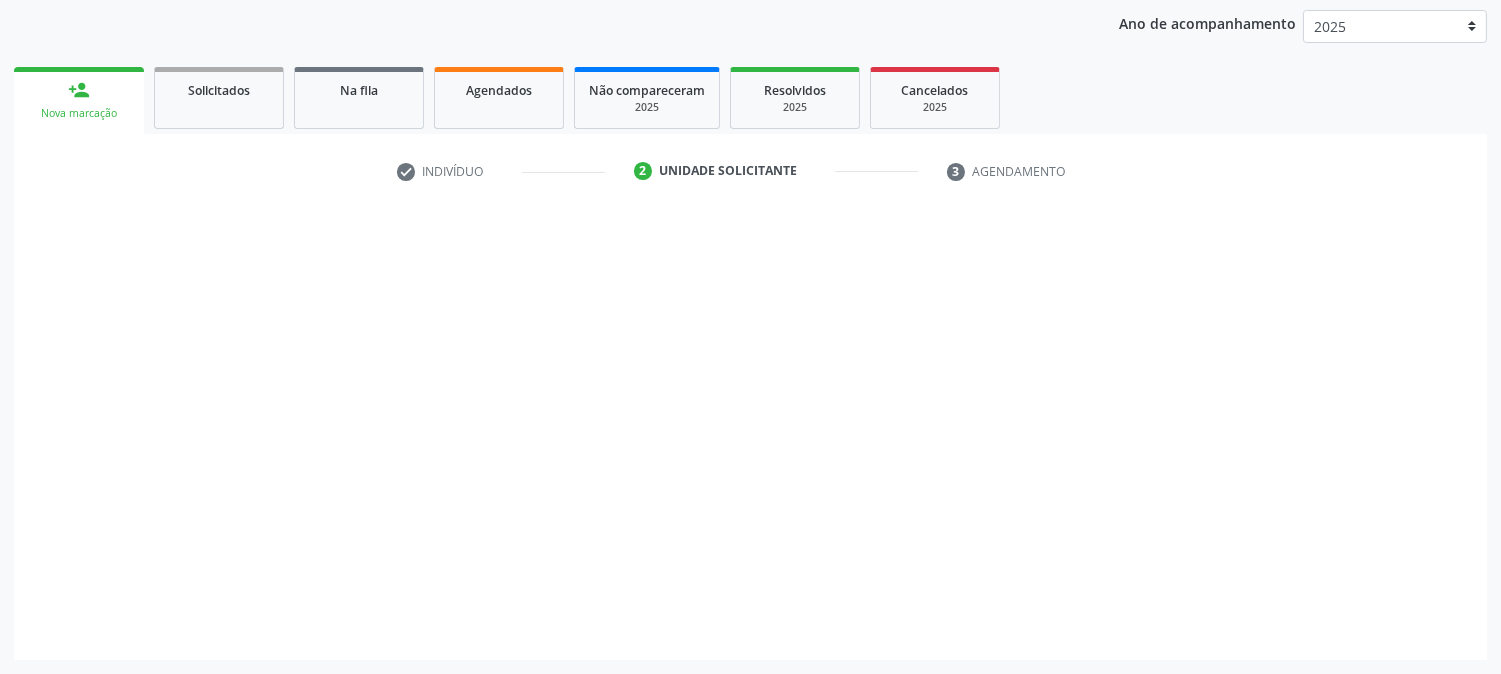 scroll, scrollTop: 231, scrollLeft: 0, axis: vertical 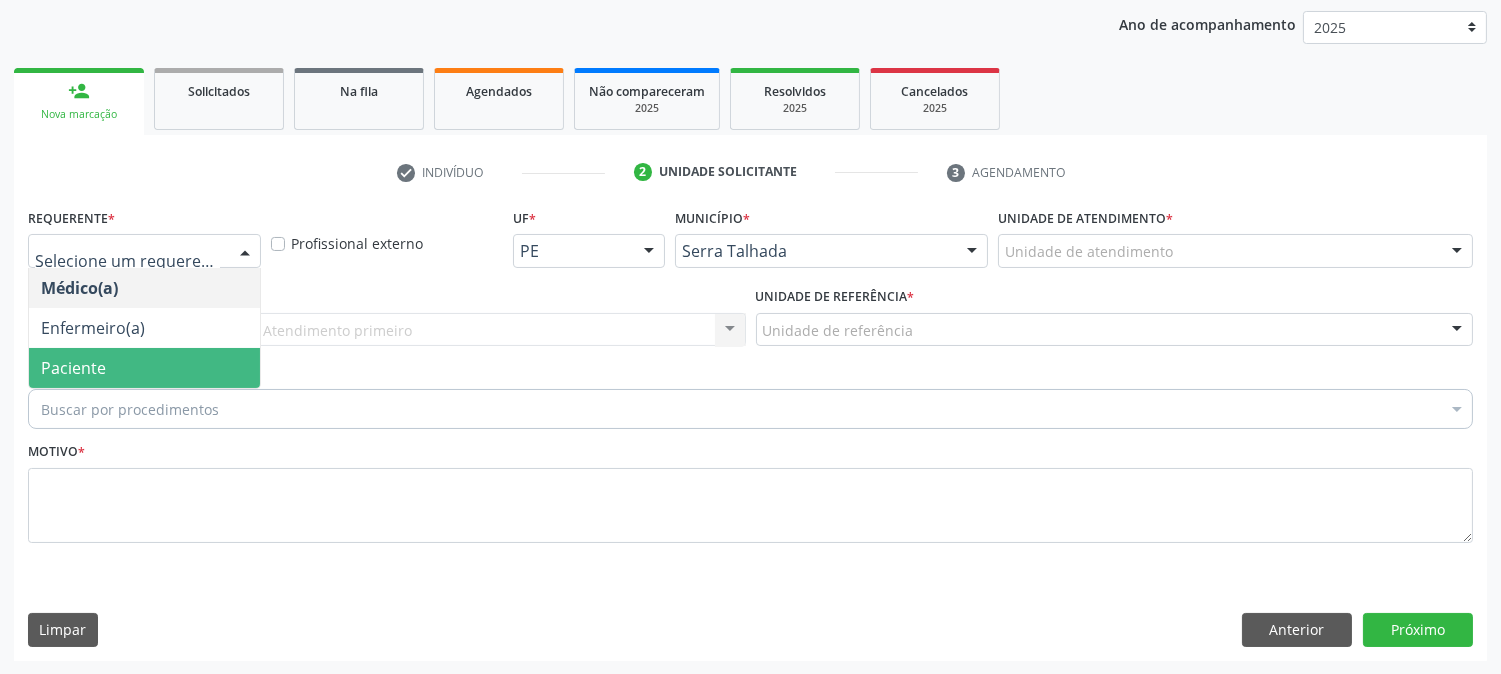 click on "Paciente" at bounding box center (73, 368) 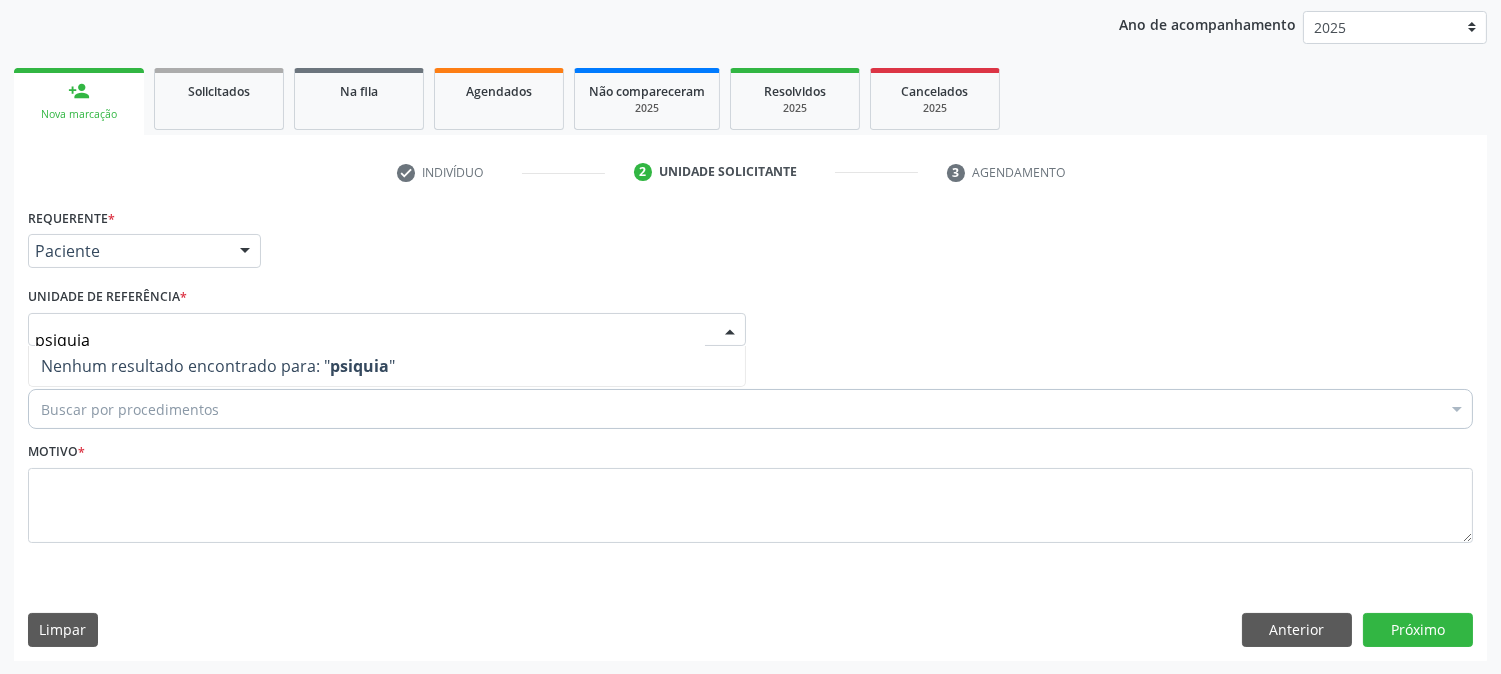 drag, startPoint x: 120, startPoint y: 338, endPoint x: 0, endPoint y: 340, distance: 120.01666 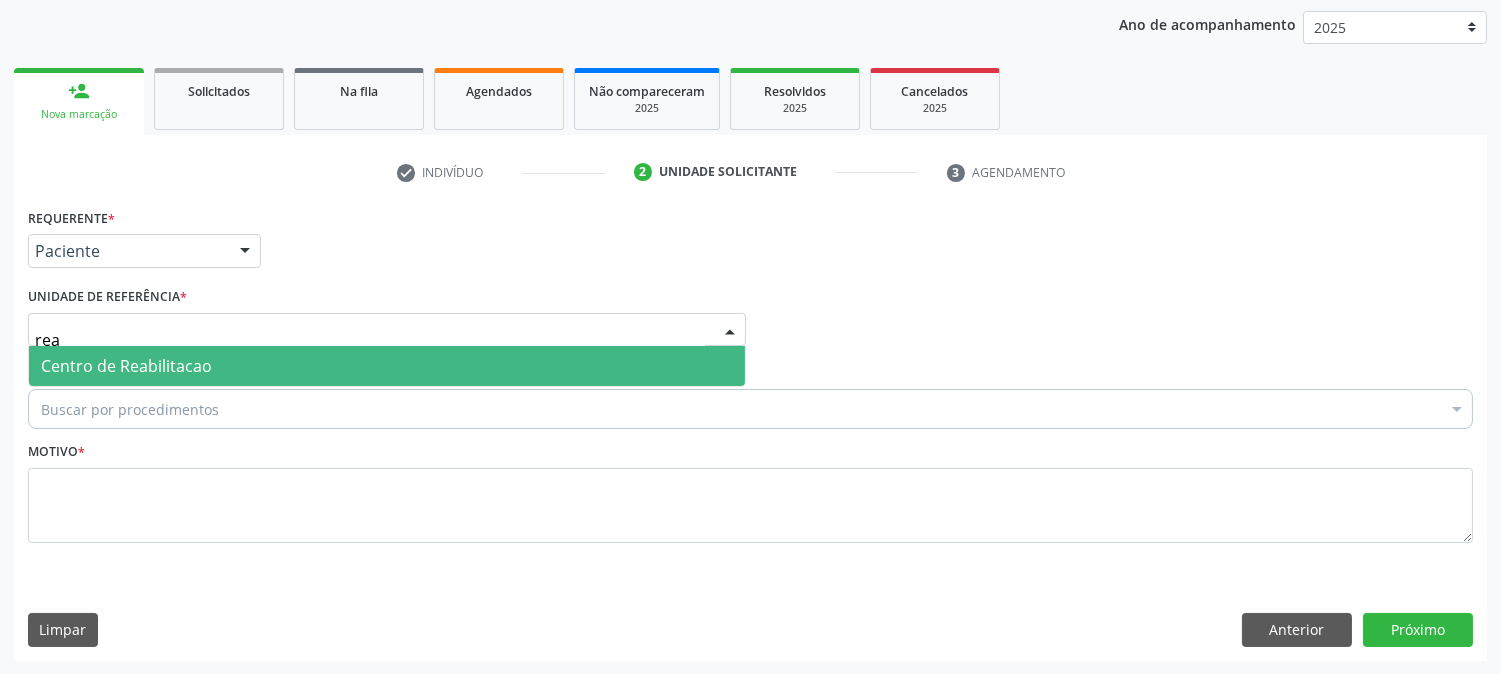 type on "reab" 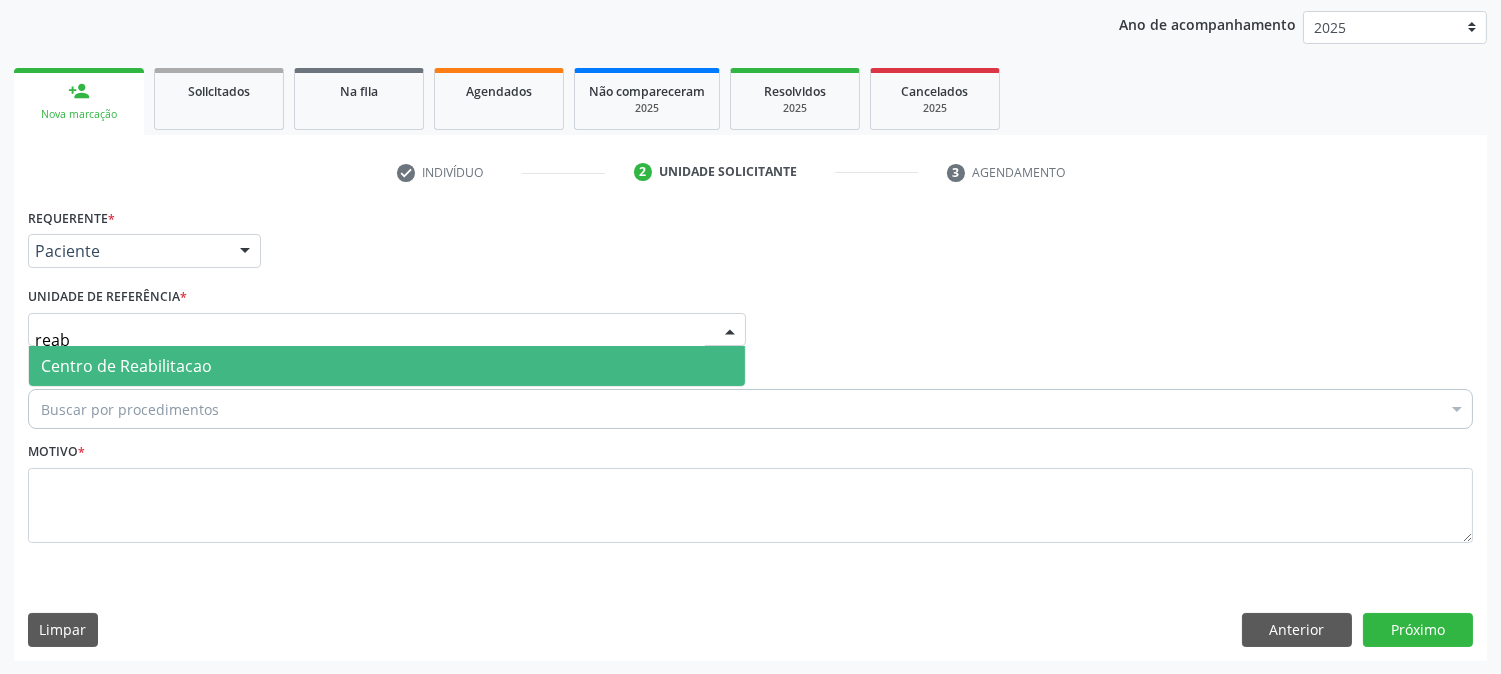 click on "Centro de Reabilitacao" at bounding box center [387, 366] 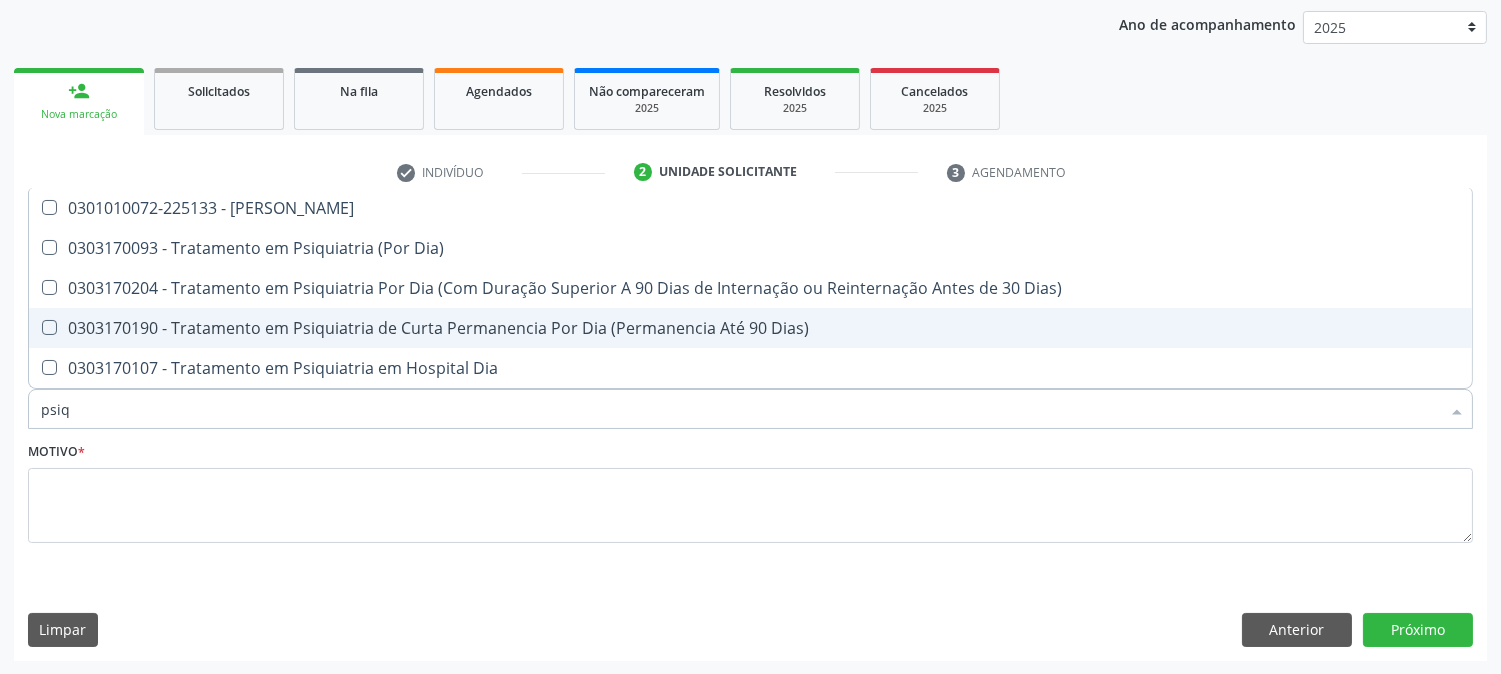type on "psiqu" 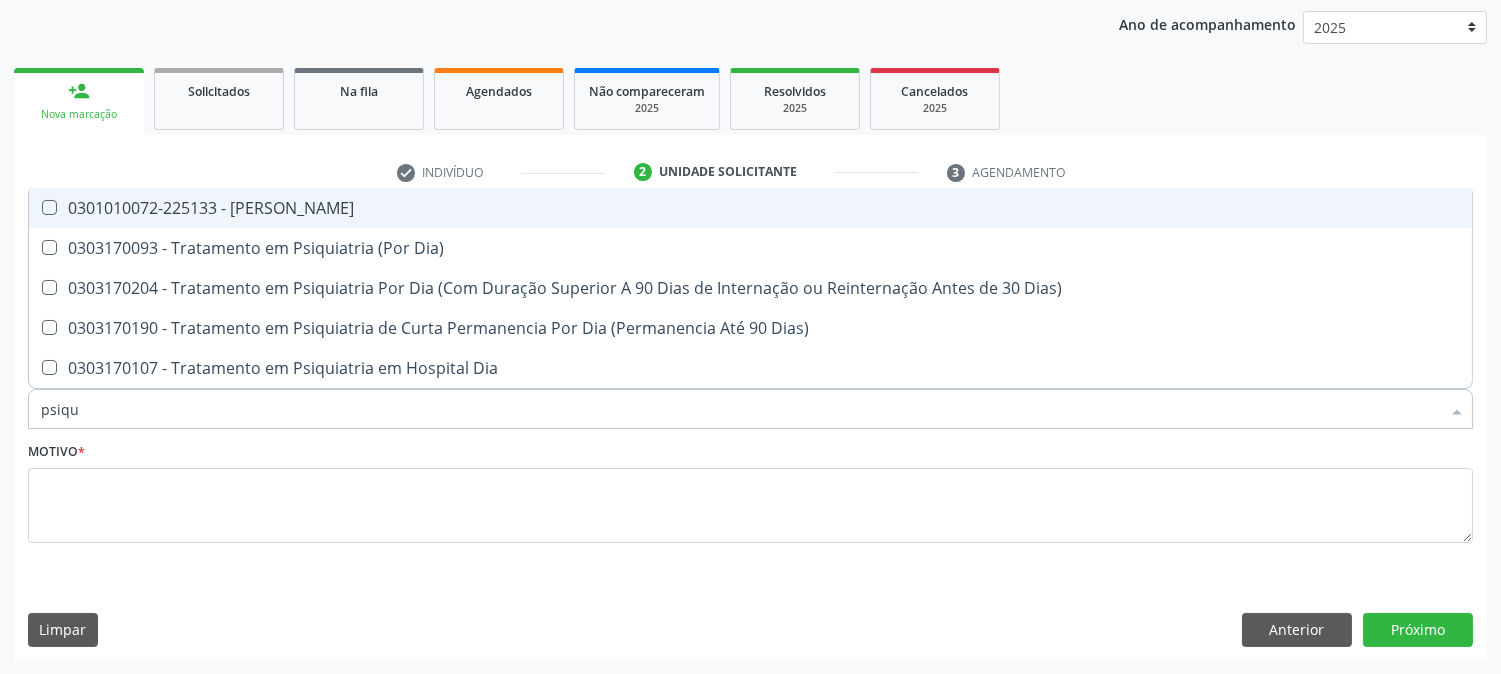 click on "0301010072-225133 - Médico Psiquiatra" at bounding box center (750, 208) 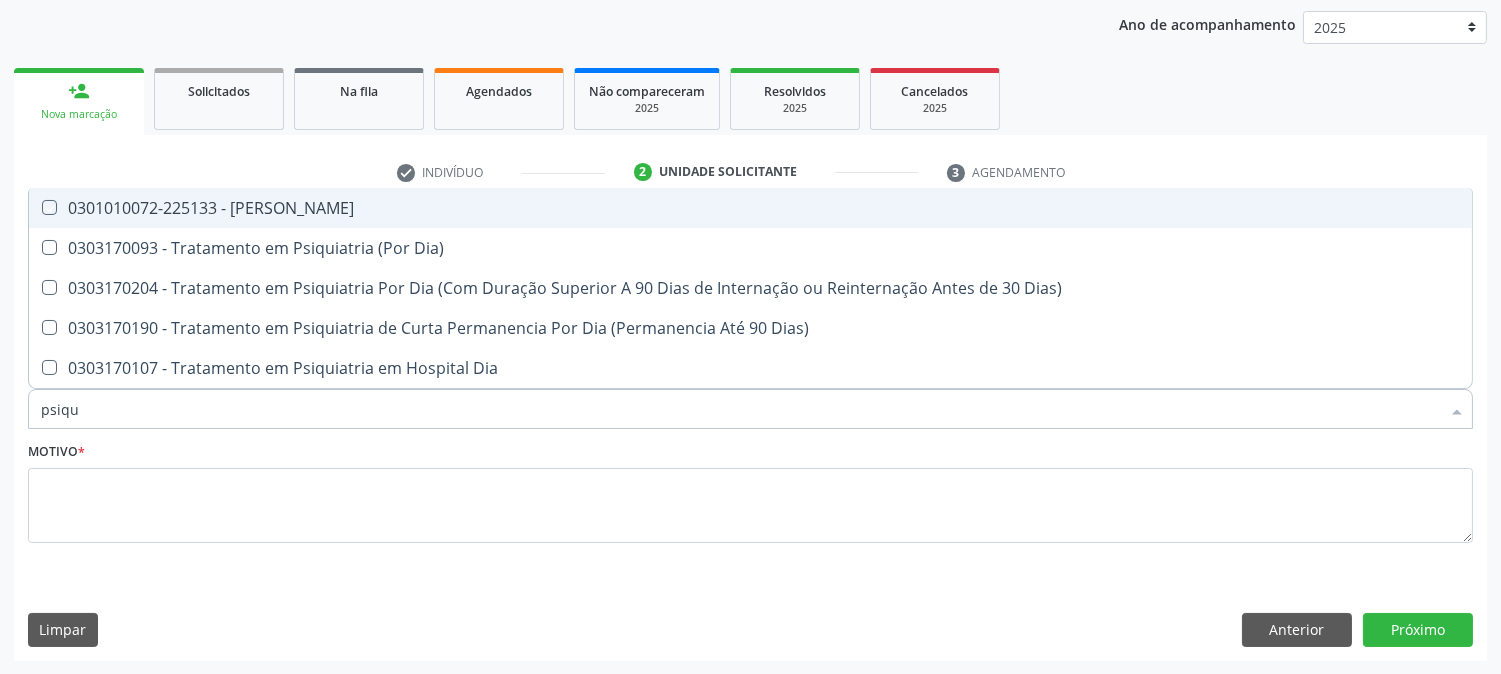 checkbox on "true" 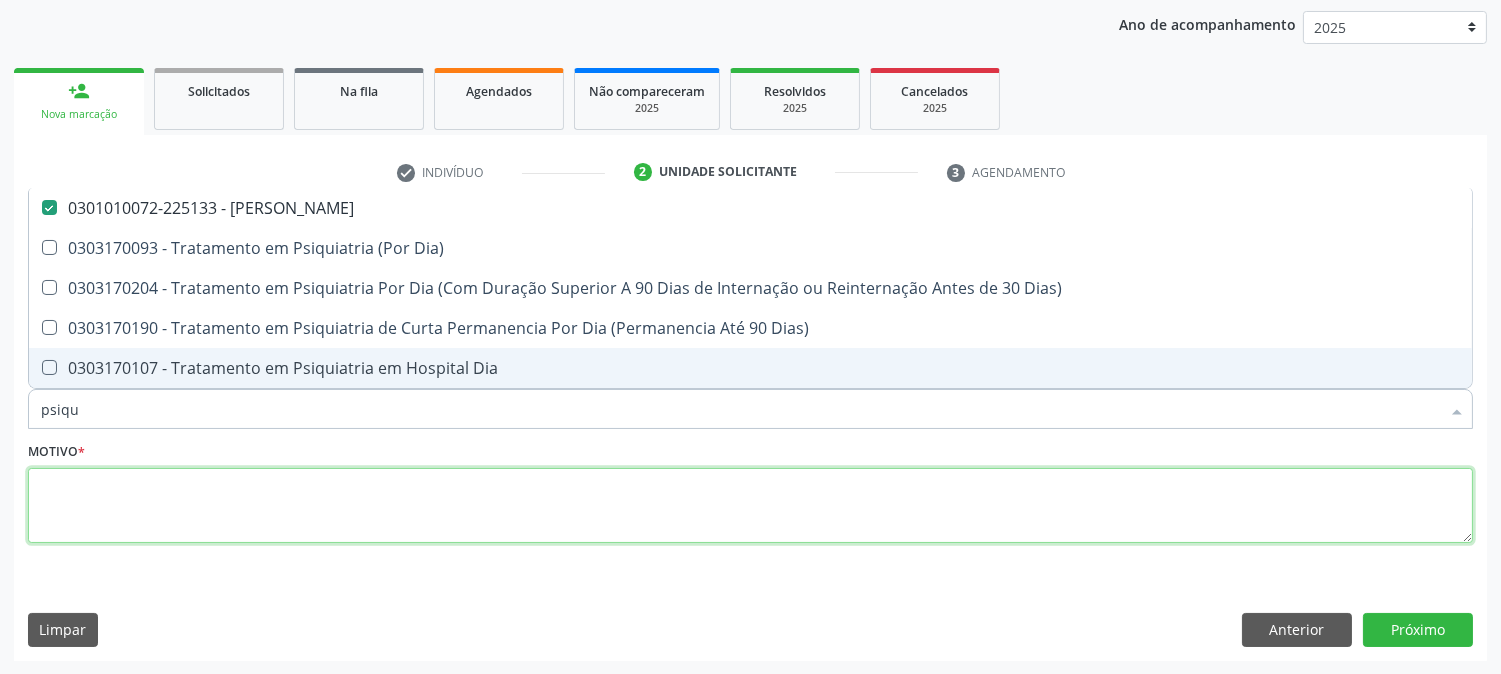 click at bounding box center (750, 506) 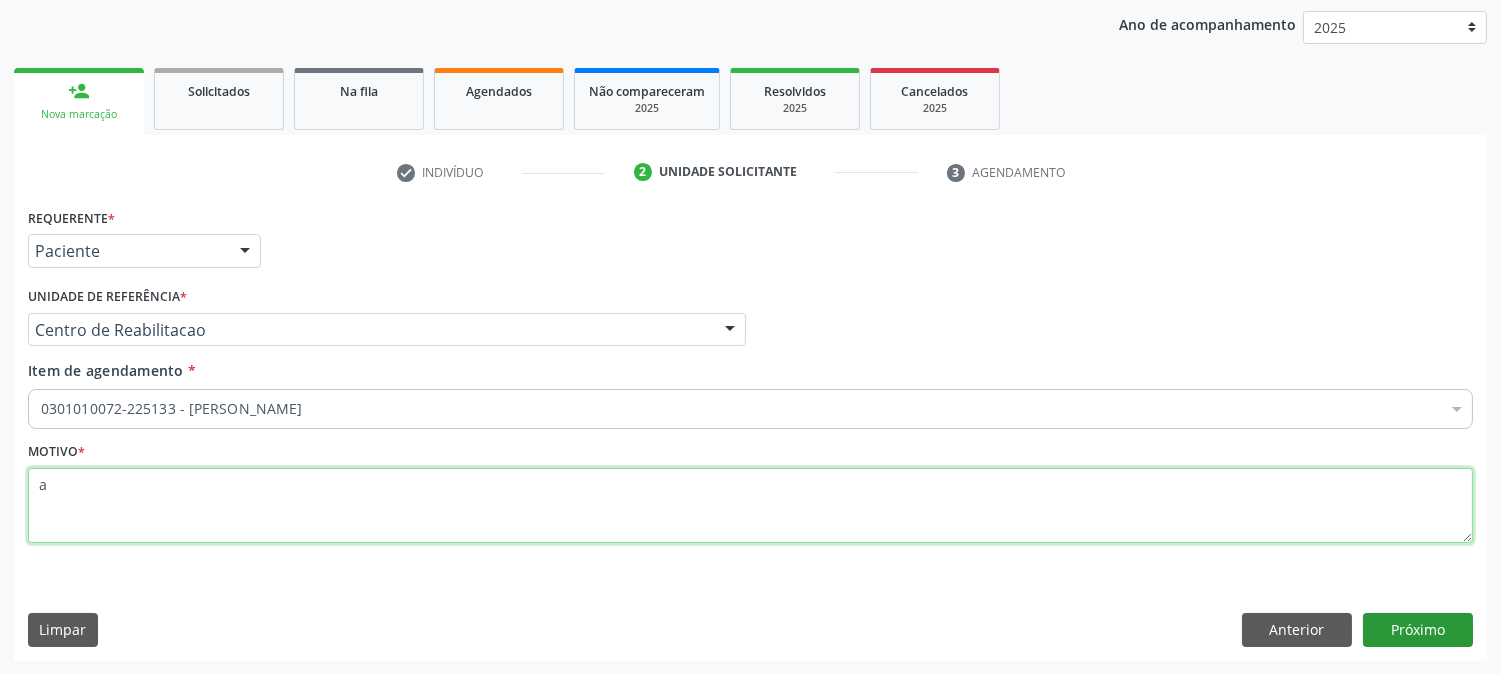 type on "a" 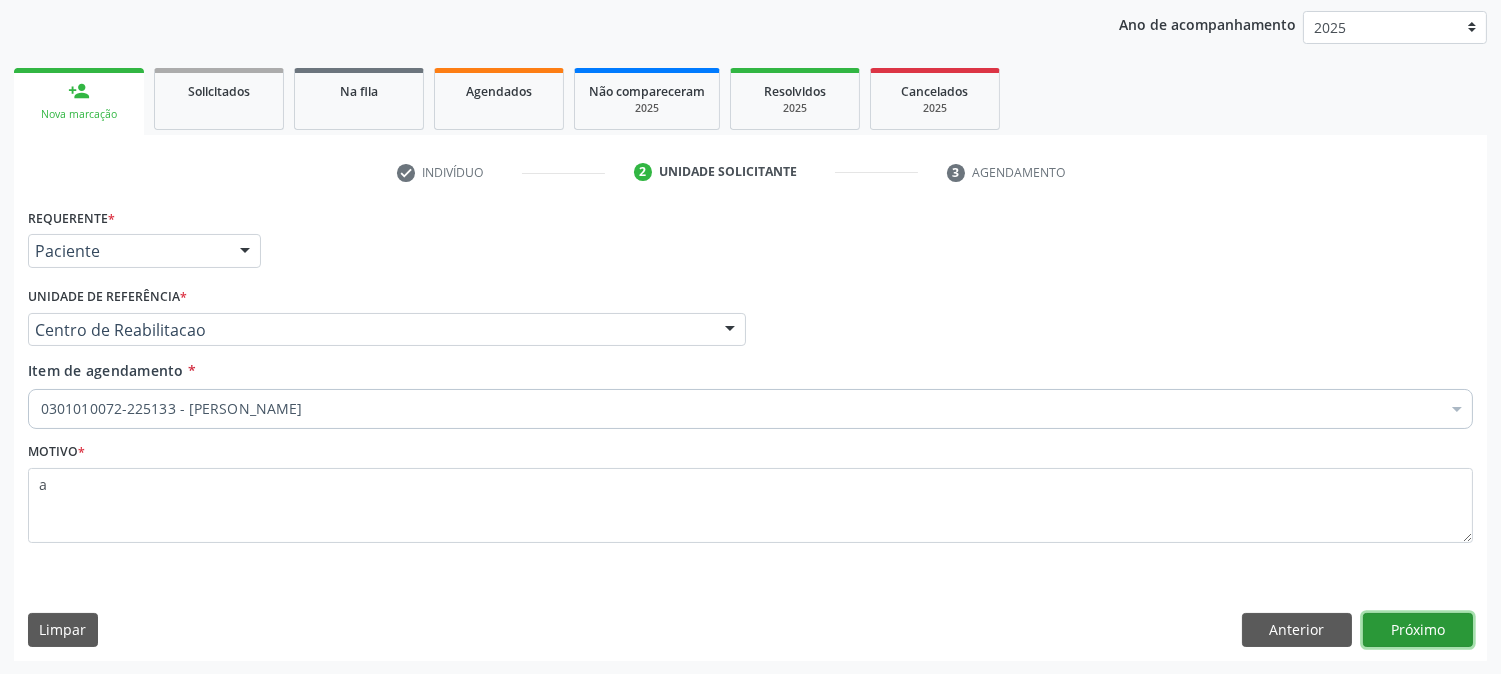 click on "Próximo" at bounding box center (1418, 630) 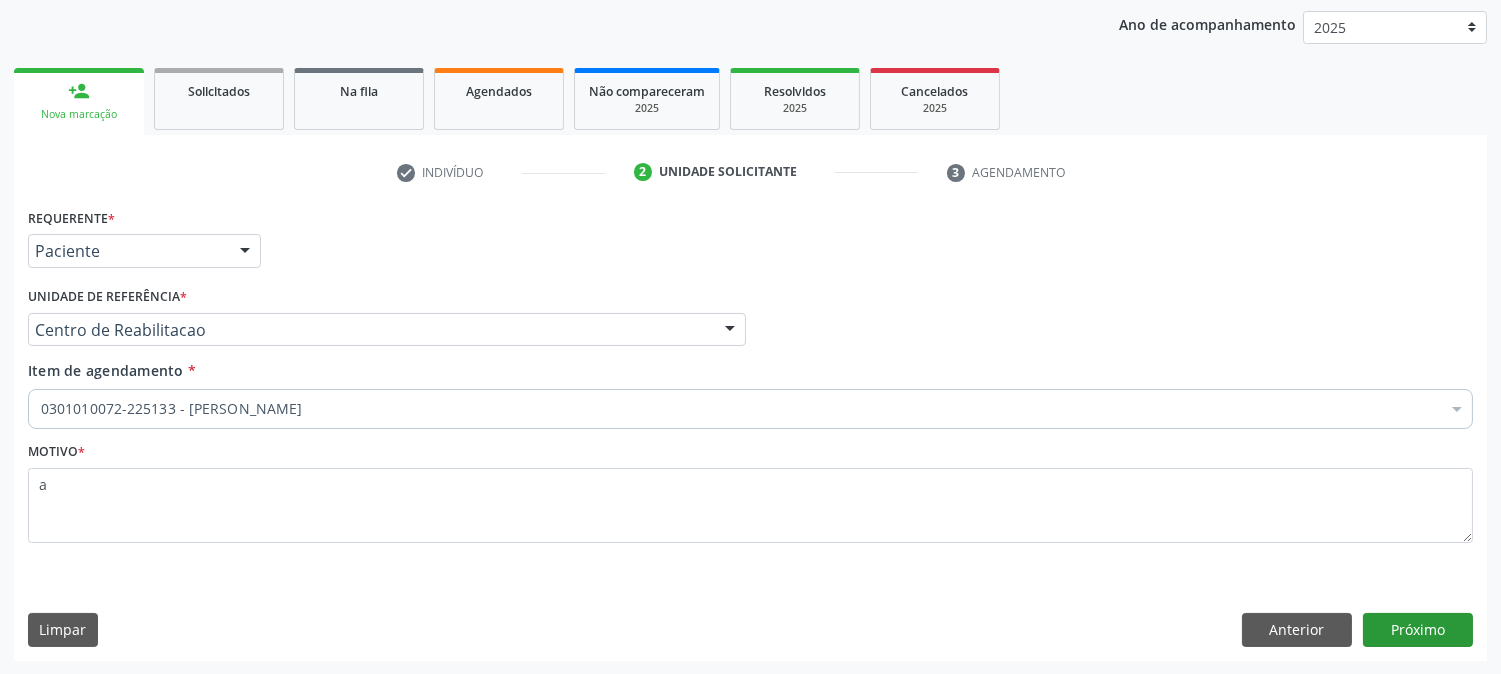 scroll, scrollTop: 195, scrollLeft: 0, axis: vertical 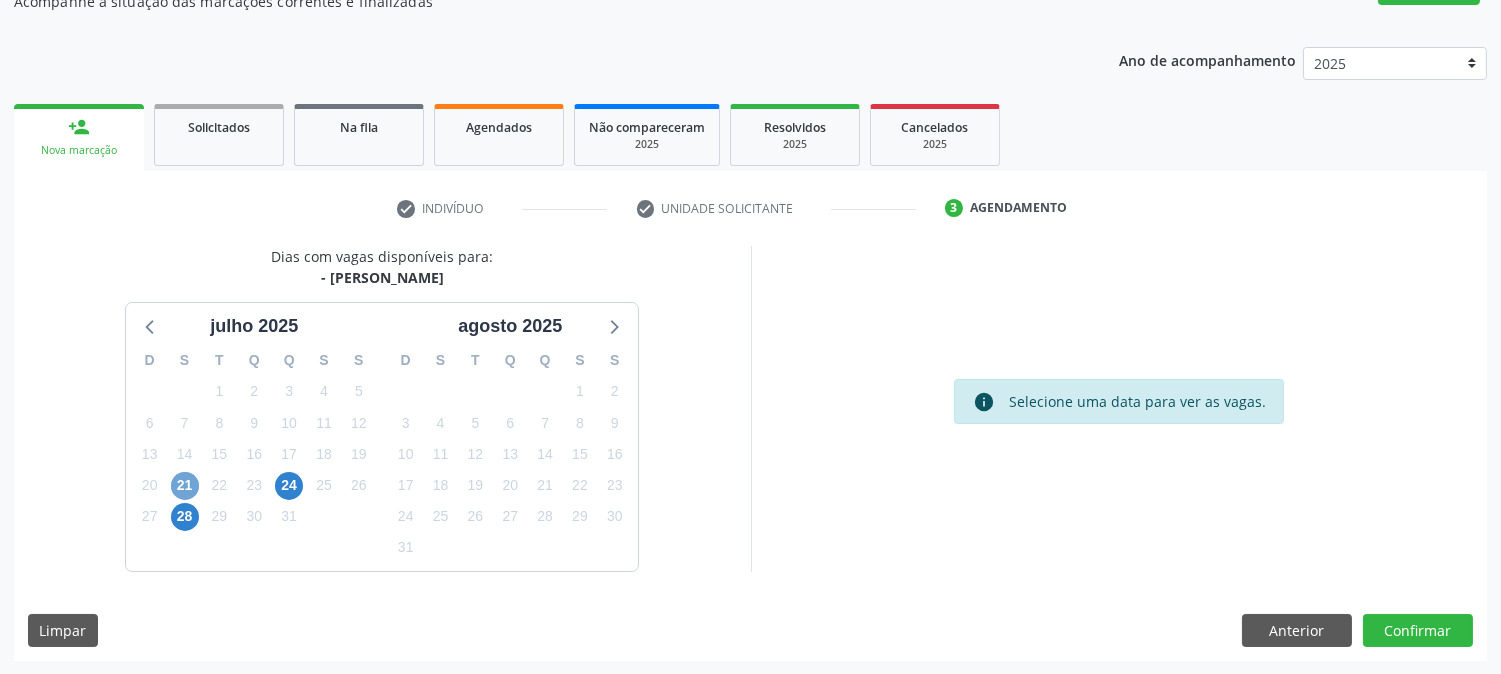 click on "21" at bounding box center (185, 486) 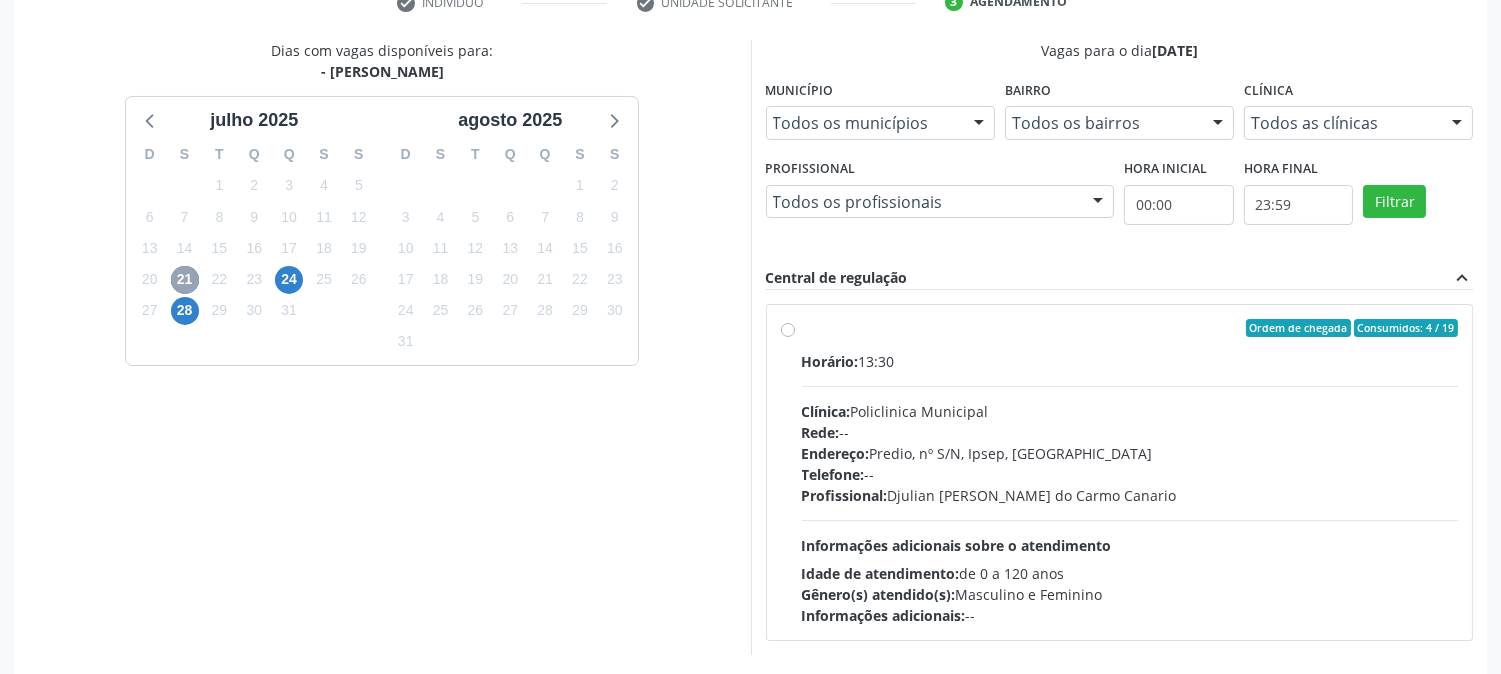 scroll, scrollTop: 417, scrollLeft: 0, axis: vertical 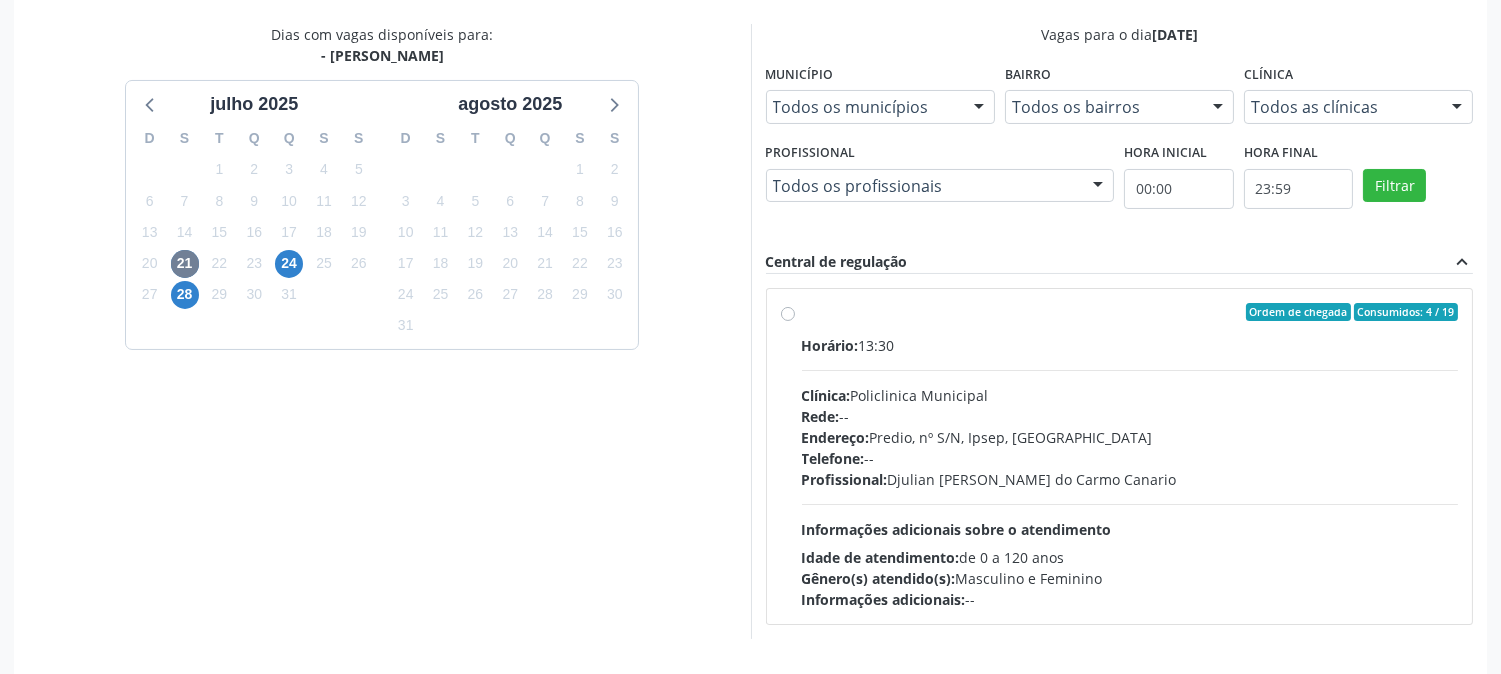 click on "Rede:
--" at bounding box center [1130, 416] 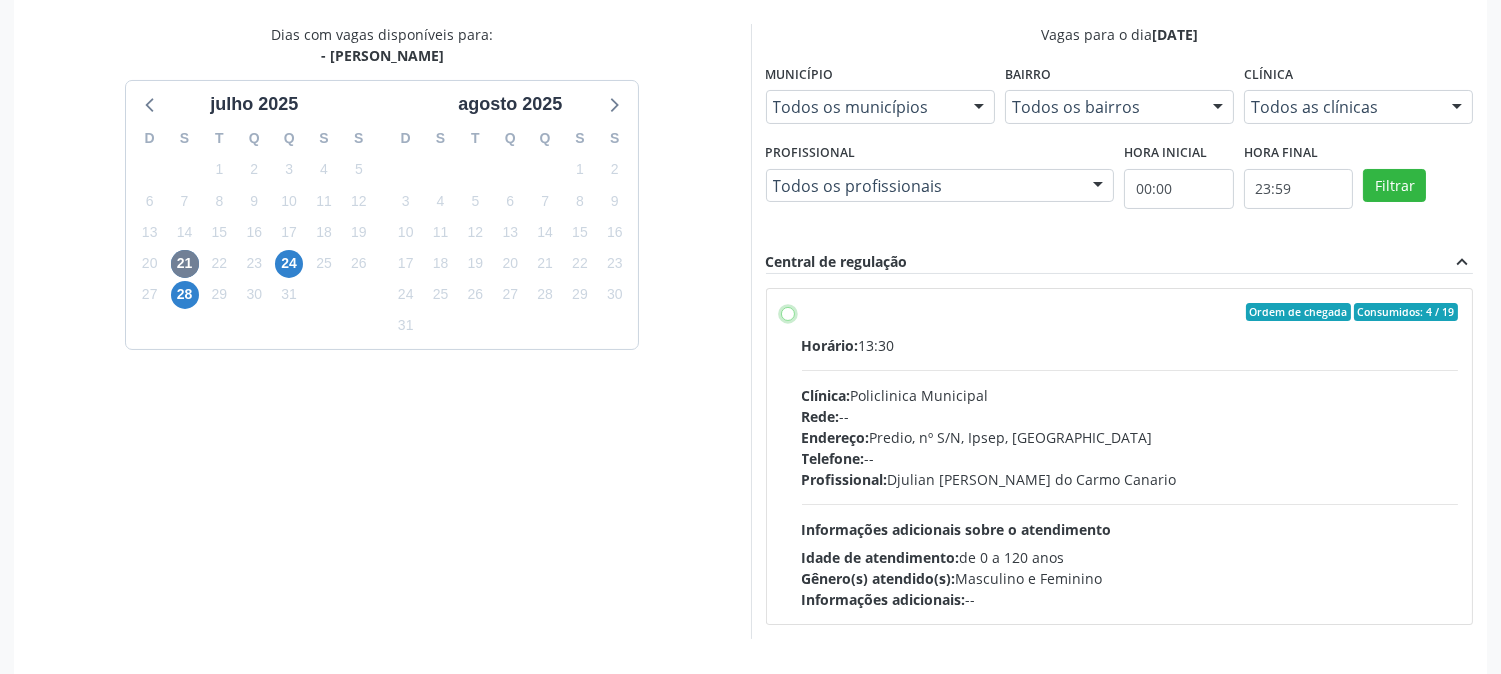 click on "Ordem de chegada
Consumidos: 4 / 19
Horário:   13:30
Clínica:  Policlinica Municipal
Rede:
--
Endereço:   Predio, nº S/N, Ipsep, Serra Talhada - PE
Telefone:   --
Profissional:
Djulian Diego Ribeiro do Carmo Canario
Informações adicionais sobre o atendimento
Idade de atendimento:
de 0 a 120 anos
Gênero(s) atendido(s):
Masculino e Feminino
Informações adicionais:
--" at bounding box center [788, 312] 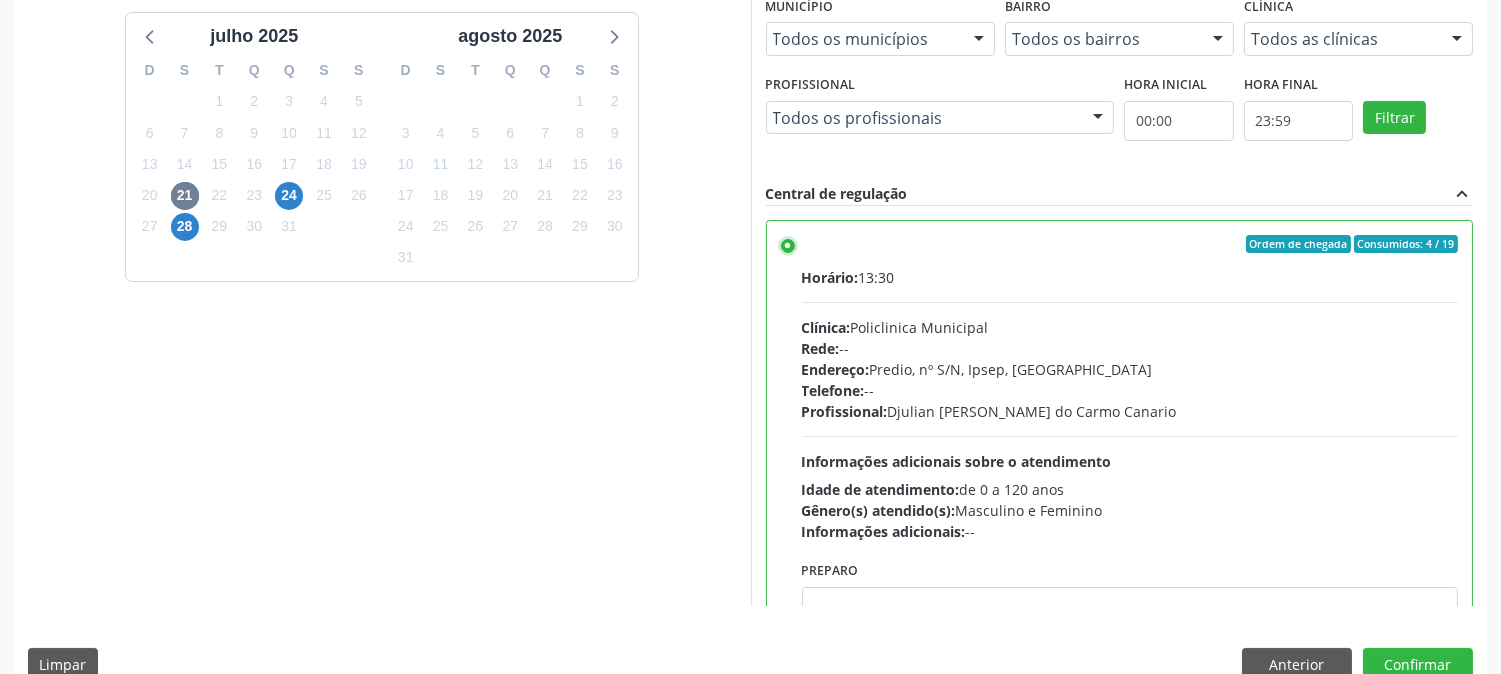 scroll, scrollTop: 520, scrollLeft: 0, axis: vertical 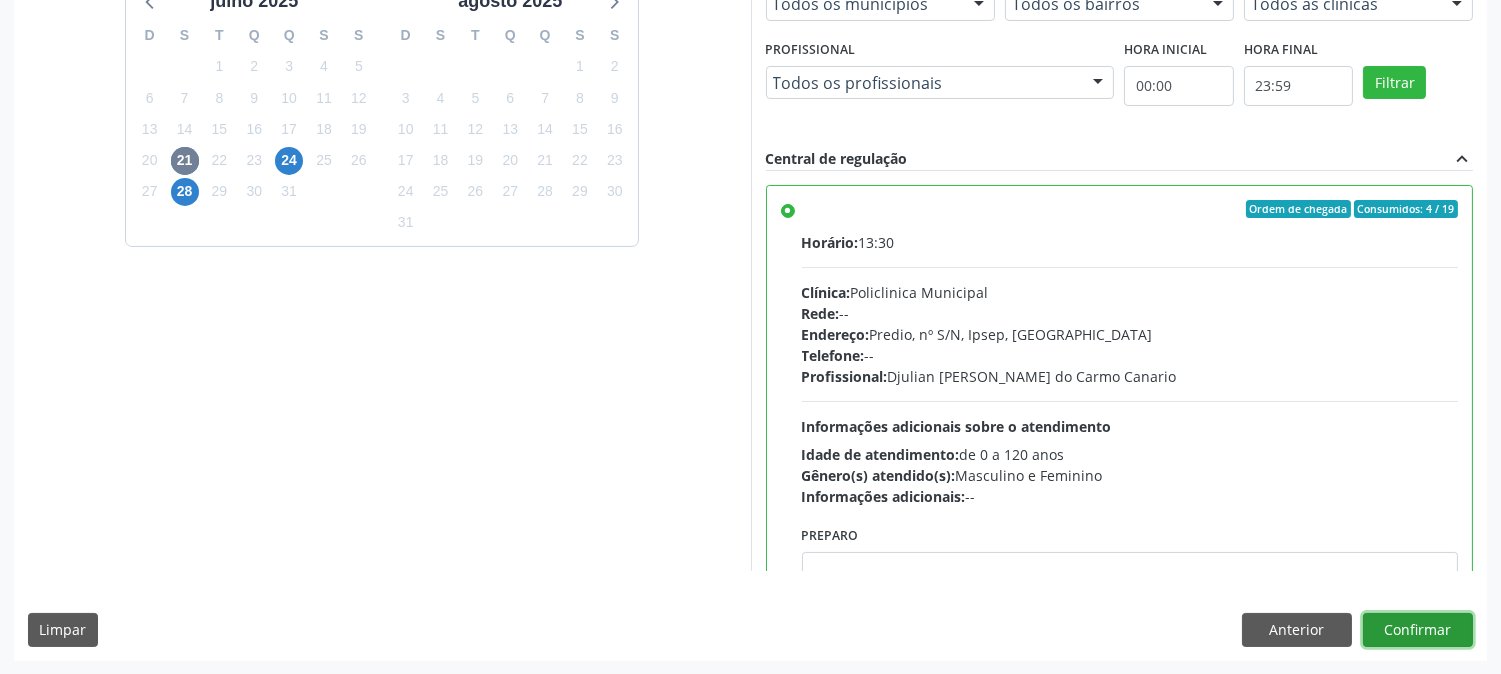click on "Confirmar" at bounding box center [1418, 630] 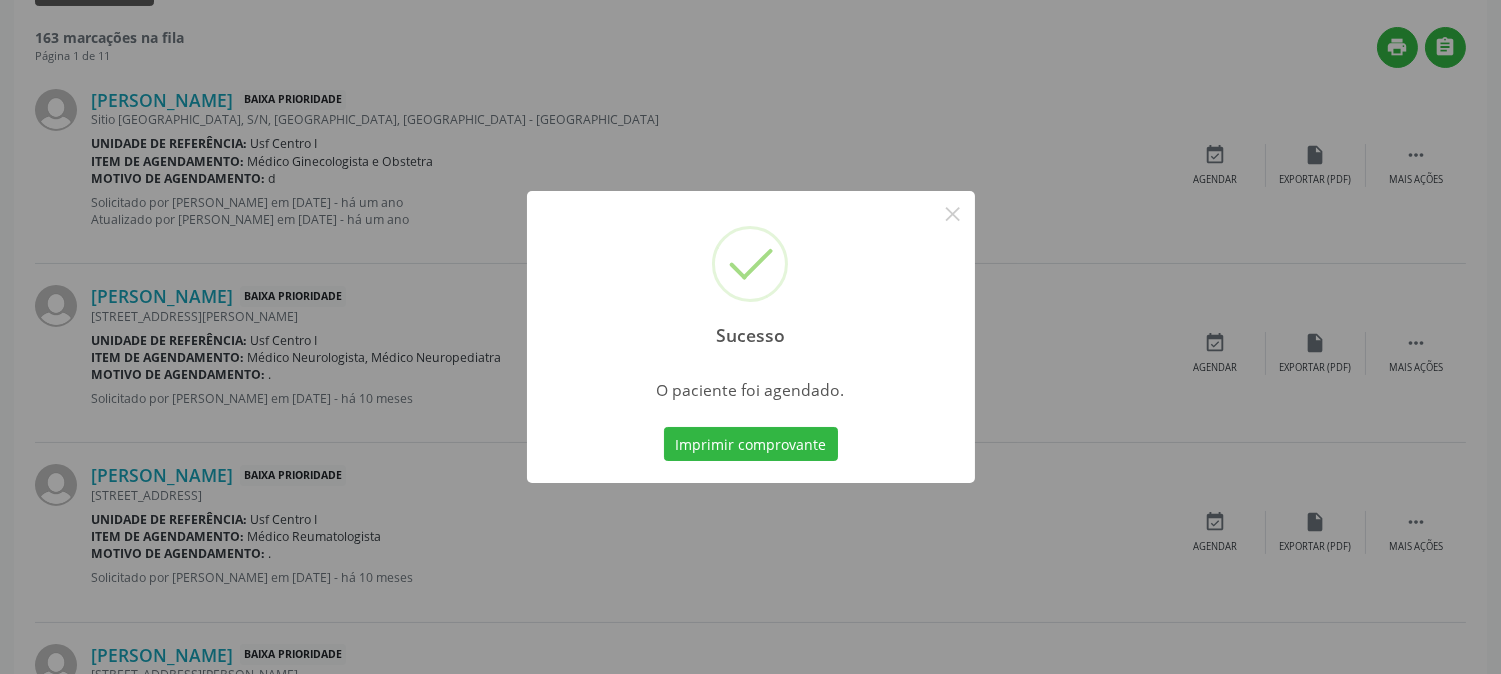 scroll, scrollTop: 0, scrollLeft: 0, axis: both 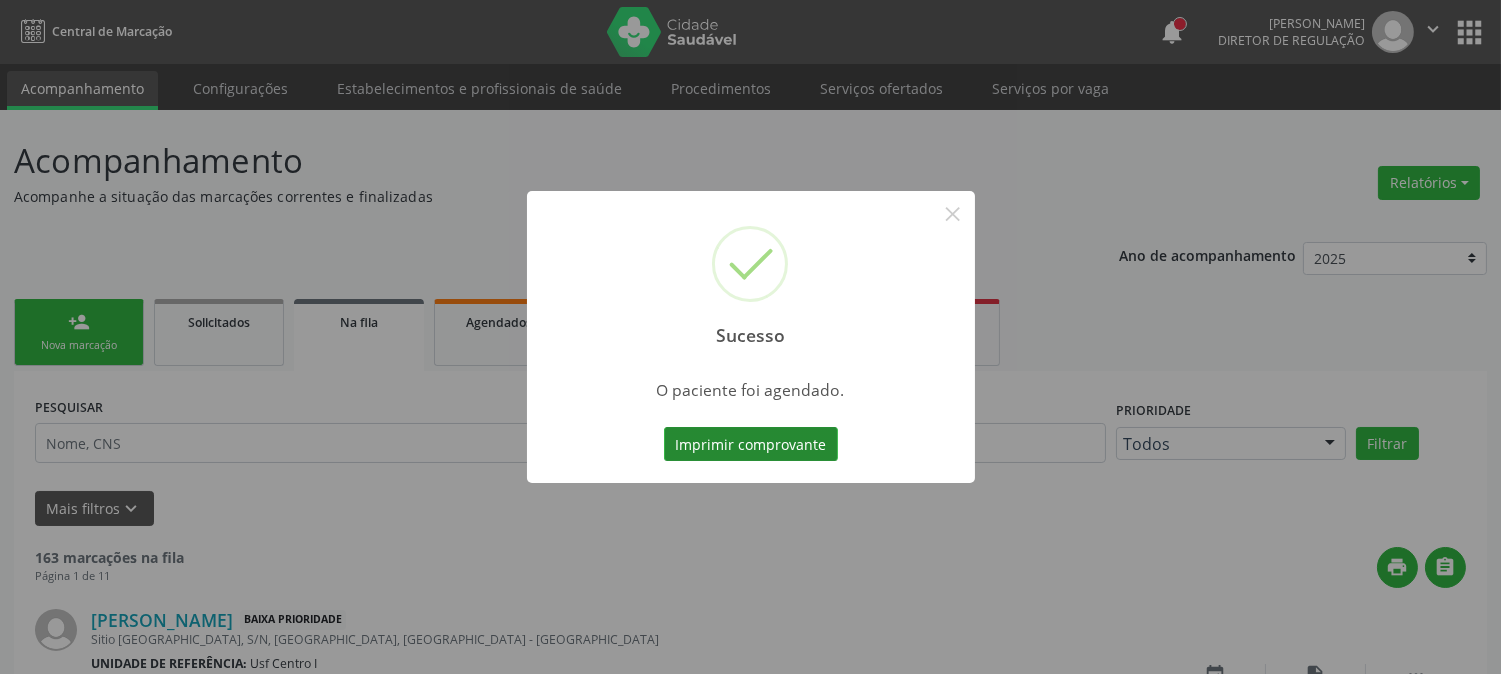 click on "Imprimir comprovante" at bounding box center [751, 444] 